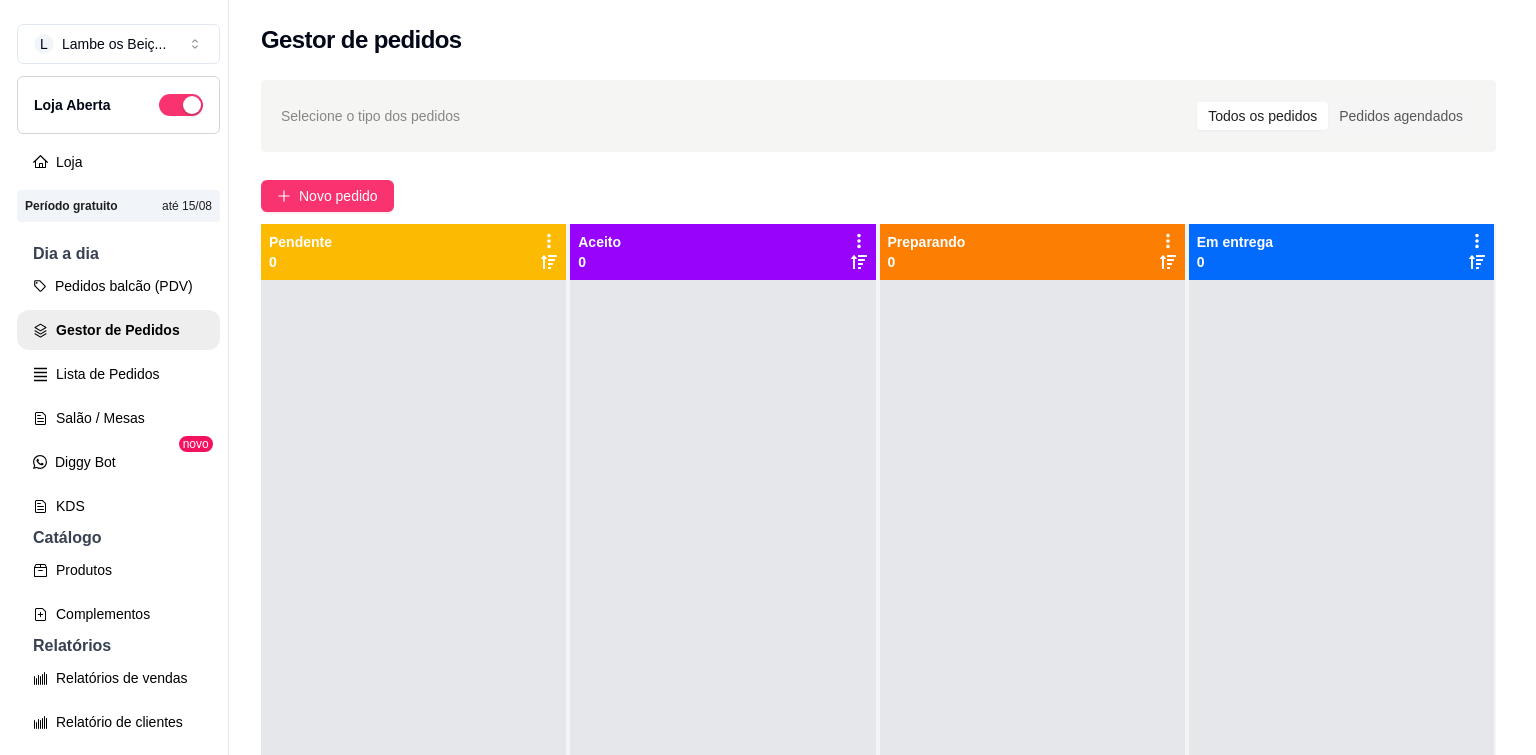 scroll, scrollTop: 0, scrollLeft: 0, axis: both 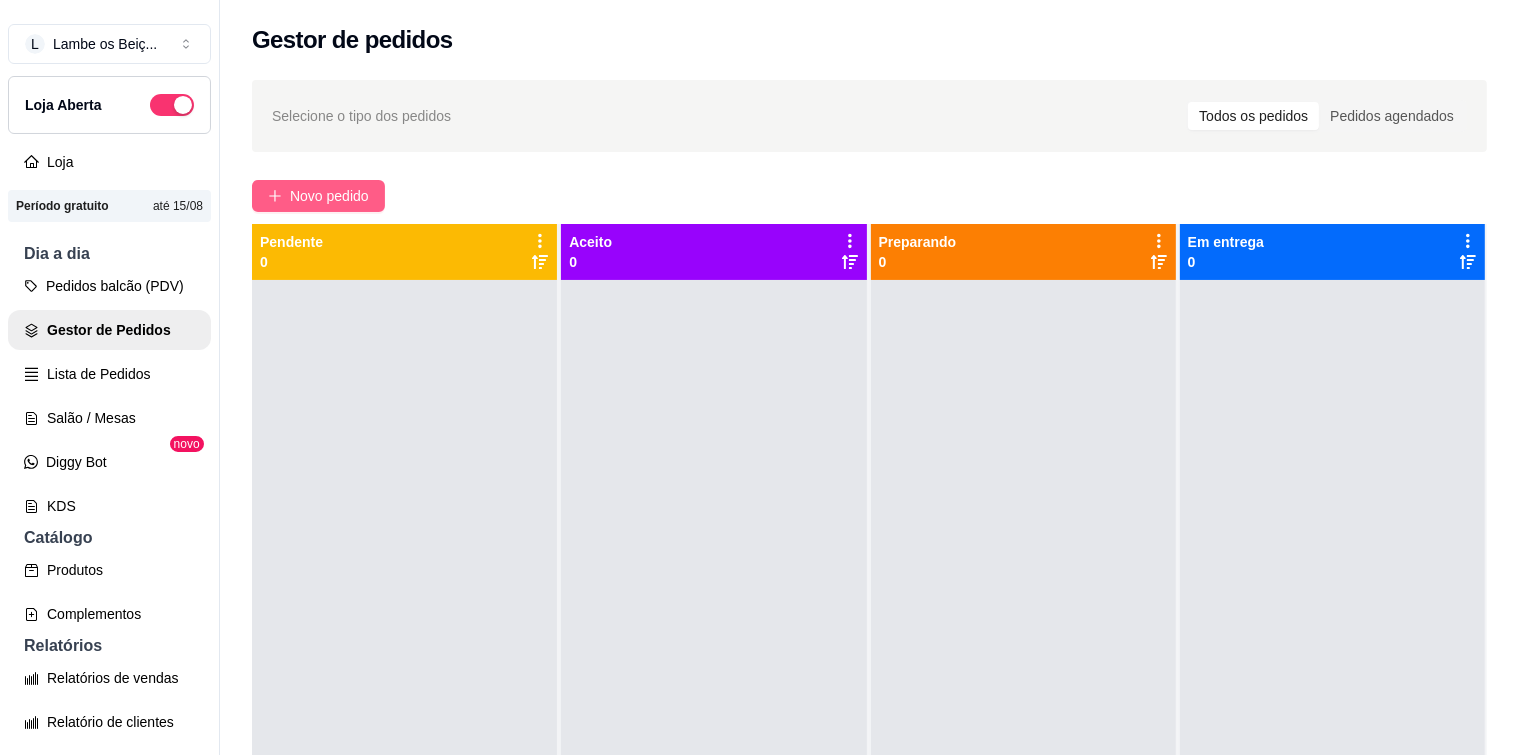 click on "Novo pedido" at bounding box center (329, 196) 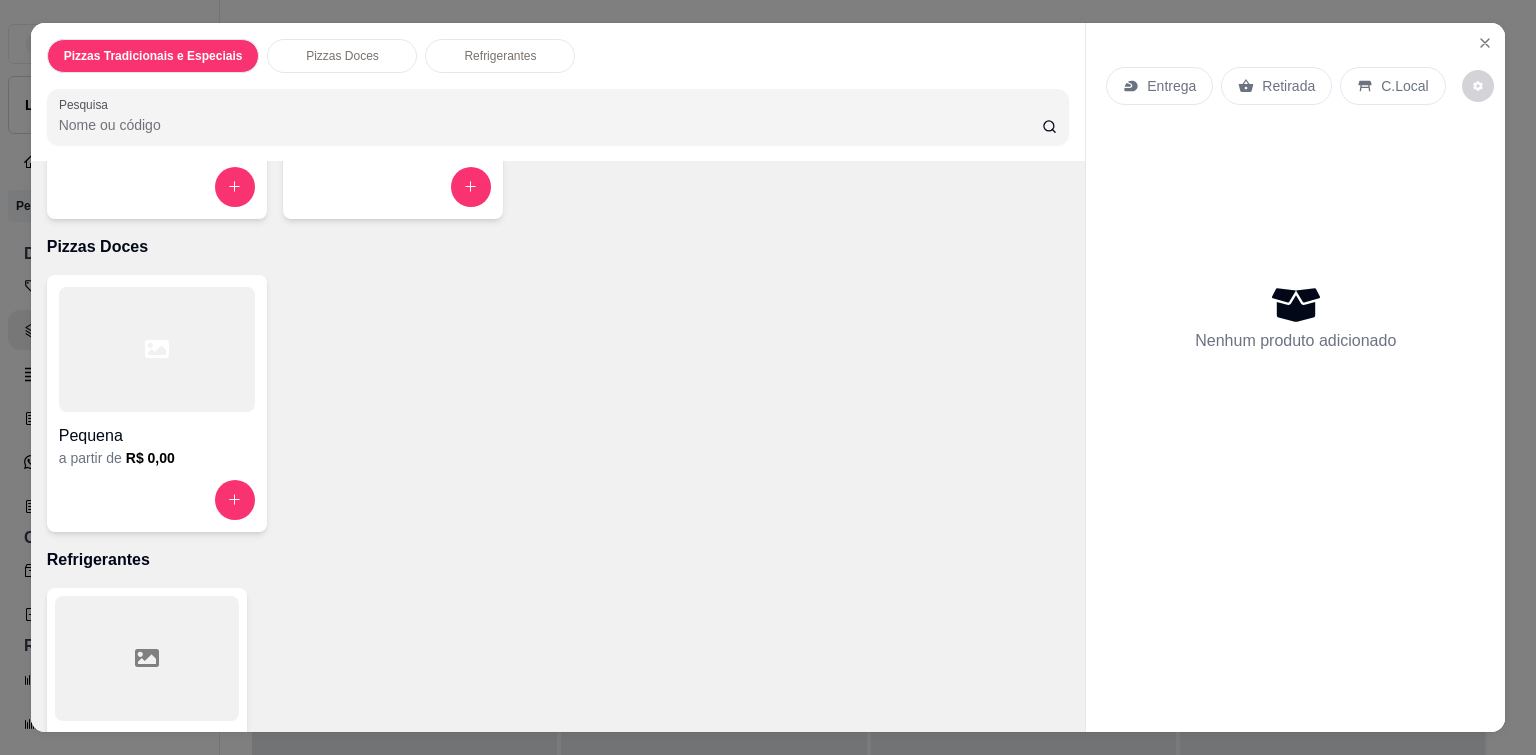 scroll, scrollTop: 200, scrollLeft: 0, axis: vertical 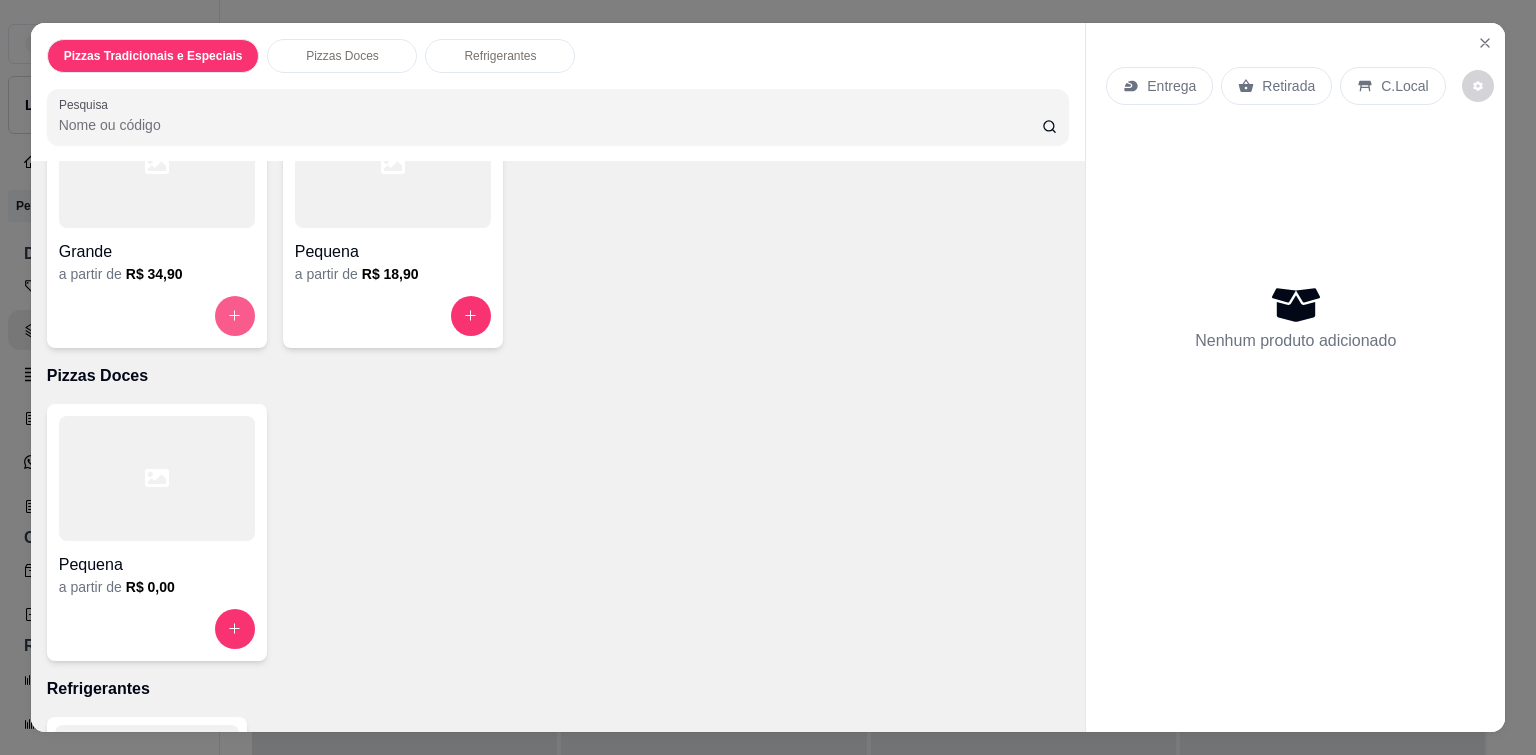 click at bounding box center [235, 316] 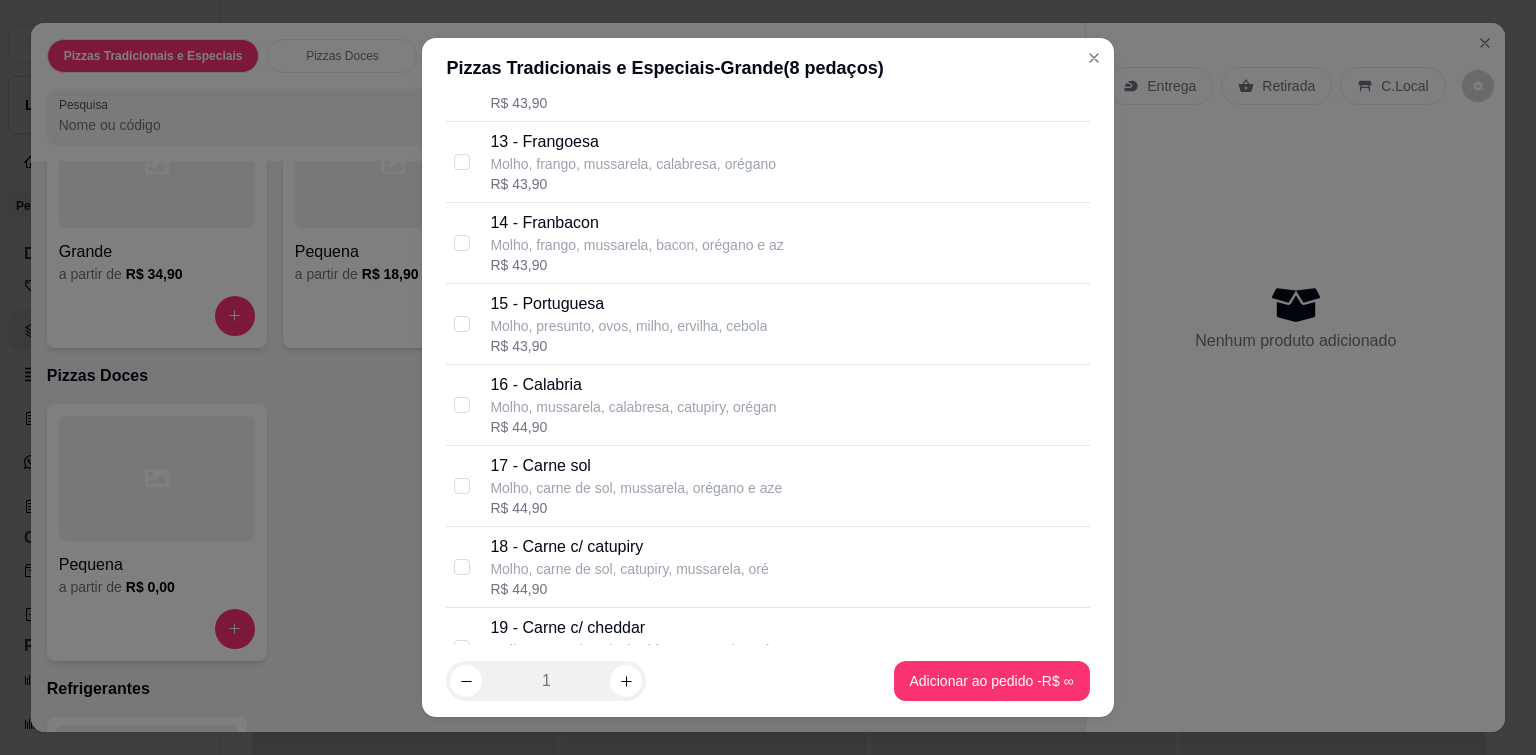 scroll, scrollTop: 1100, scrollLeft: 0, axis: vertical 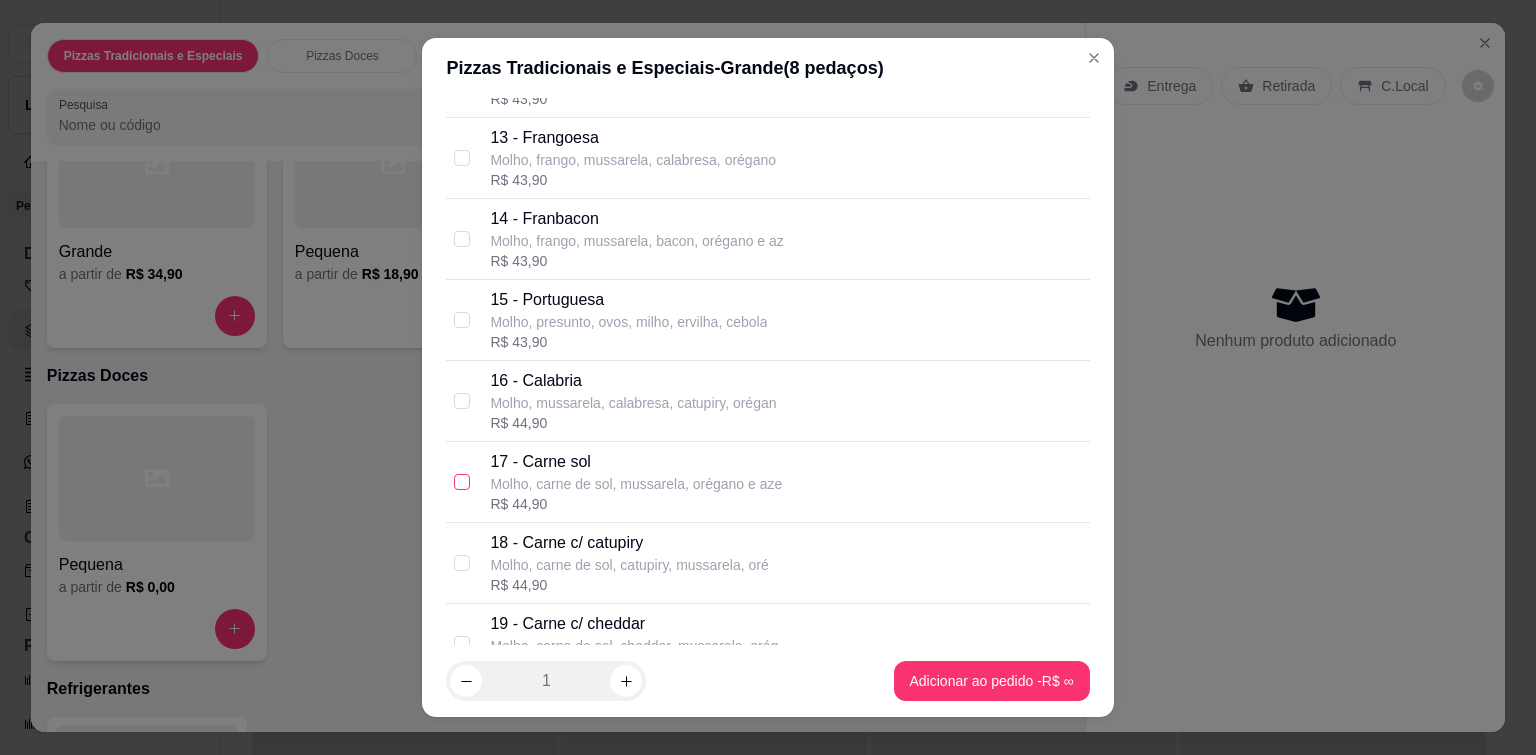 click at bounding box center [462, 482] 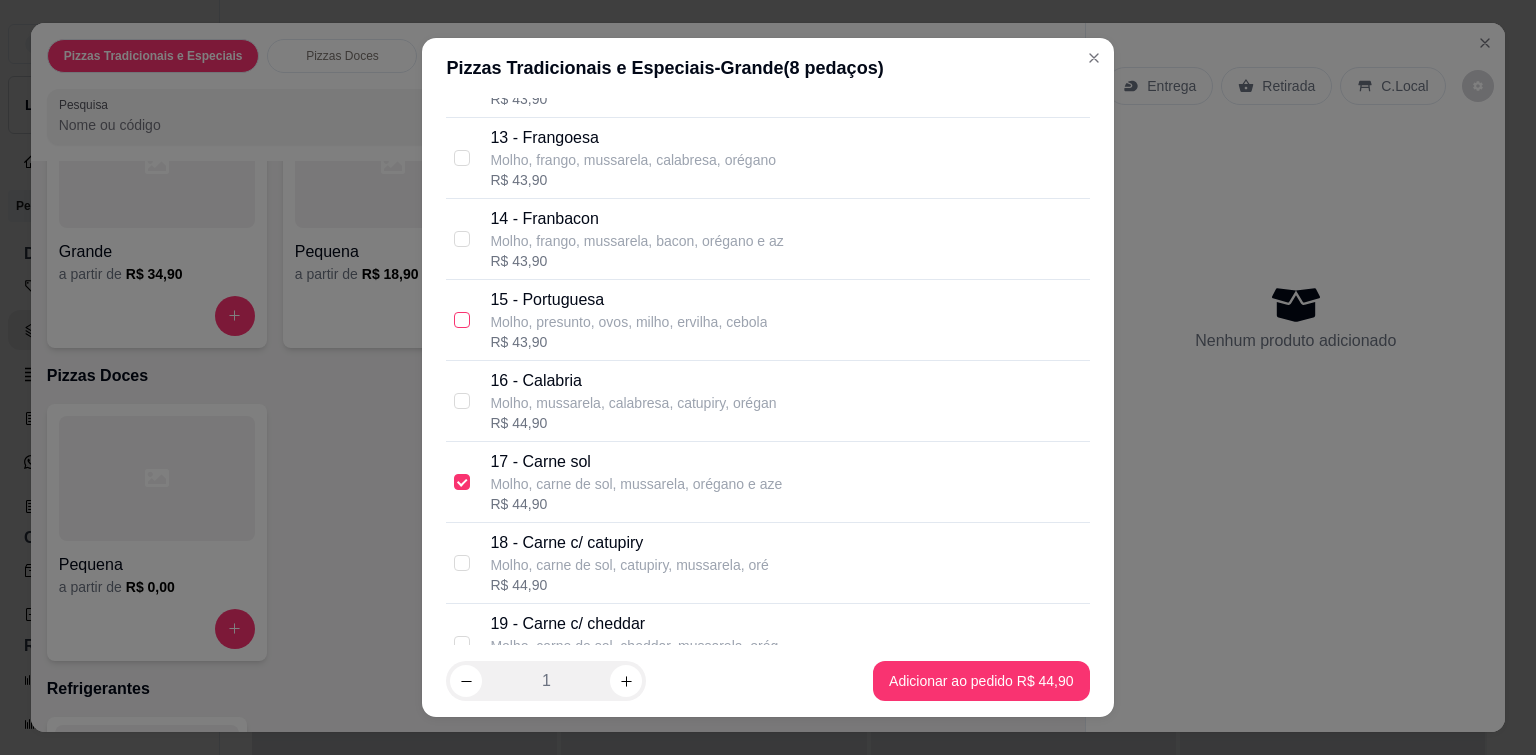 click at bounding box center (462, 320) 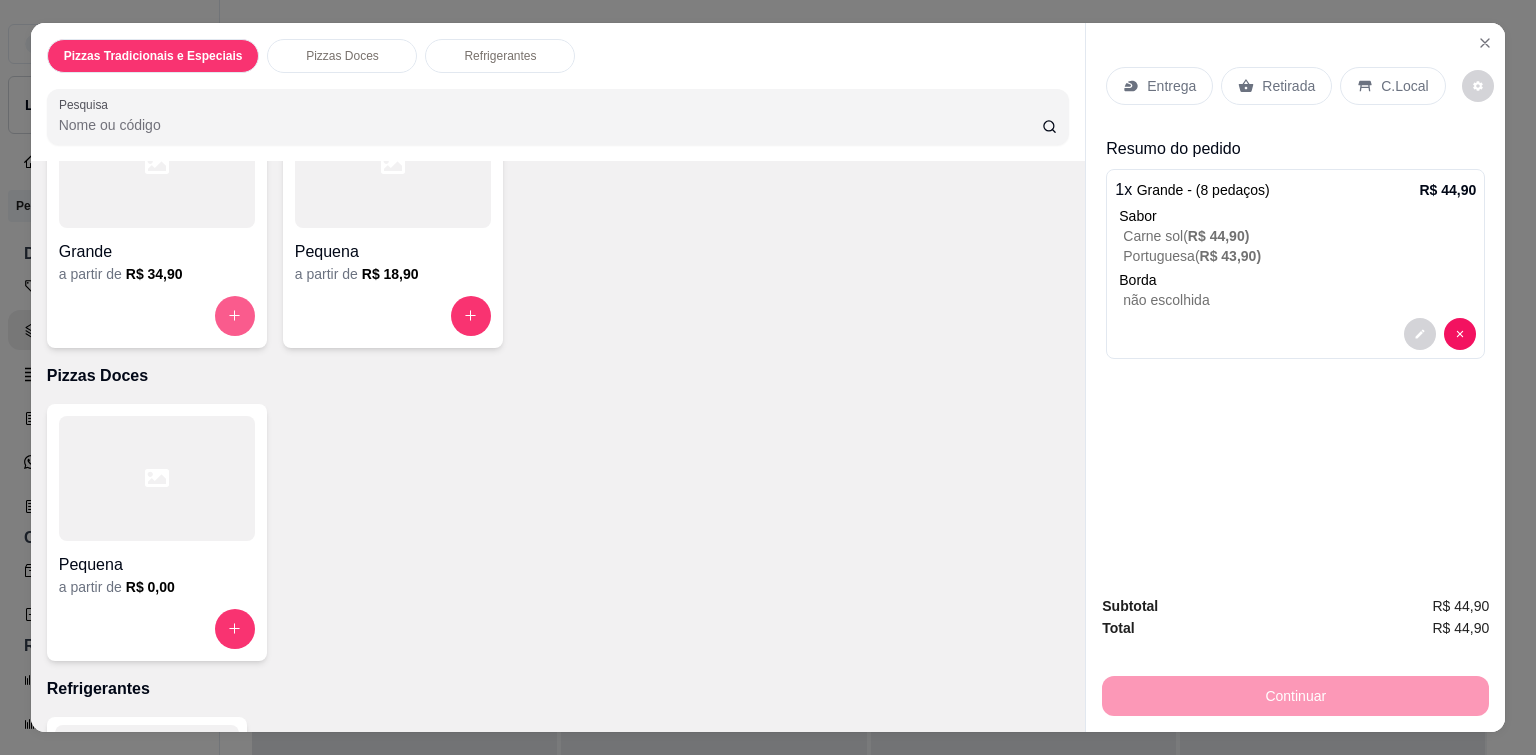 click at bounding box center (235, 316) 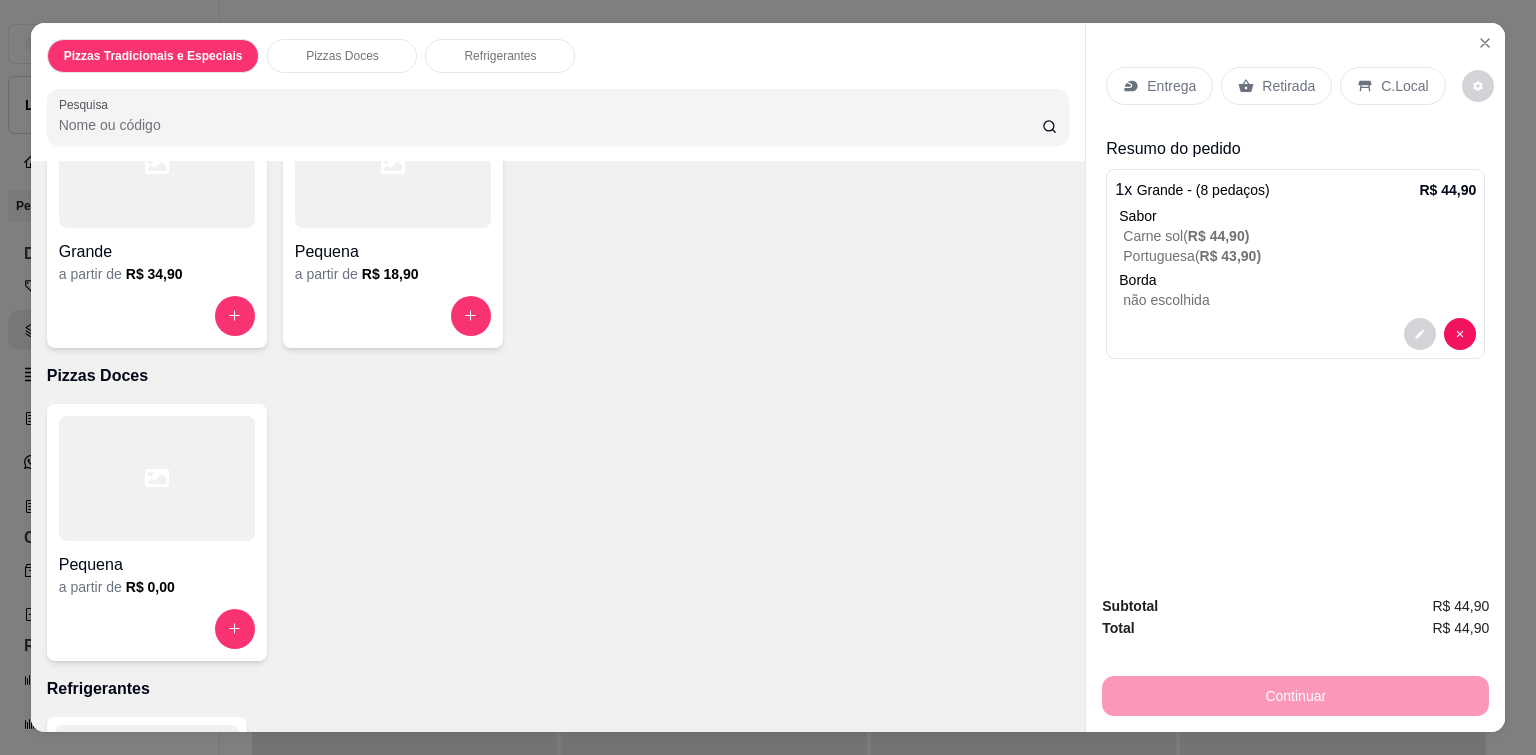 click on "Entrega" at bounding box center (1159, 86) 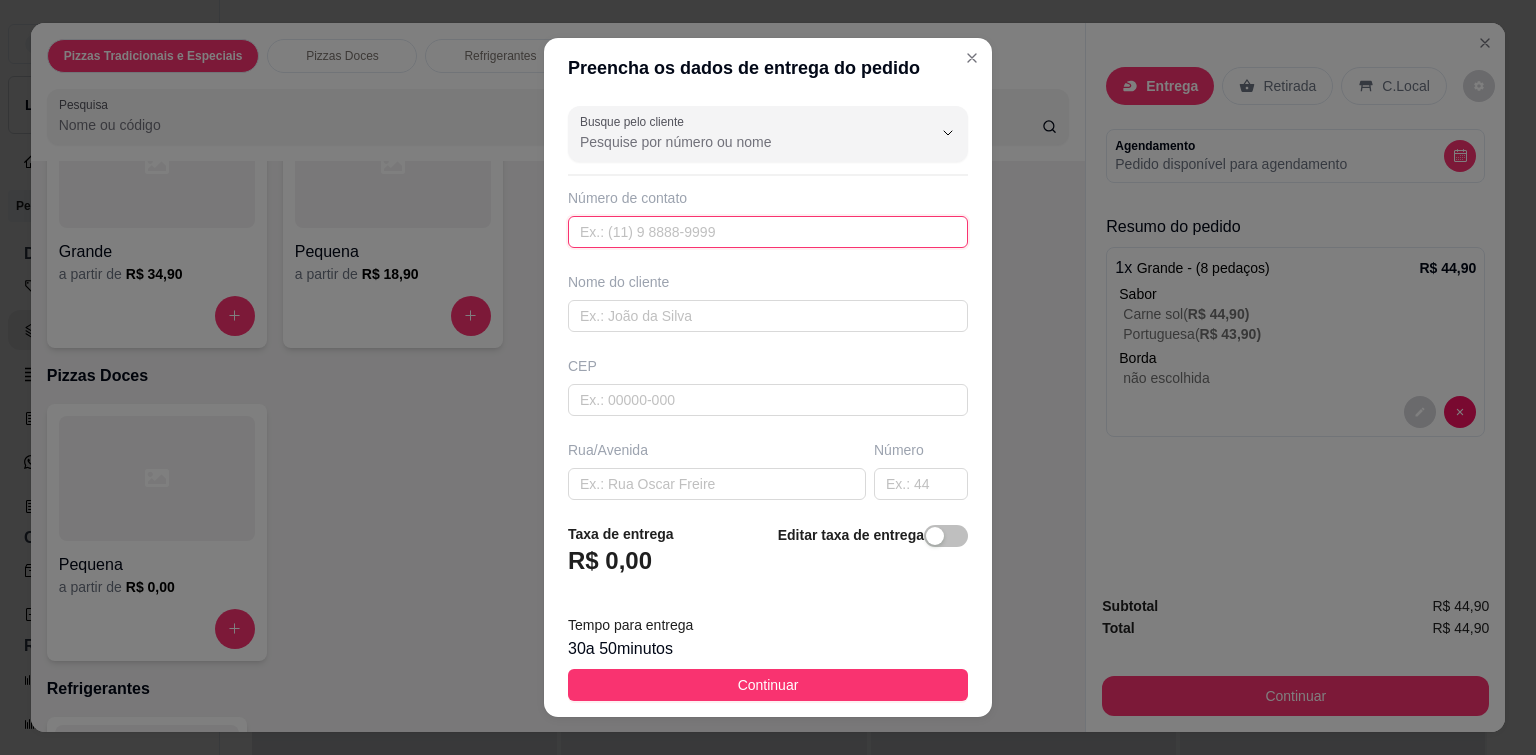 paste on "([AREA]) [PHONE]" 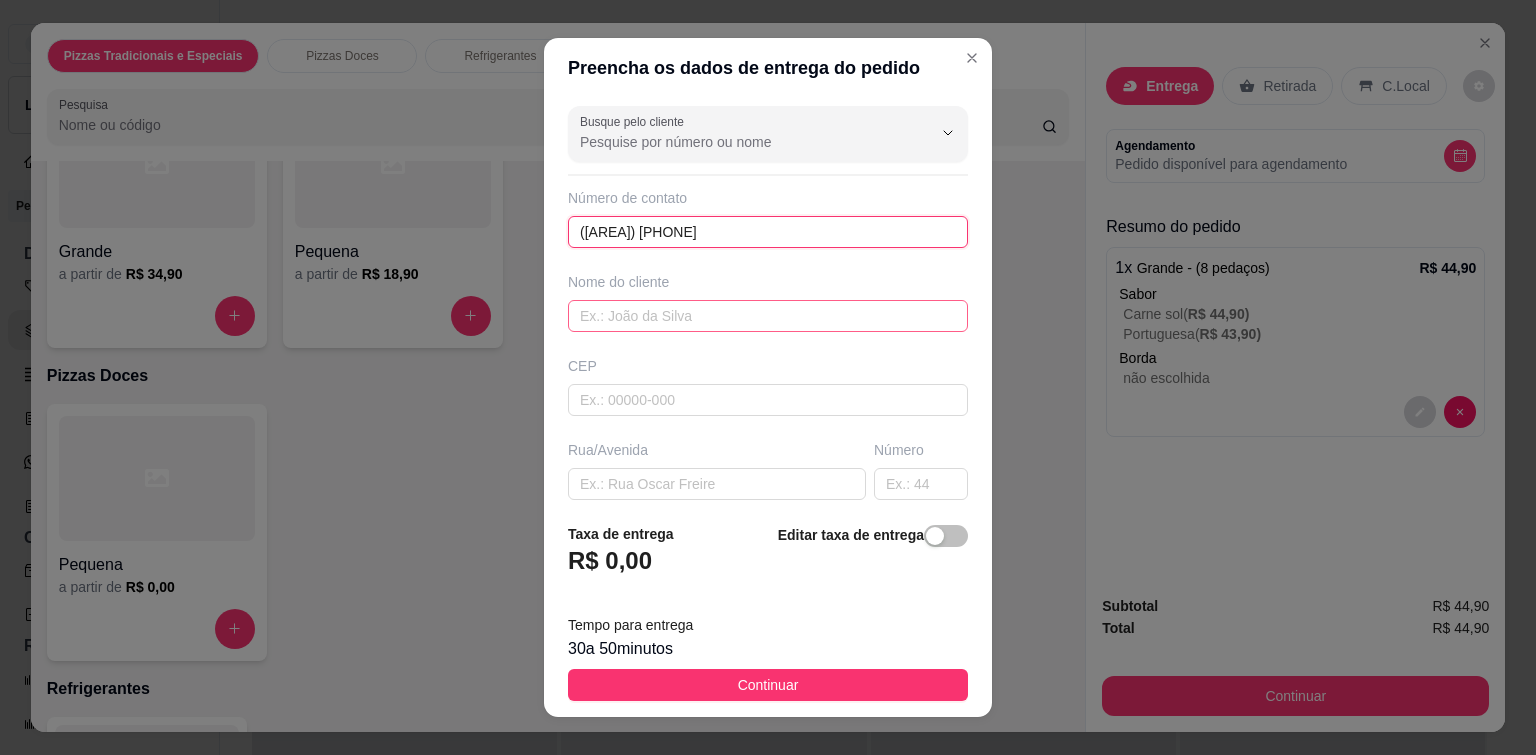 type on "([AREA]) [PHONE]" 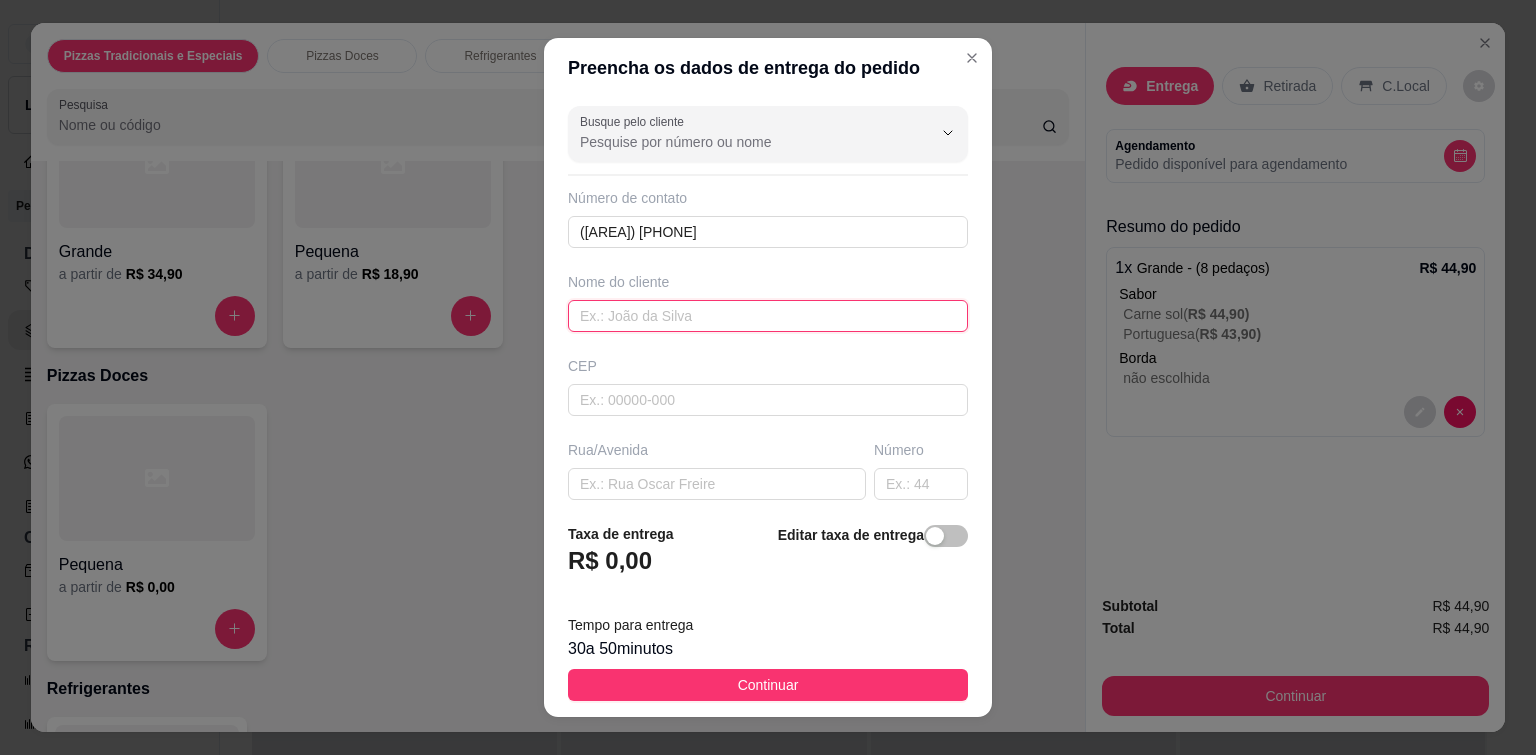 click at bounding box center [768, 316] 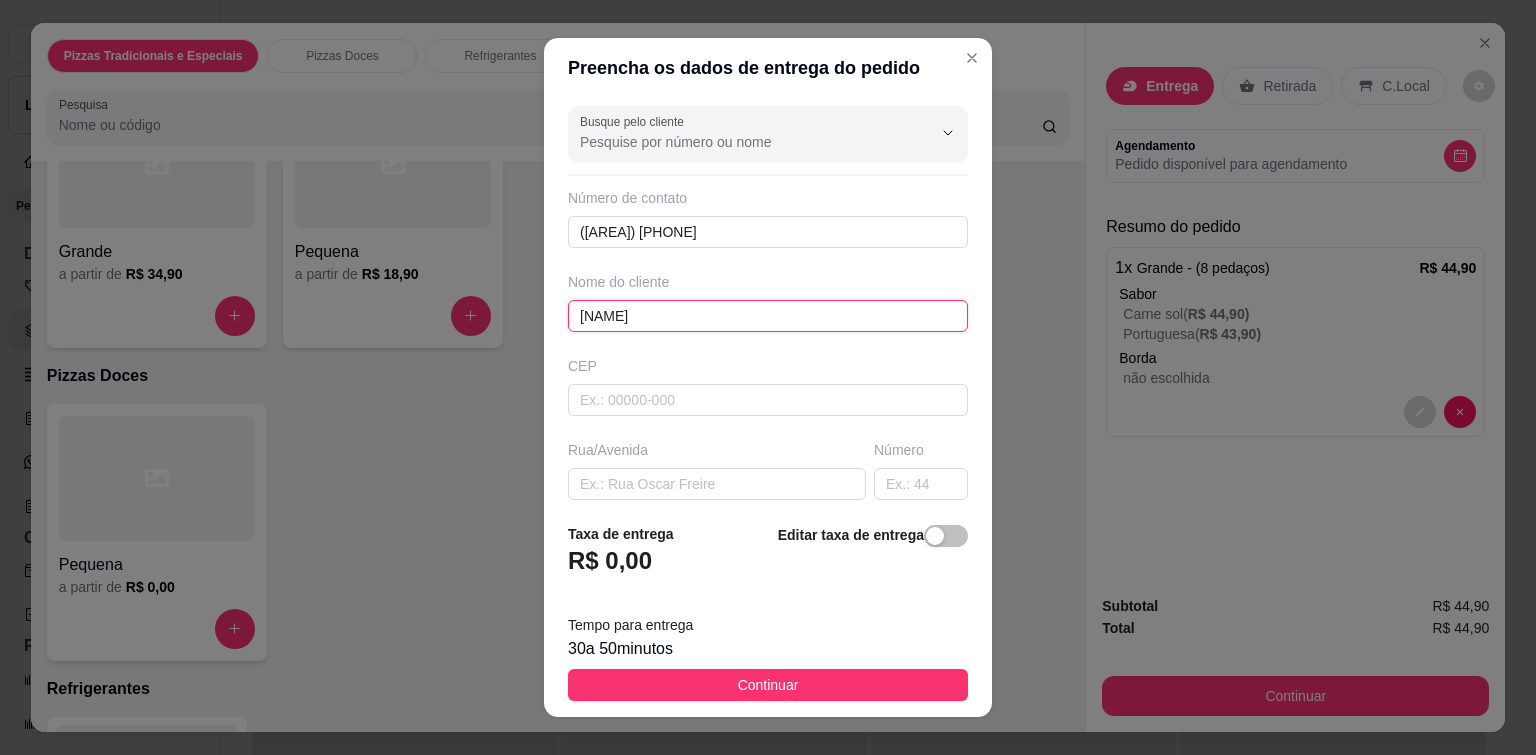 type on "[NAME]" 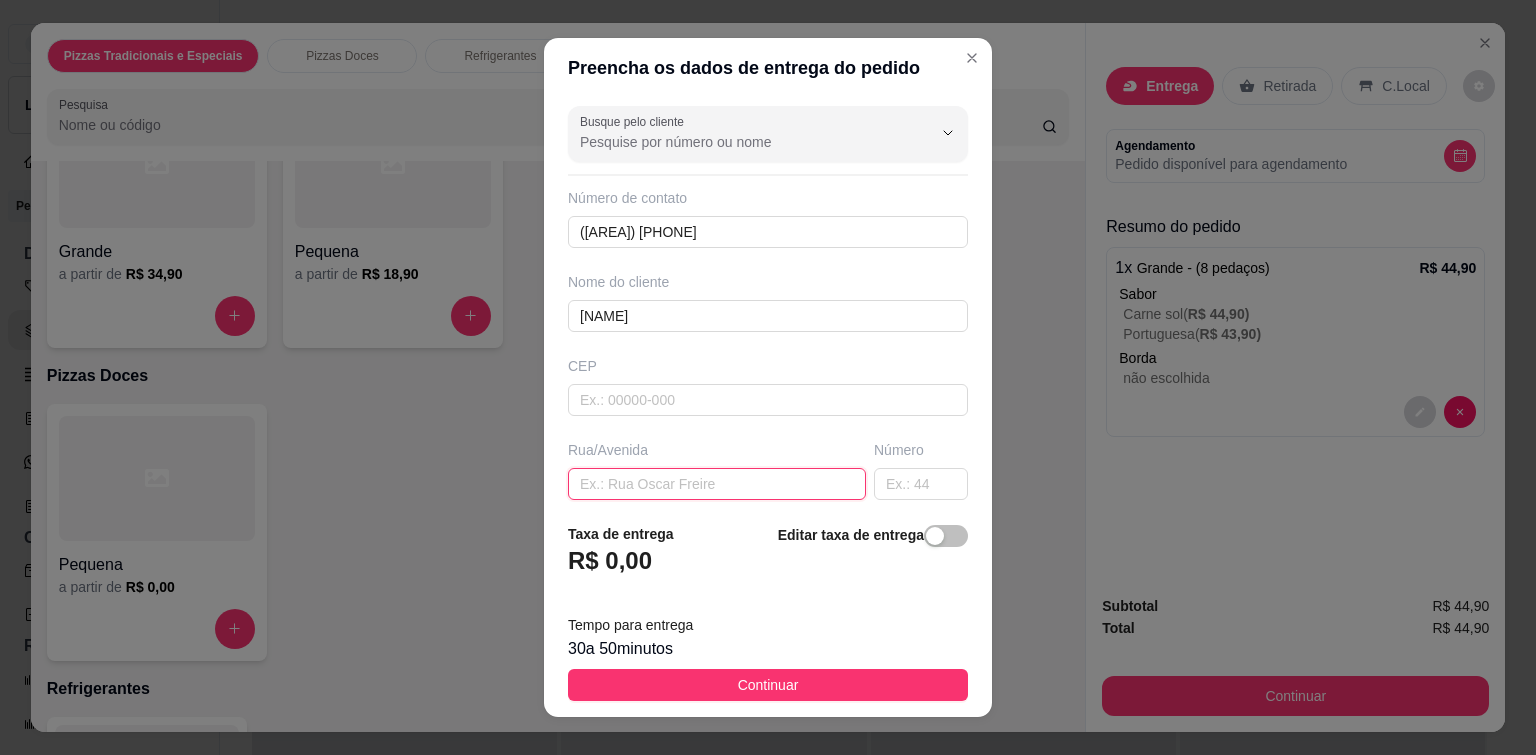 click at bounding box center [717, 484] 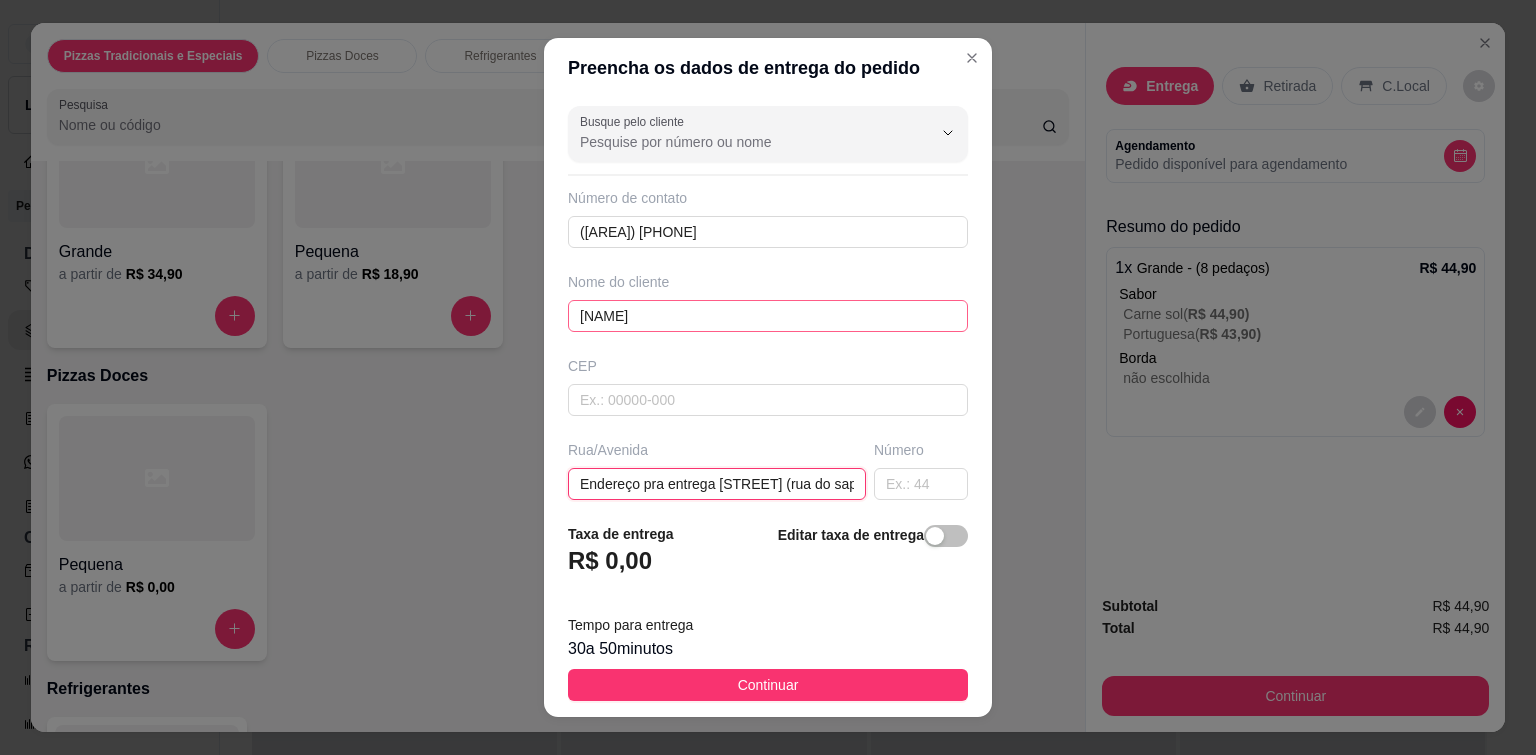 scroll, scrollTop: 0, scrollLeft: 515, axis: horizontal 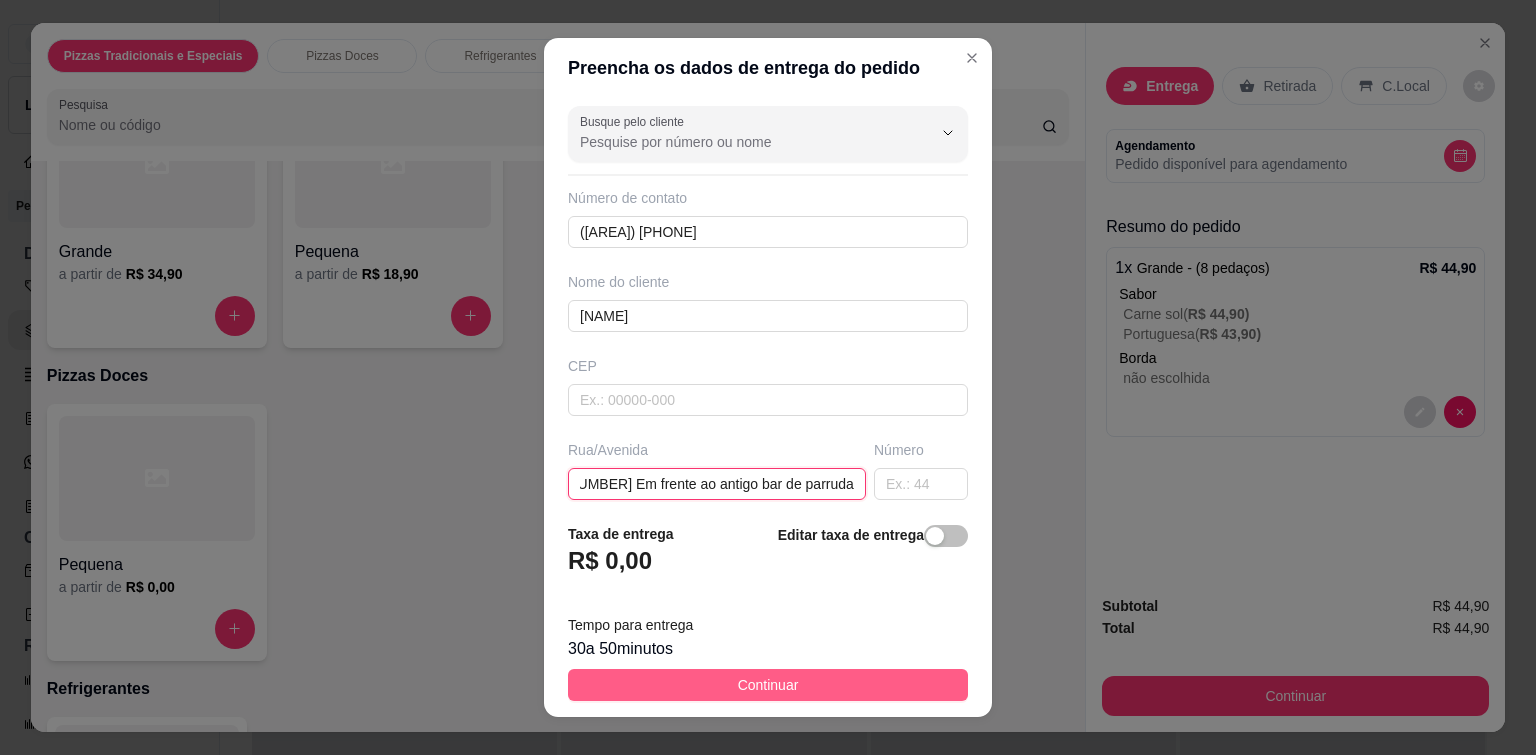 type on "Endereço pra entrega [STREET] (rua do sapo) Casa de esquina, número [NUMBER] Em frente ao antigo bar de parruda" 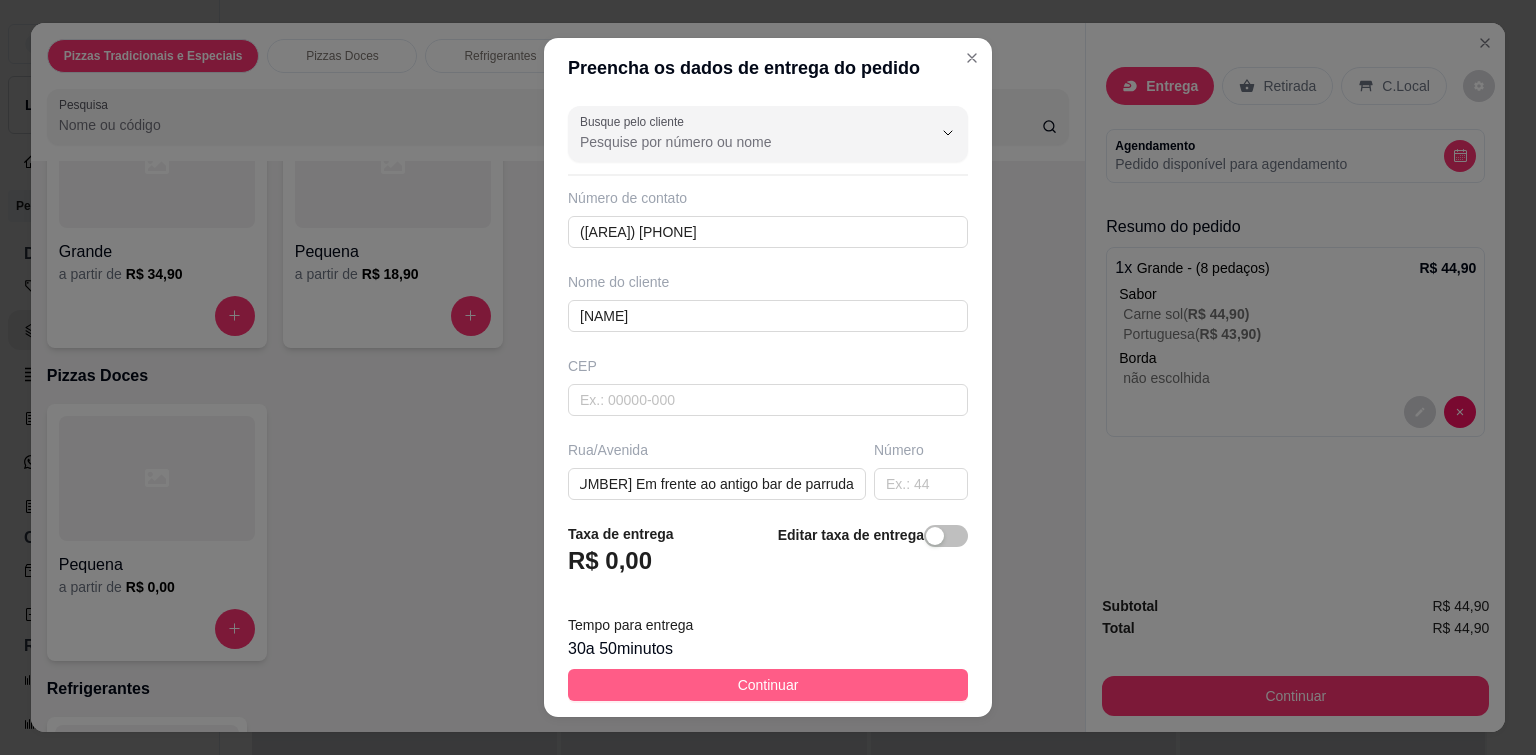 click on "Continuar" at bounding box center [768, 685] 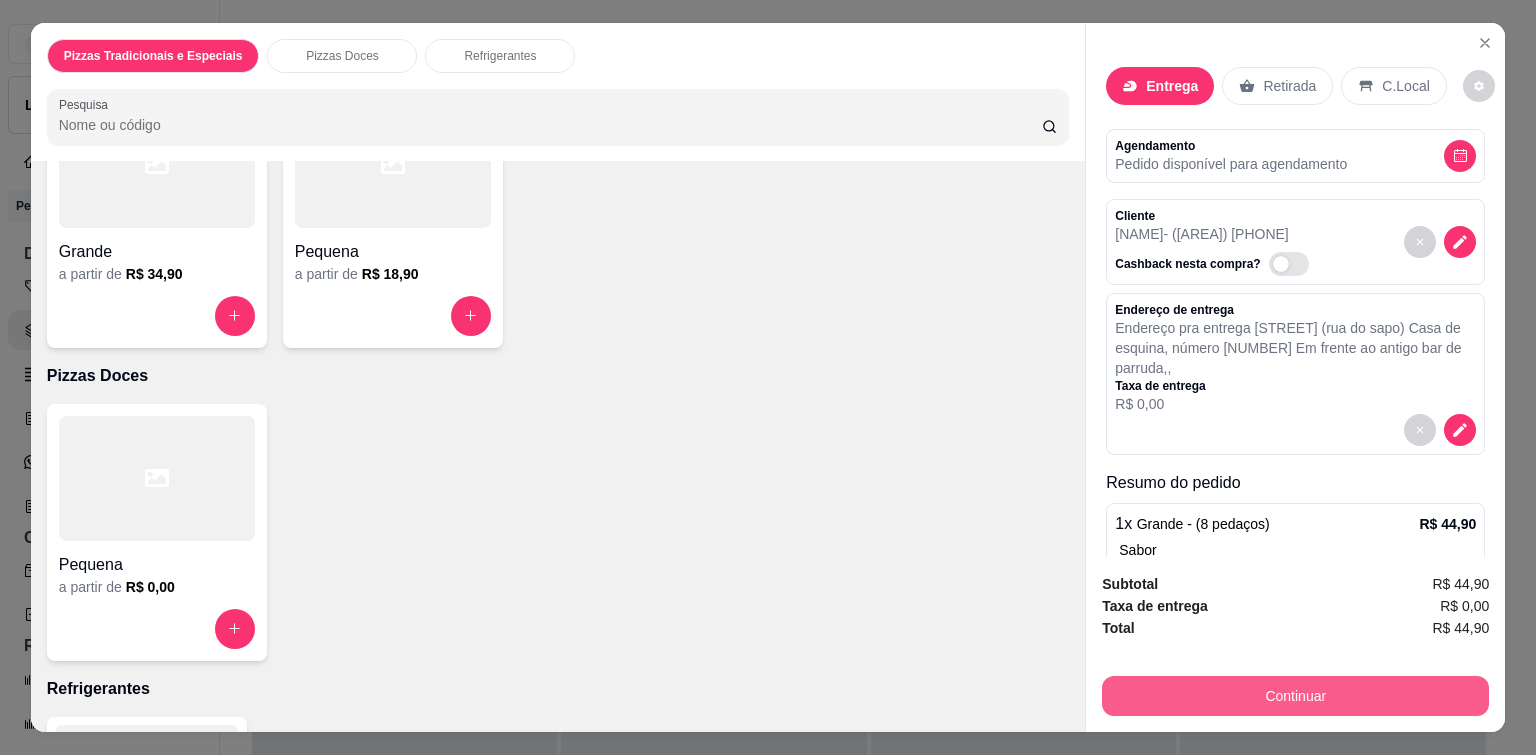 click on "Continuar" at bounding box center (1295, 696) 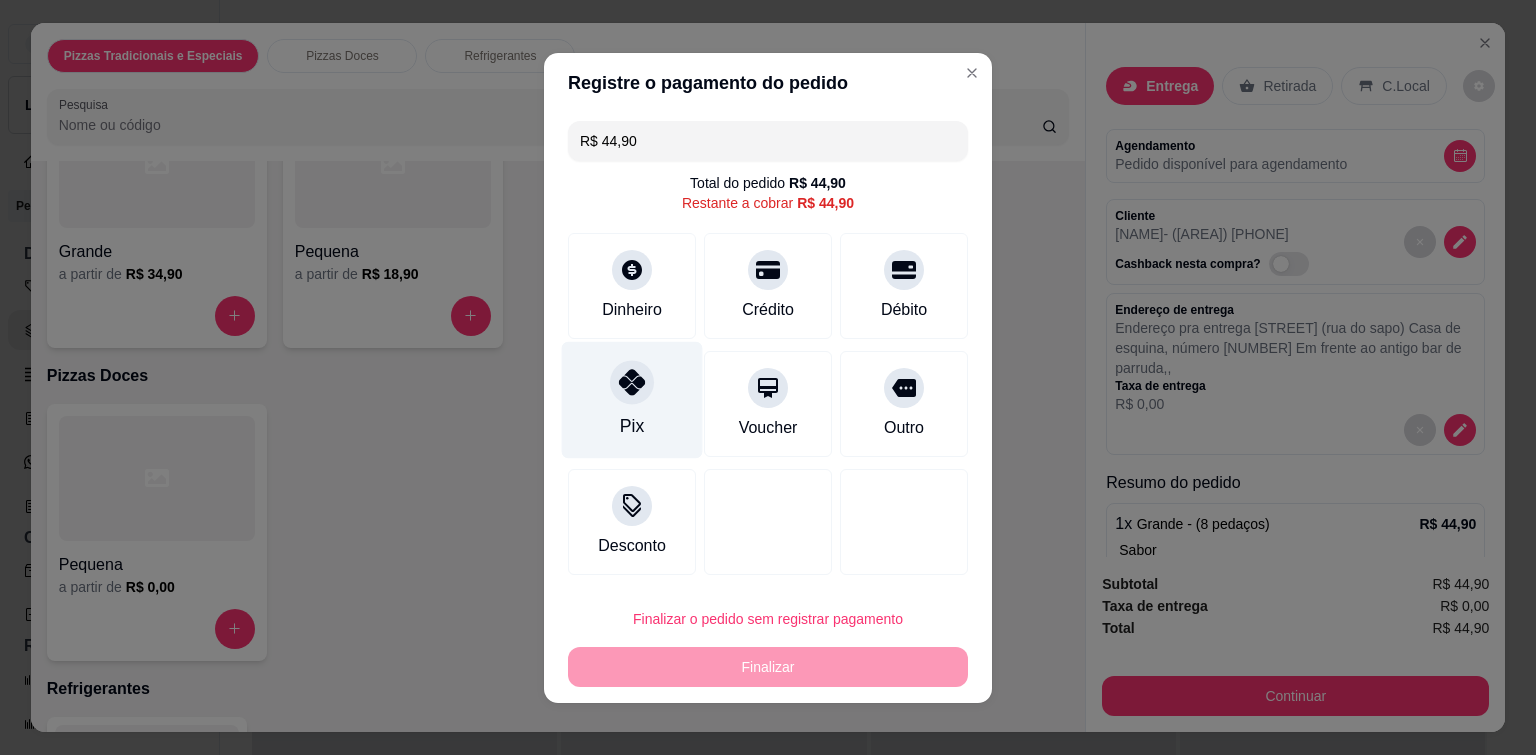 click at bounding box center [632, 382] 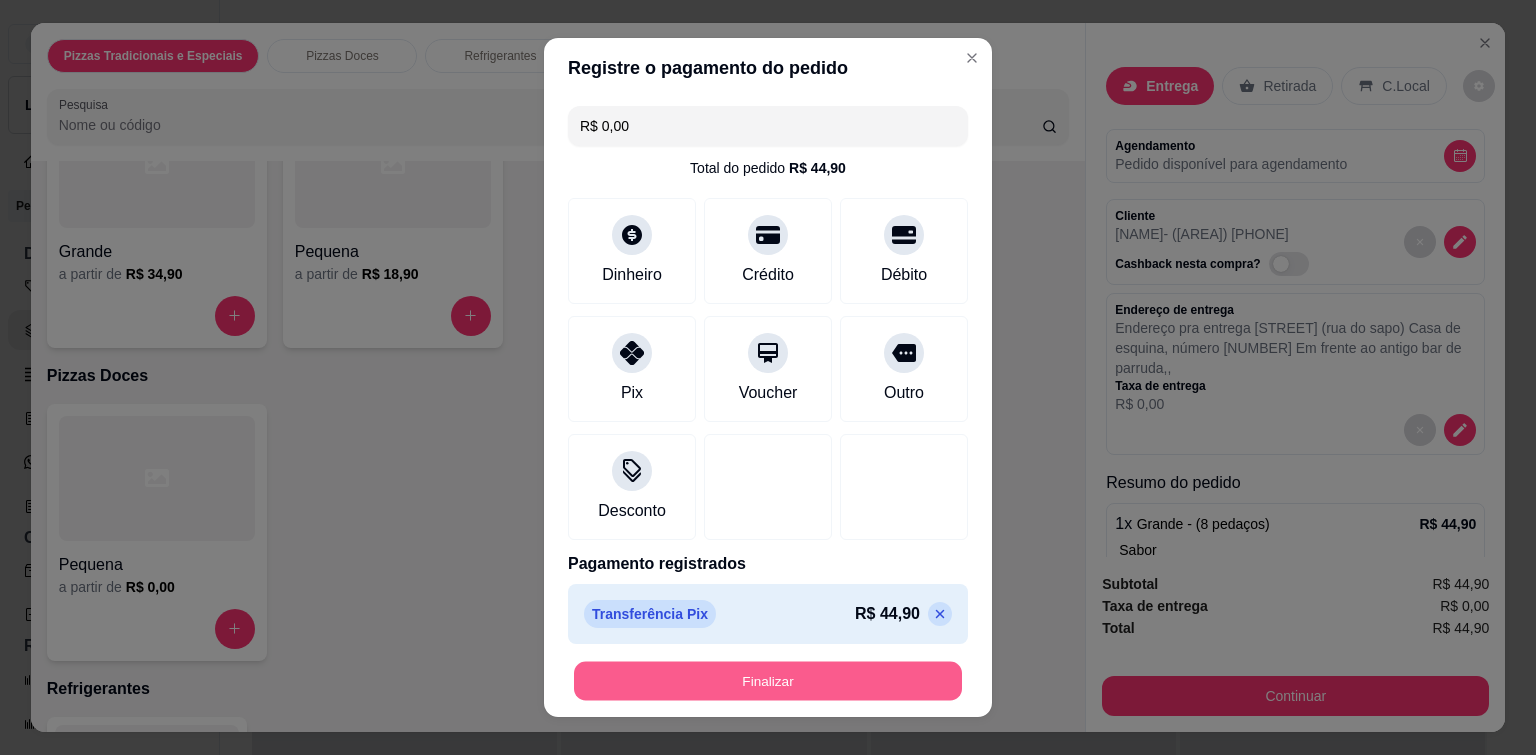 click on "Finalizar" at bounding box center (768, 681) 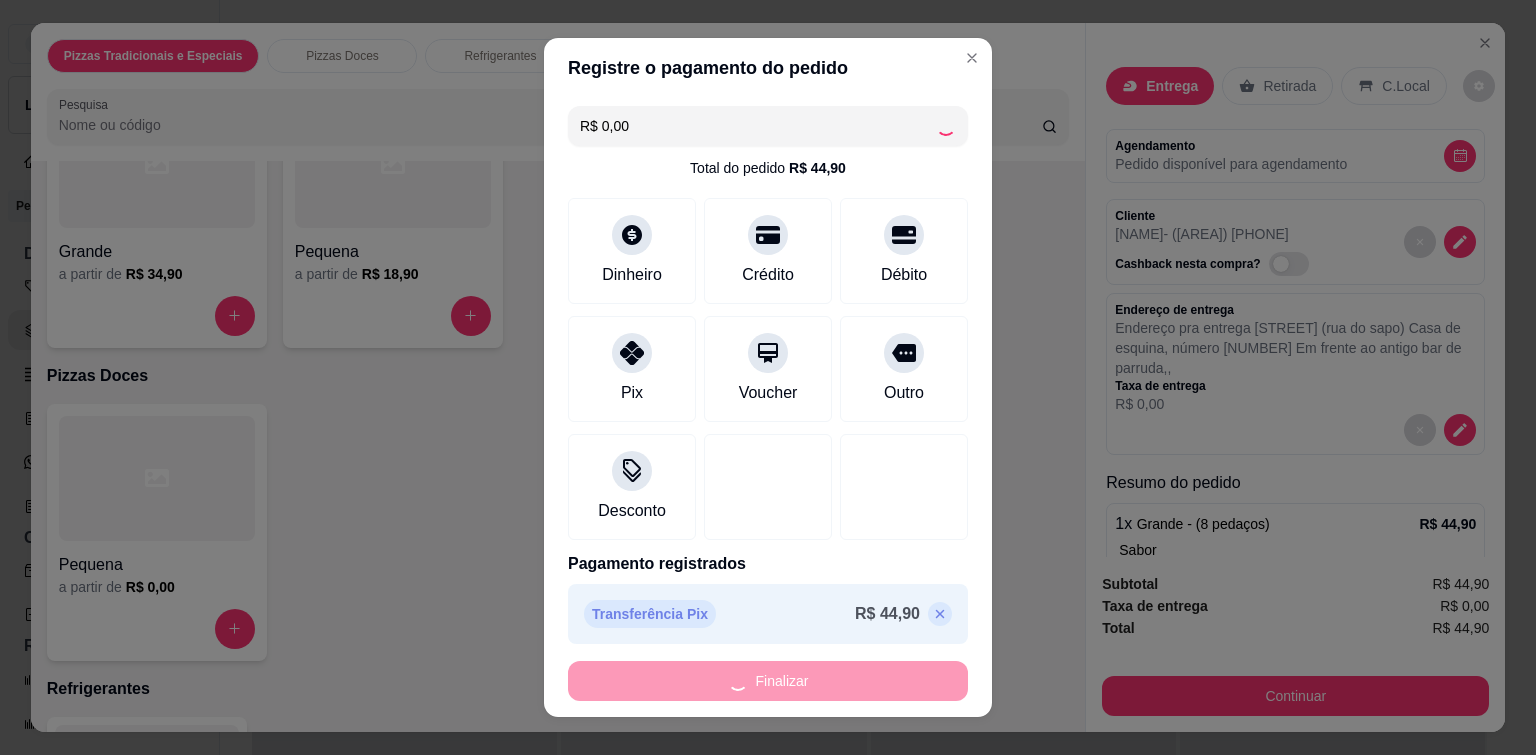 type on "-R$ 44,90" 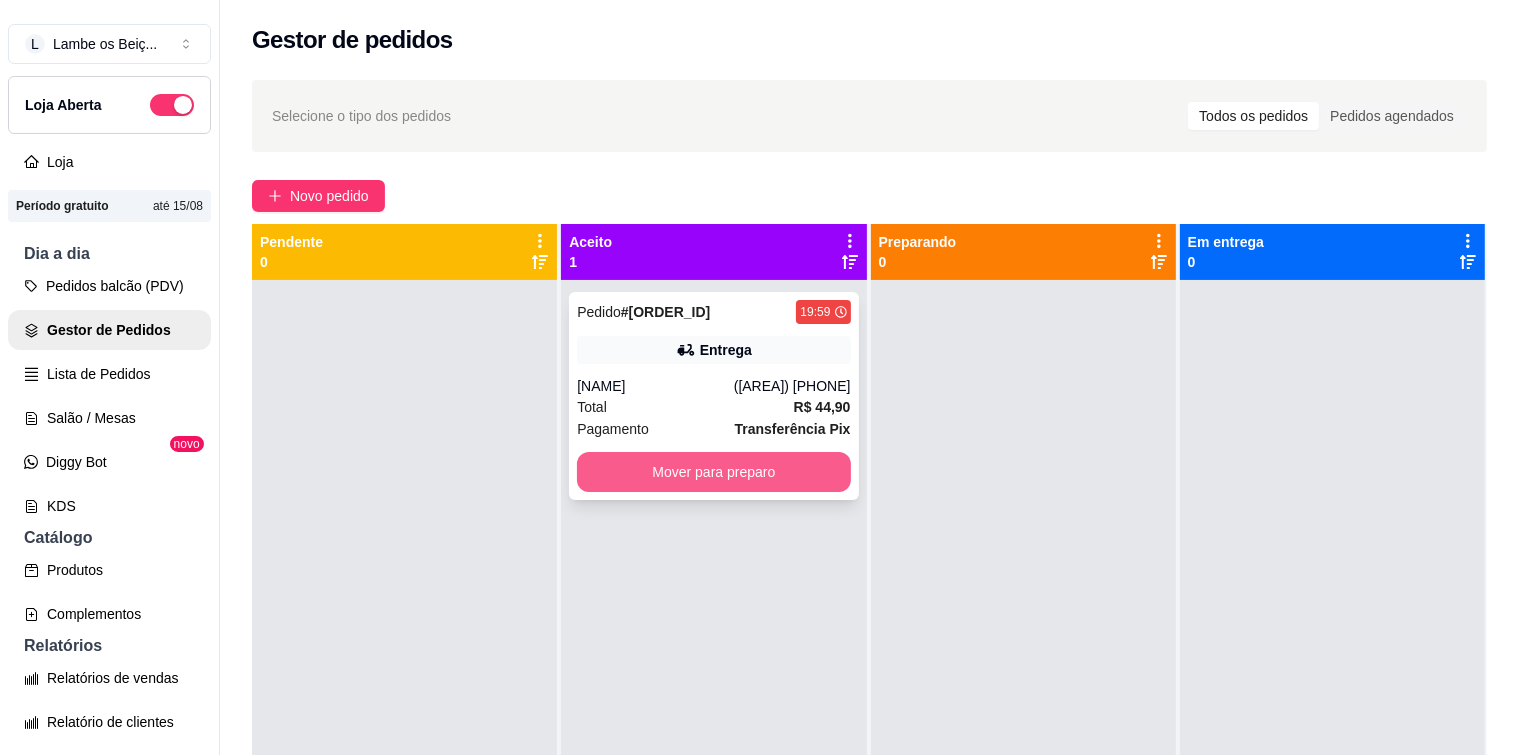 click on "Mover para preparo" at bounding box center [713, 472] 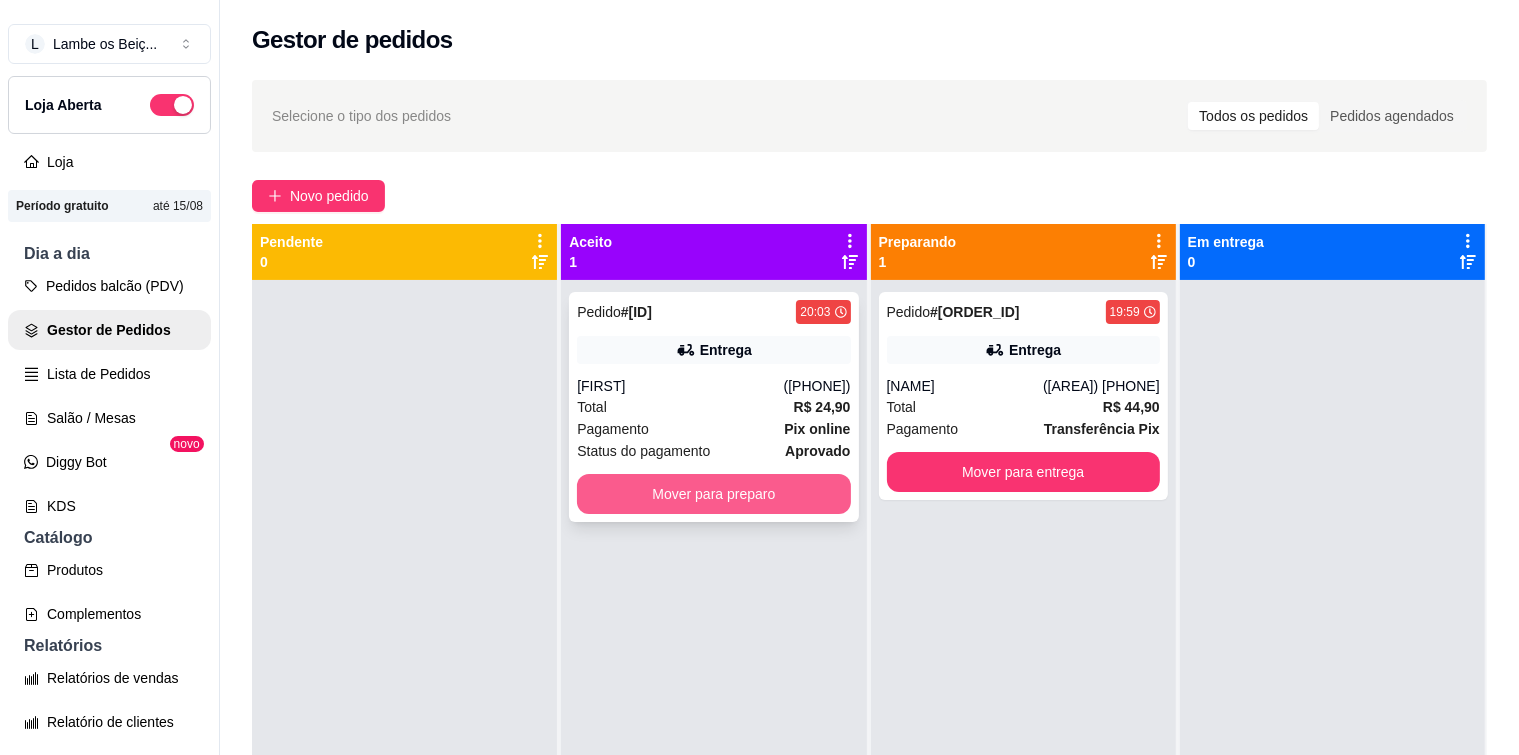 click on "Mover para preparo" at bounding box center [713, 494] 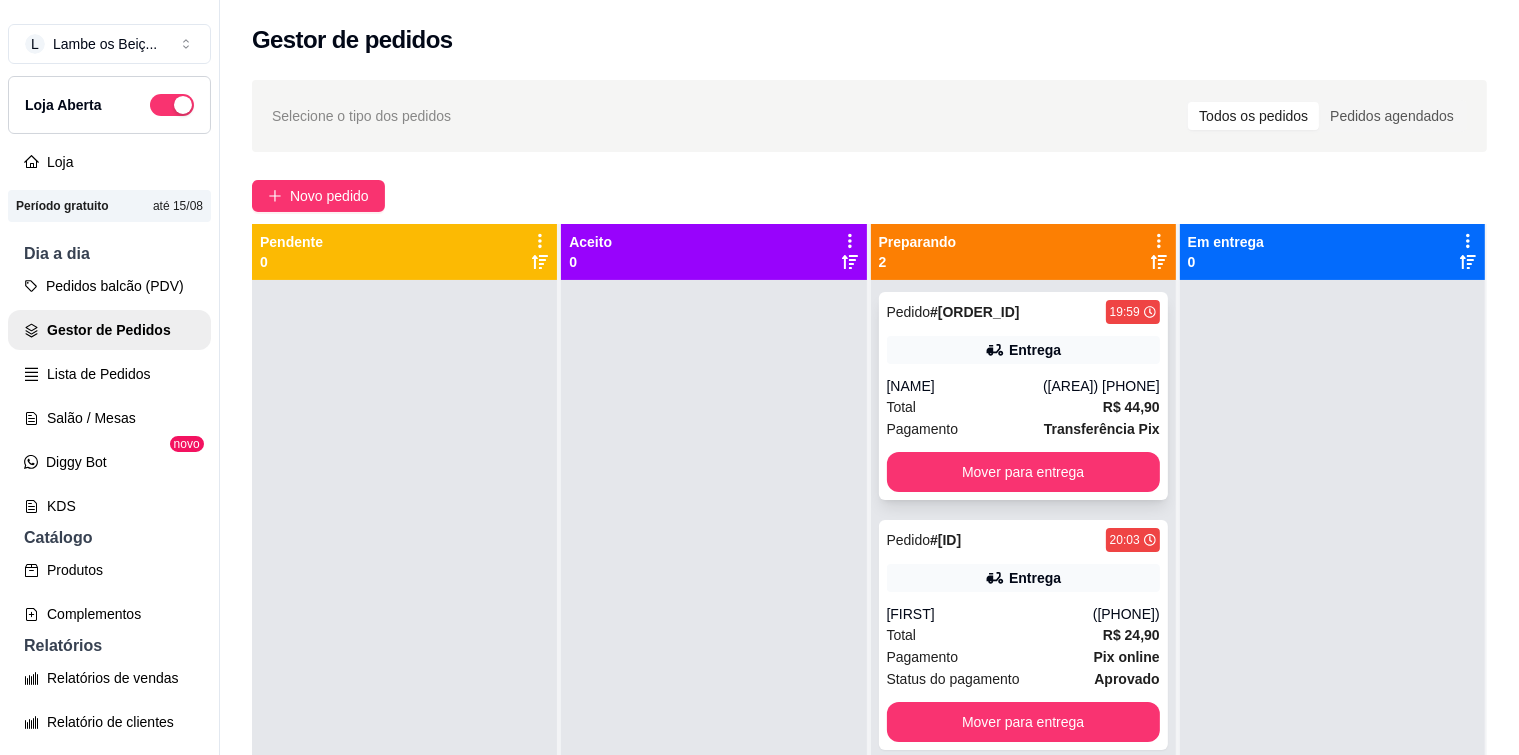 click on "[NAME]" at bounding box center (965, 386) 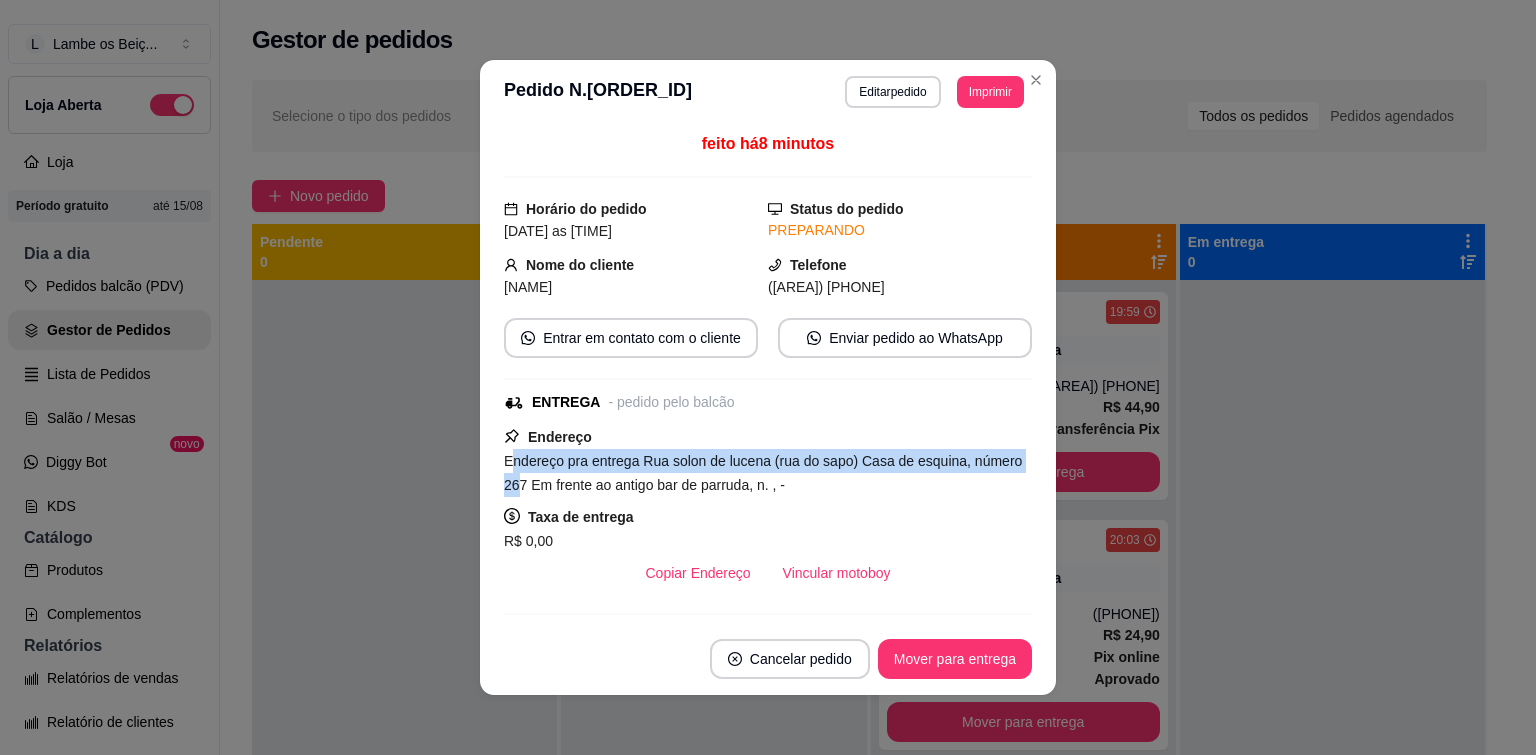 drag, startPoint x: 501, startPoint y: 454, endPoint x: 512, endPoint y: 474, distance: 22.825424 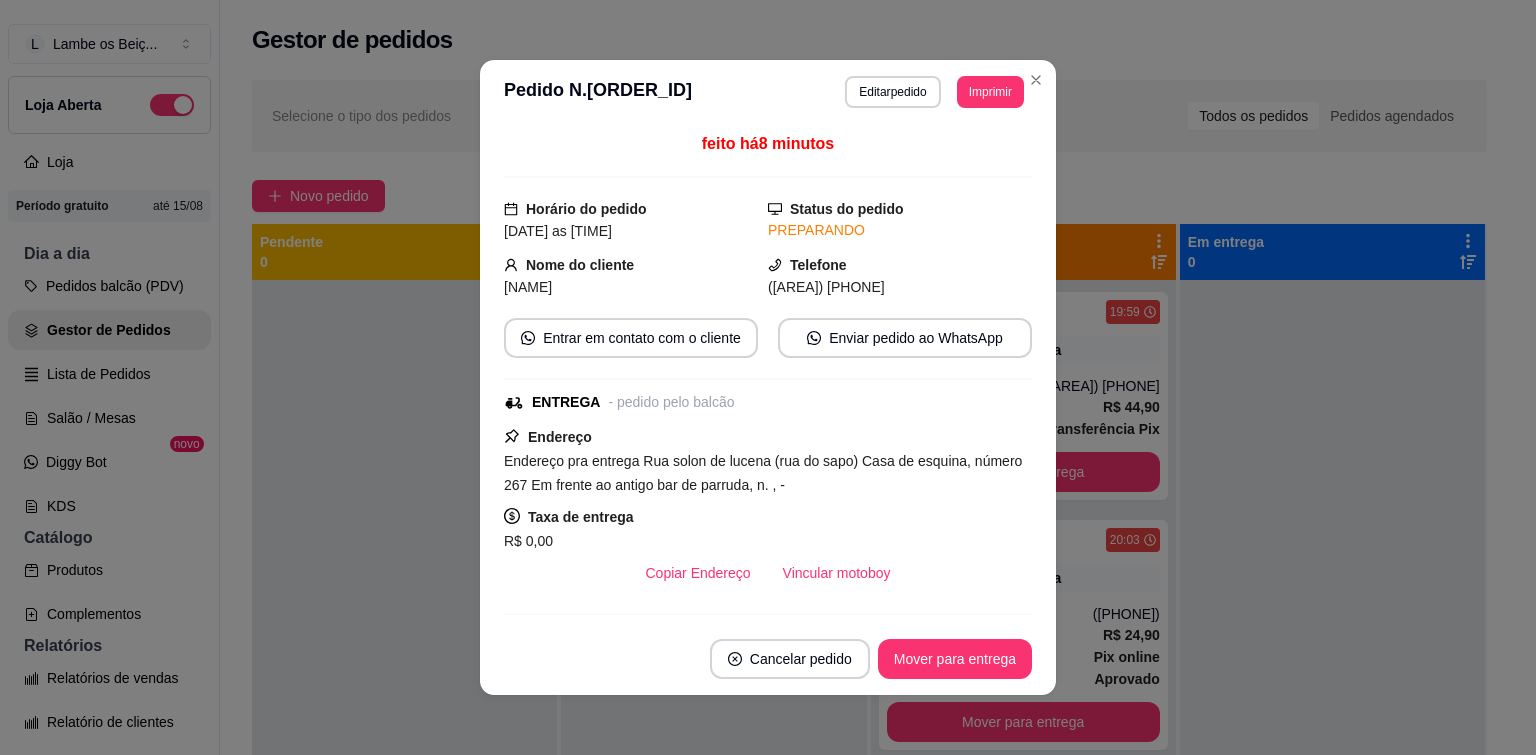 click on "Endereço pra entrega  Rua solon de lucena (rua do sapo)  Casa de esquina, número 267  Em frente ao antigo bar de parruda, n. ,  -" at bounding box center (763, 473) 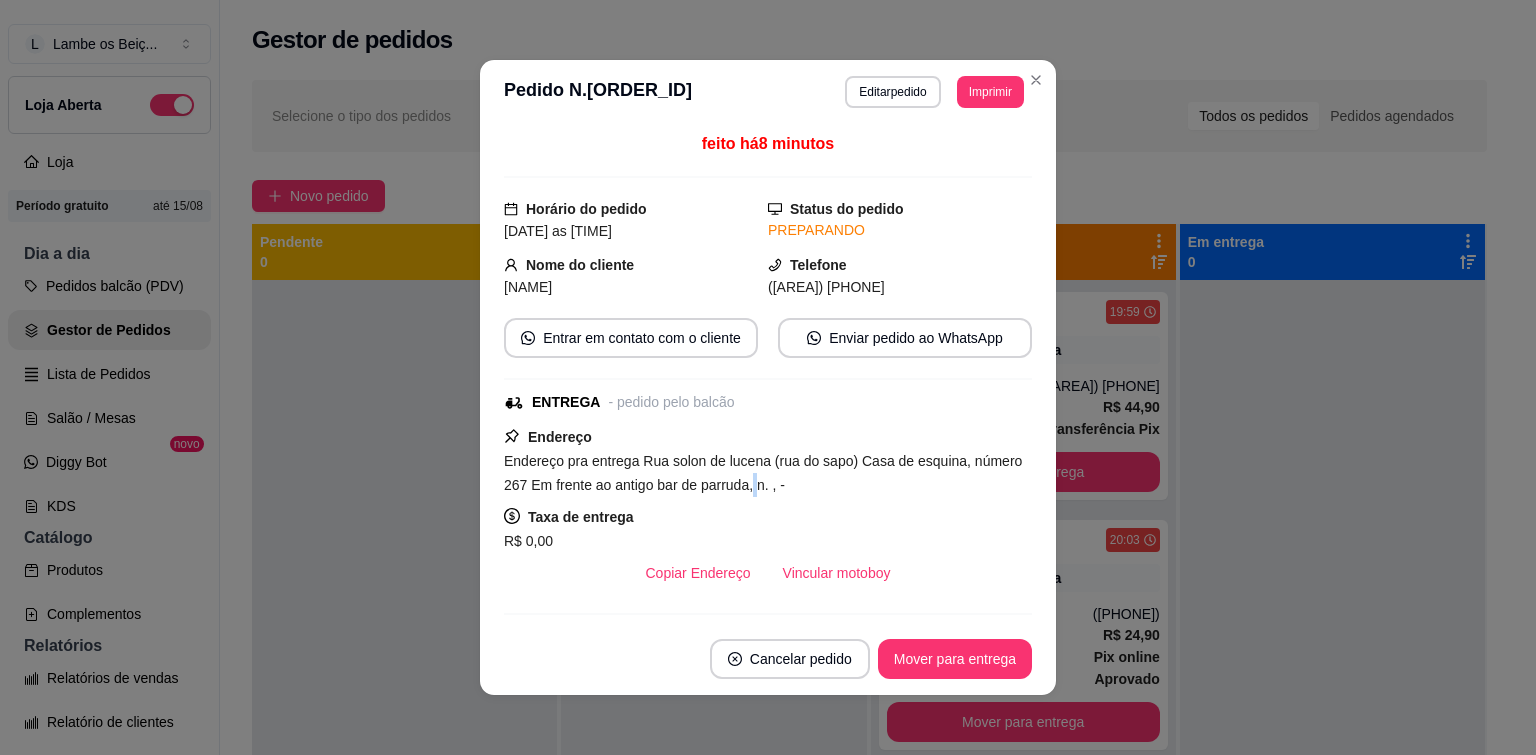 click on "Endereço pra entrega  Rua solon de lucena (rua do sapo)  Casa de esquina, número 267  Em frente ao antigo bar de parruda, n. ,  -" at bounding box center [763, 473] 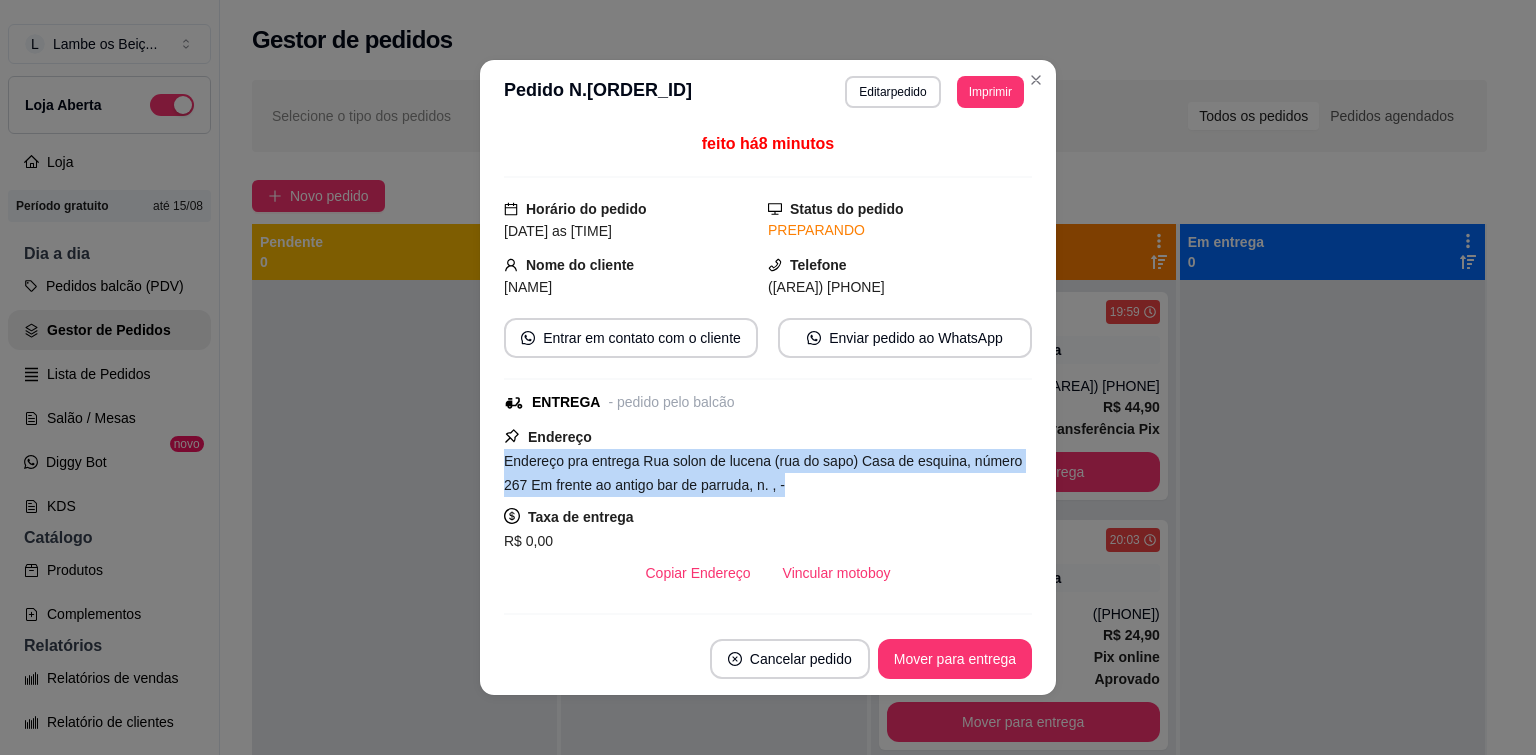 click on "Endereço pra entrega  Rua solon de lucena (rua do sapo)  Casa de esquina, número 267  Em frente ao antigo bar de parruda, n. ,  -" at bounding box center [763, 473] 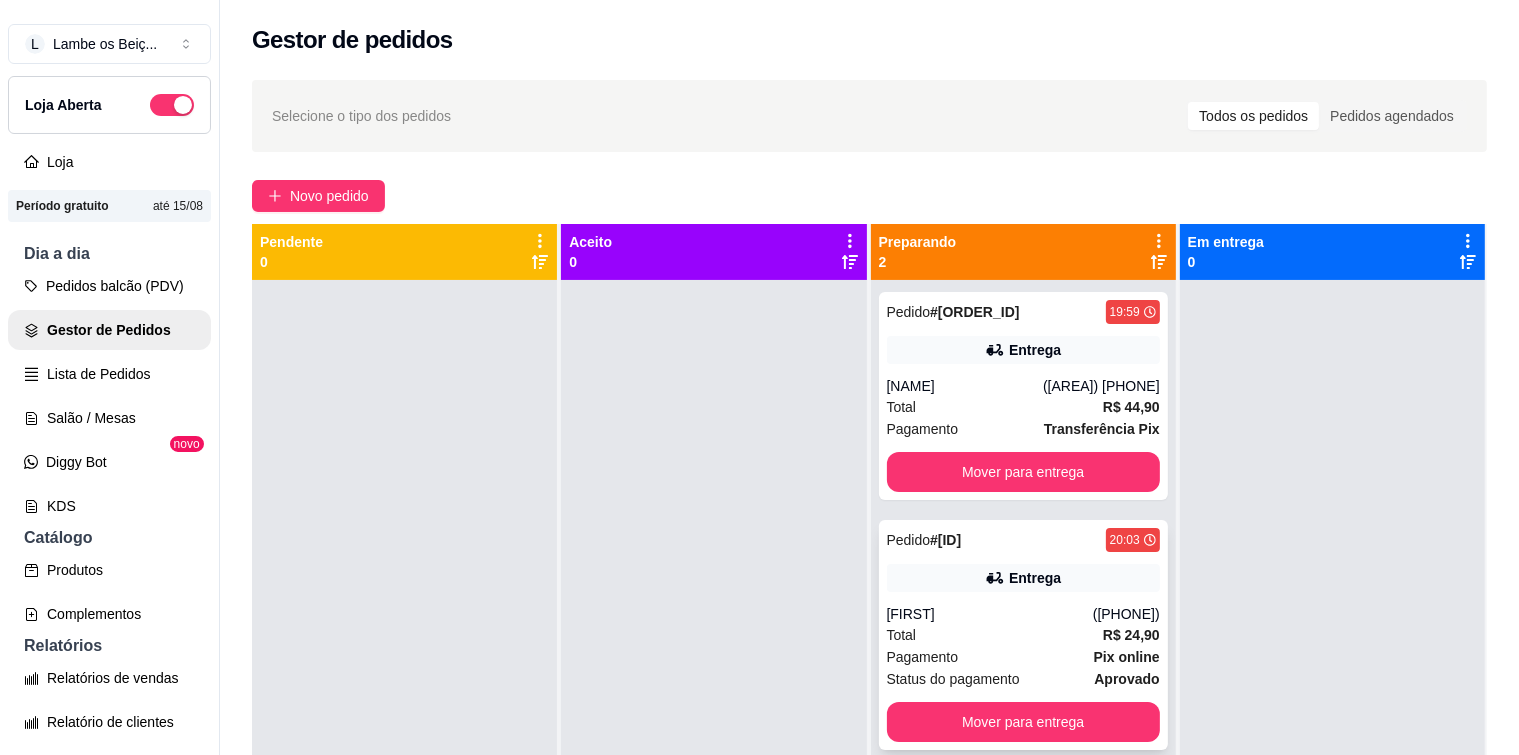 click on "Total R$ 24,90" at bounding box center [1023, 635] 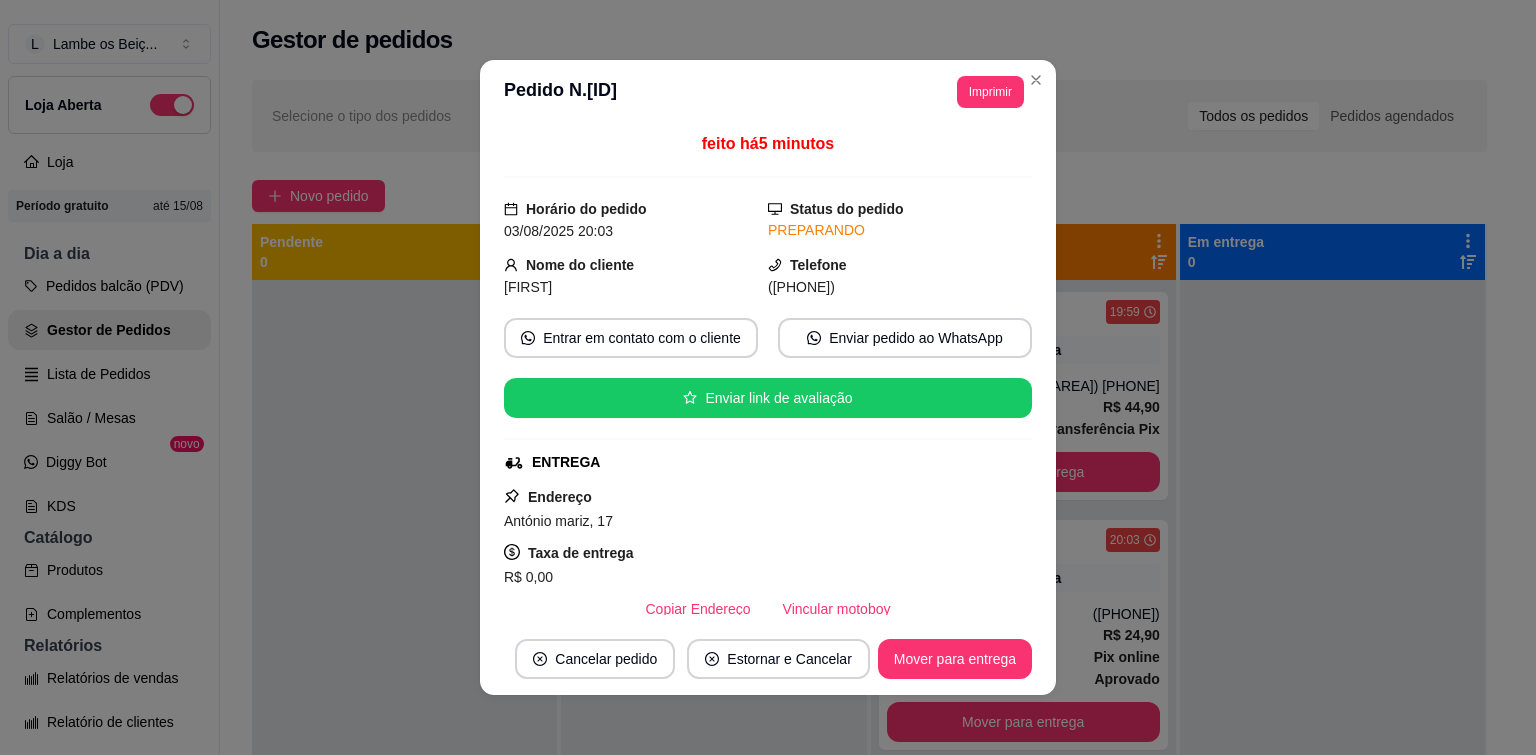 click on "António mariz, 17" at bounding box center (558, 521) 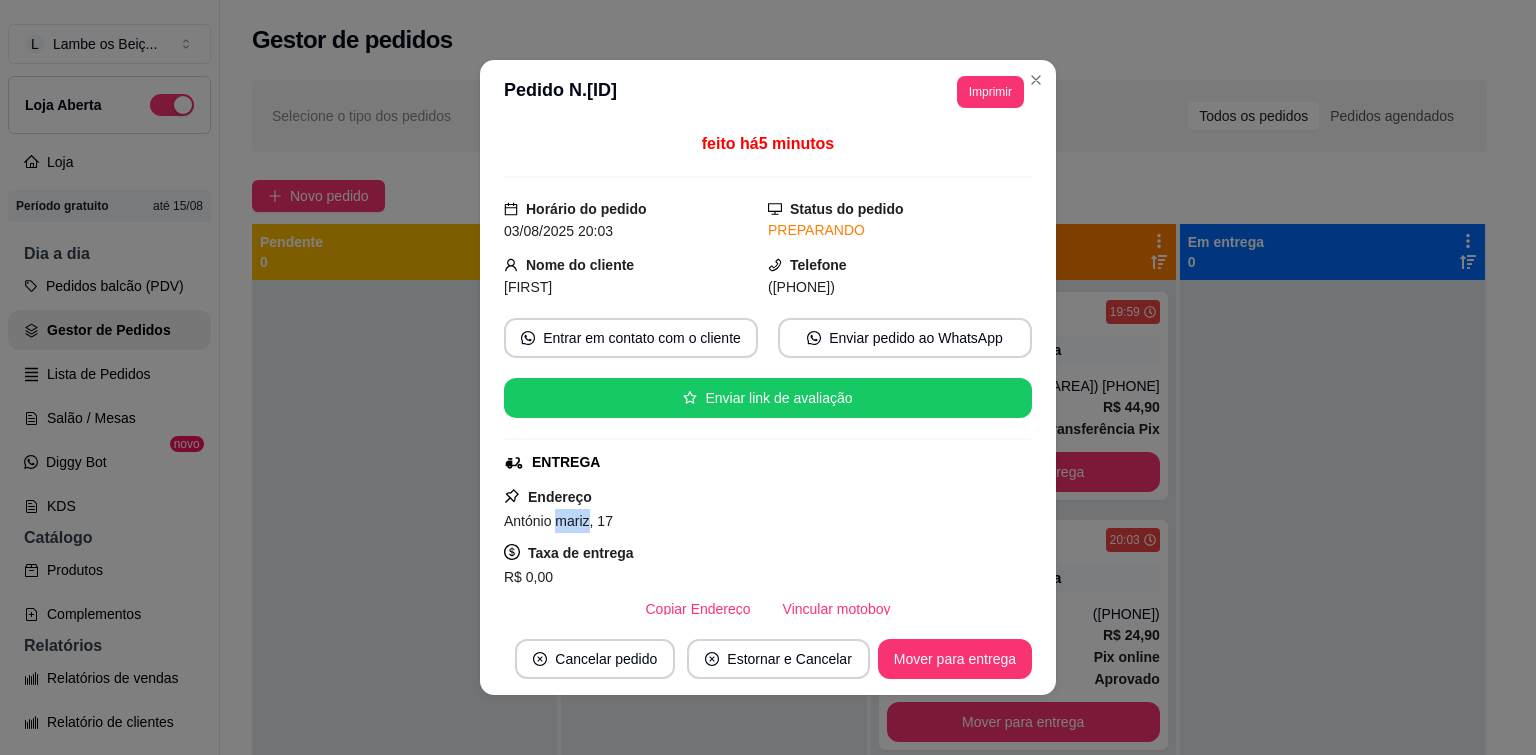 click on "António mariz, 17" at bounding box center (558, 521) 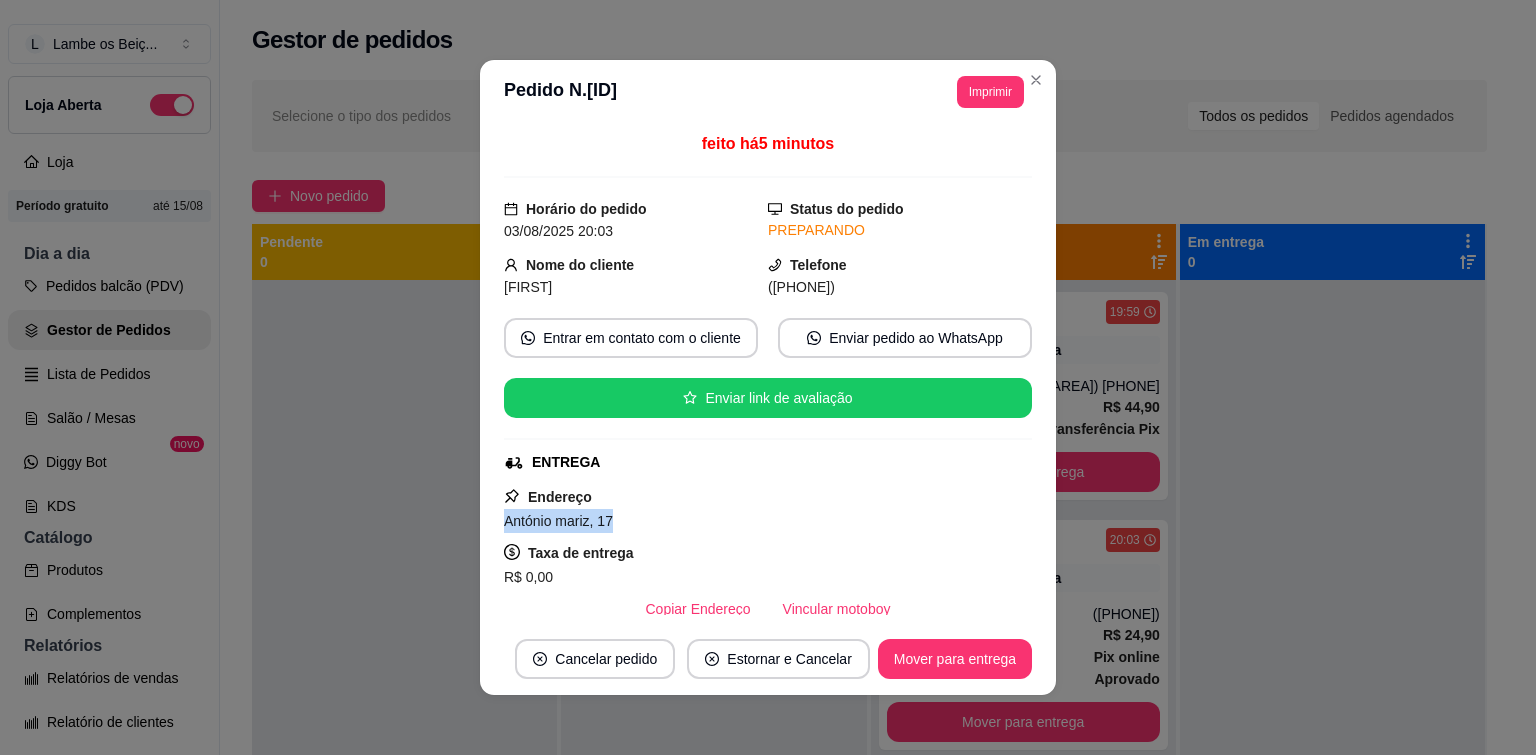 click on "António mariz, 17" at bounding box center (558, 521) 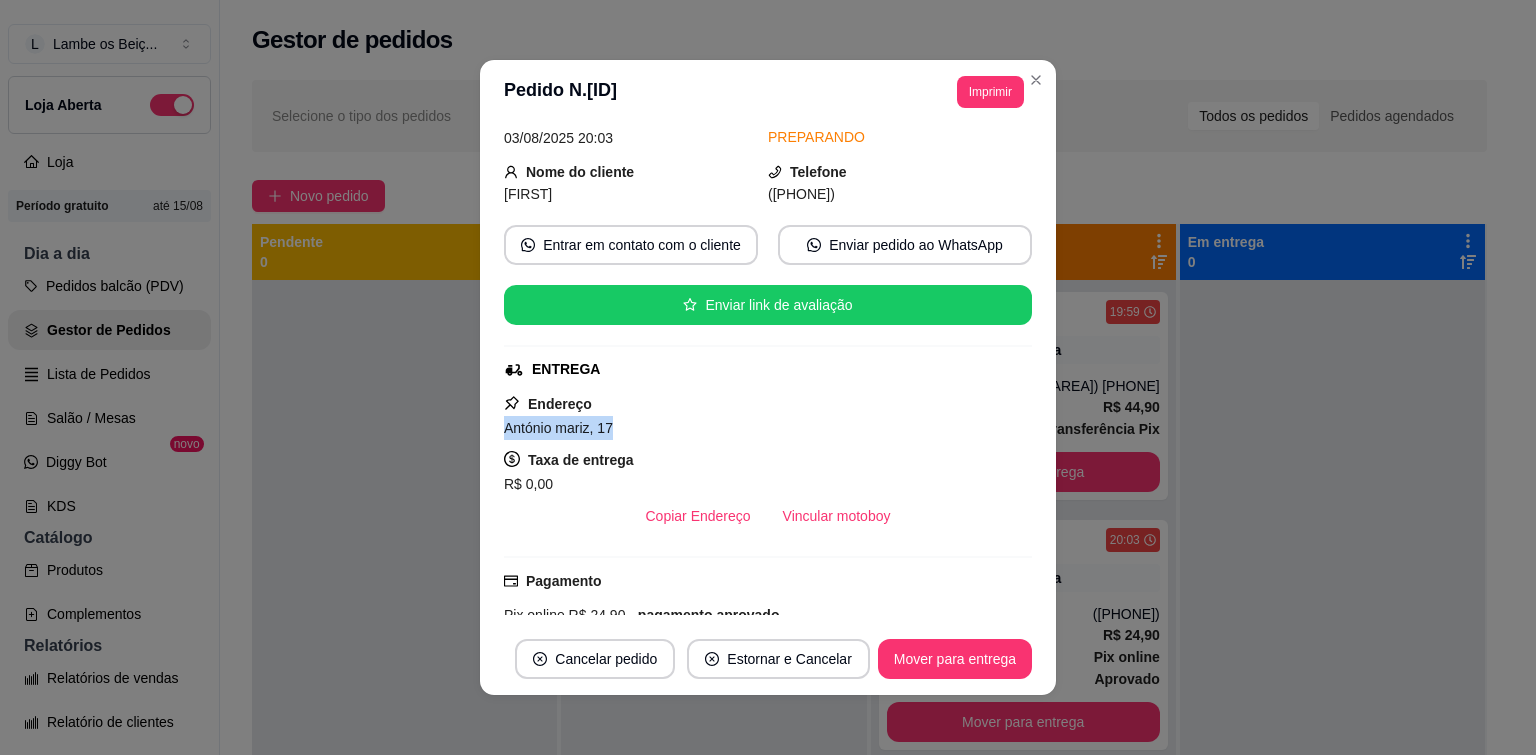 scroll, scrollTop: 300, scrollLeft: 0, axis: vertical 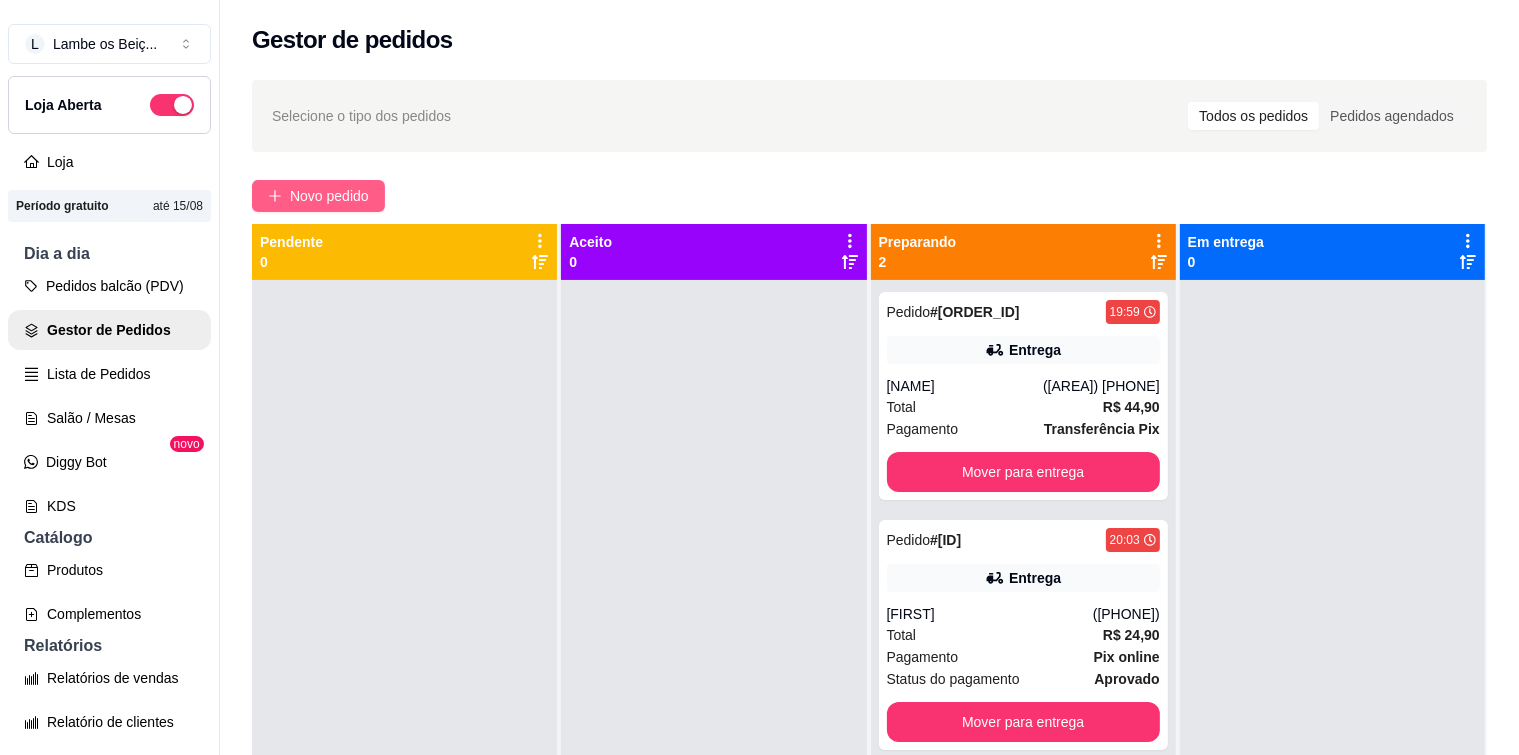 click on "Novo pedido" at bounding box center (329, 196) 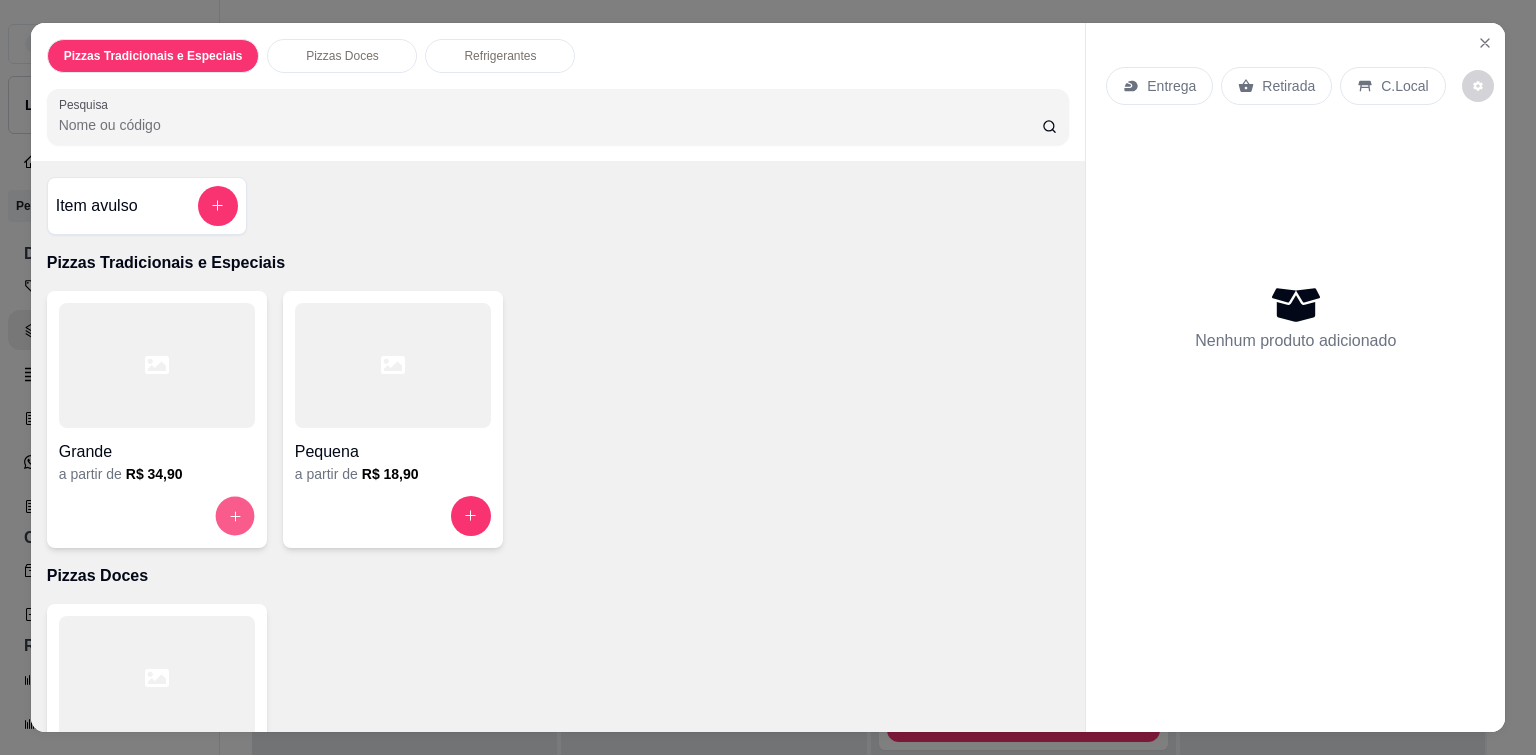 click 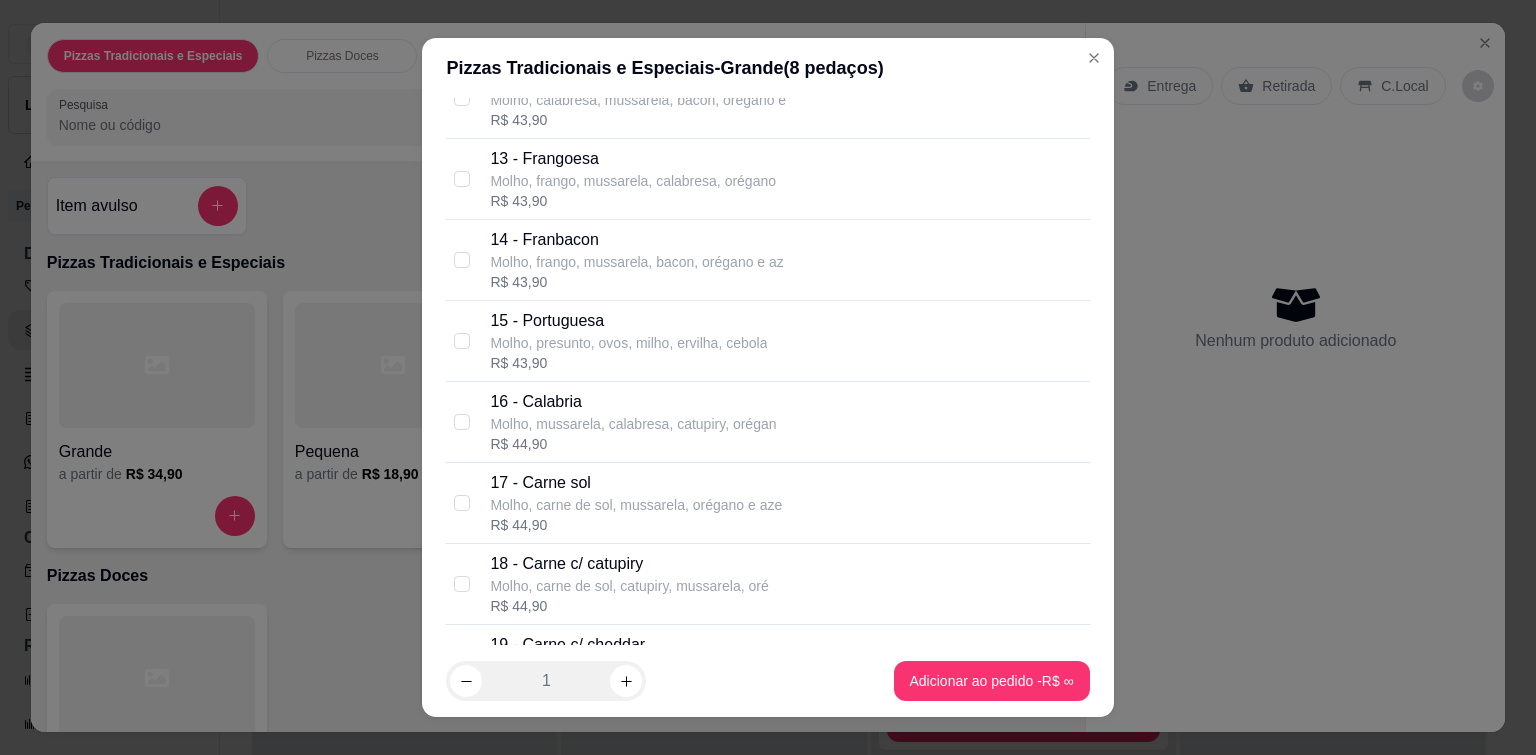 scroll, scrollTop: 1300, scrollLeft: 0, axis: vertical 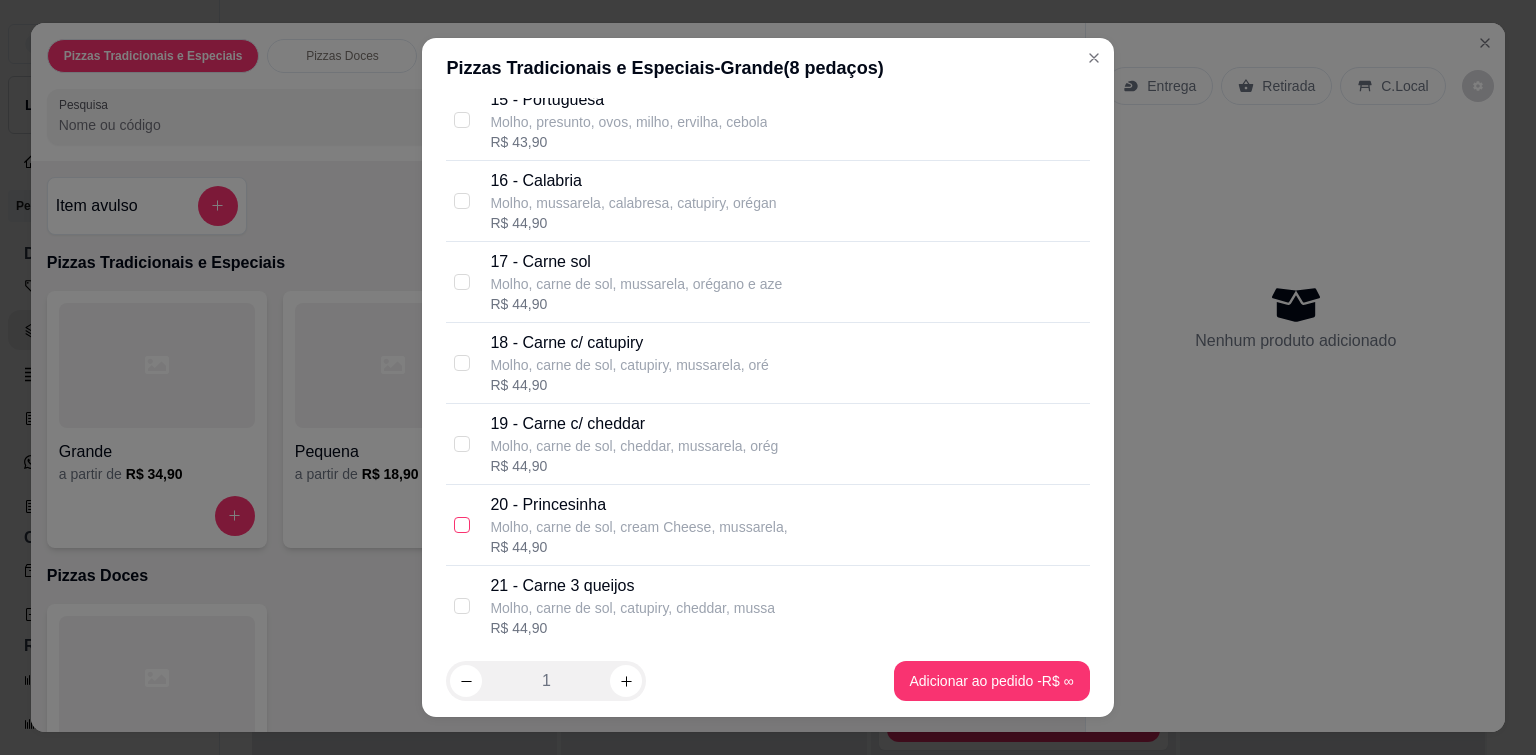 click at bounding box center [462, 525] 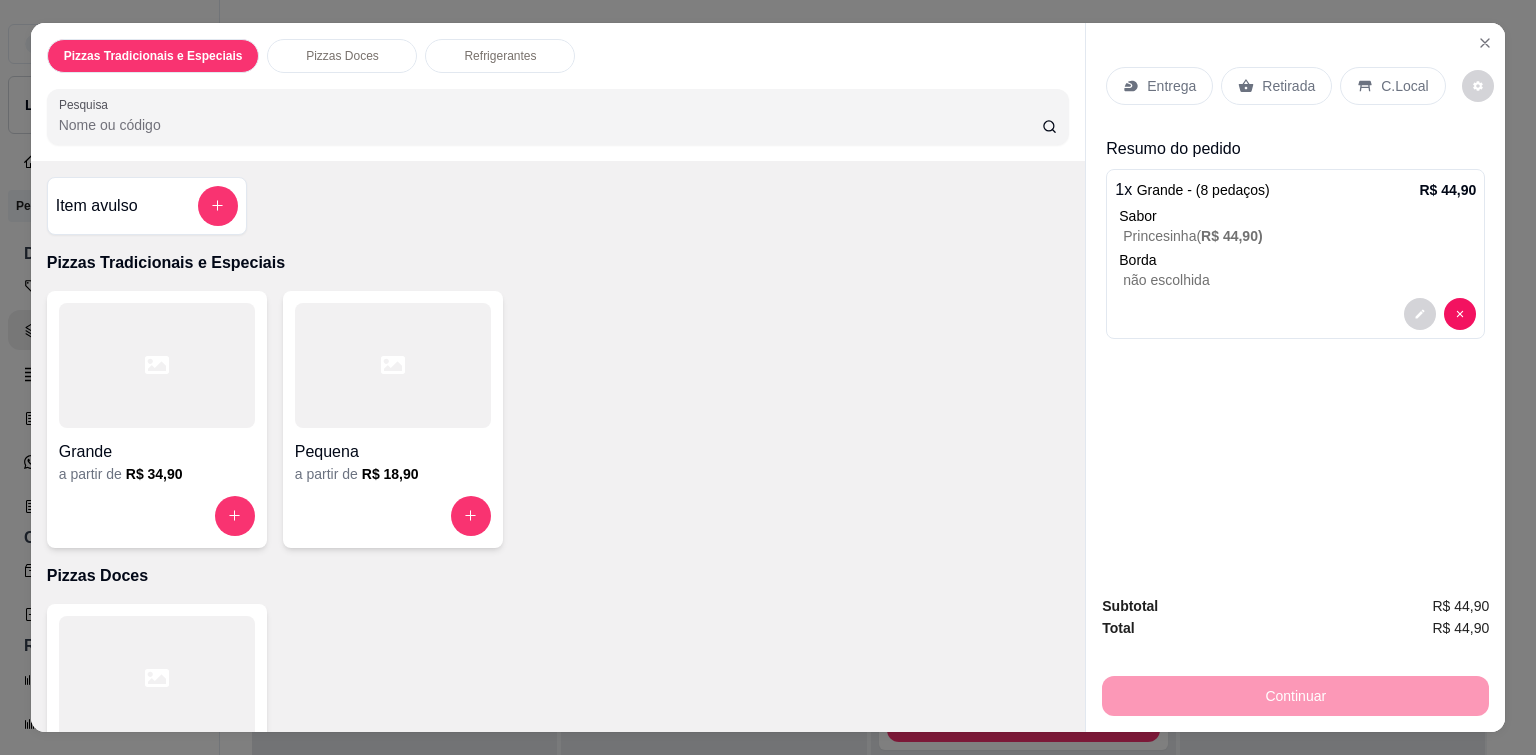 click on "Entrega" at bounding box center (1159, 86) 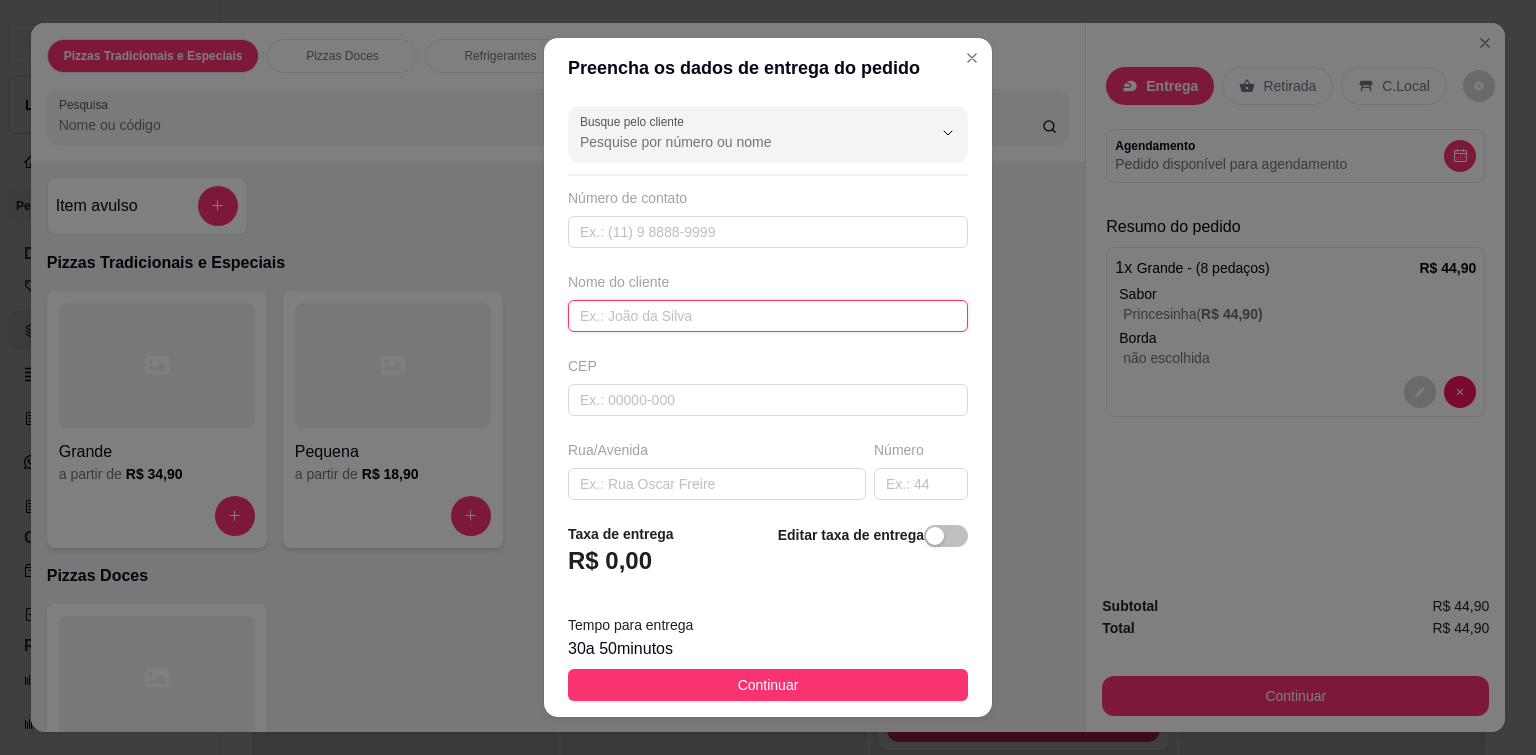 click at bounding box center (768, 316) 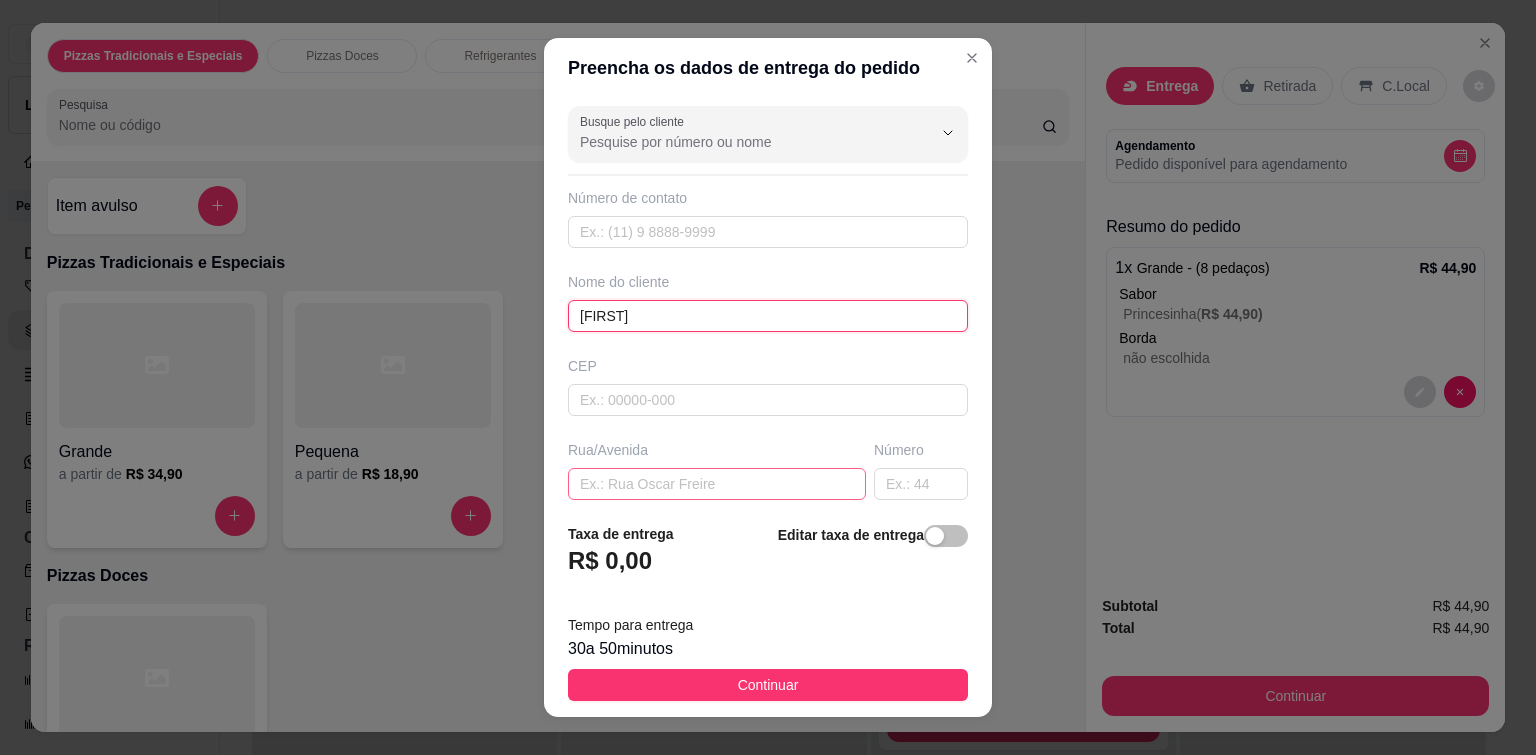 type on "[FIRST]" 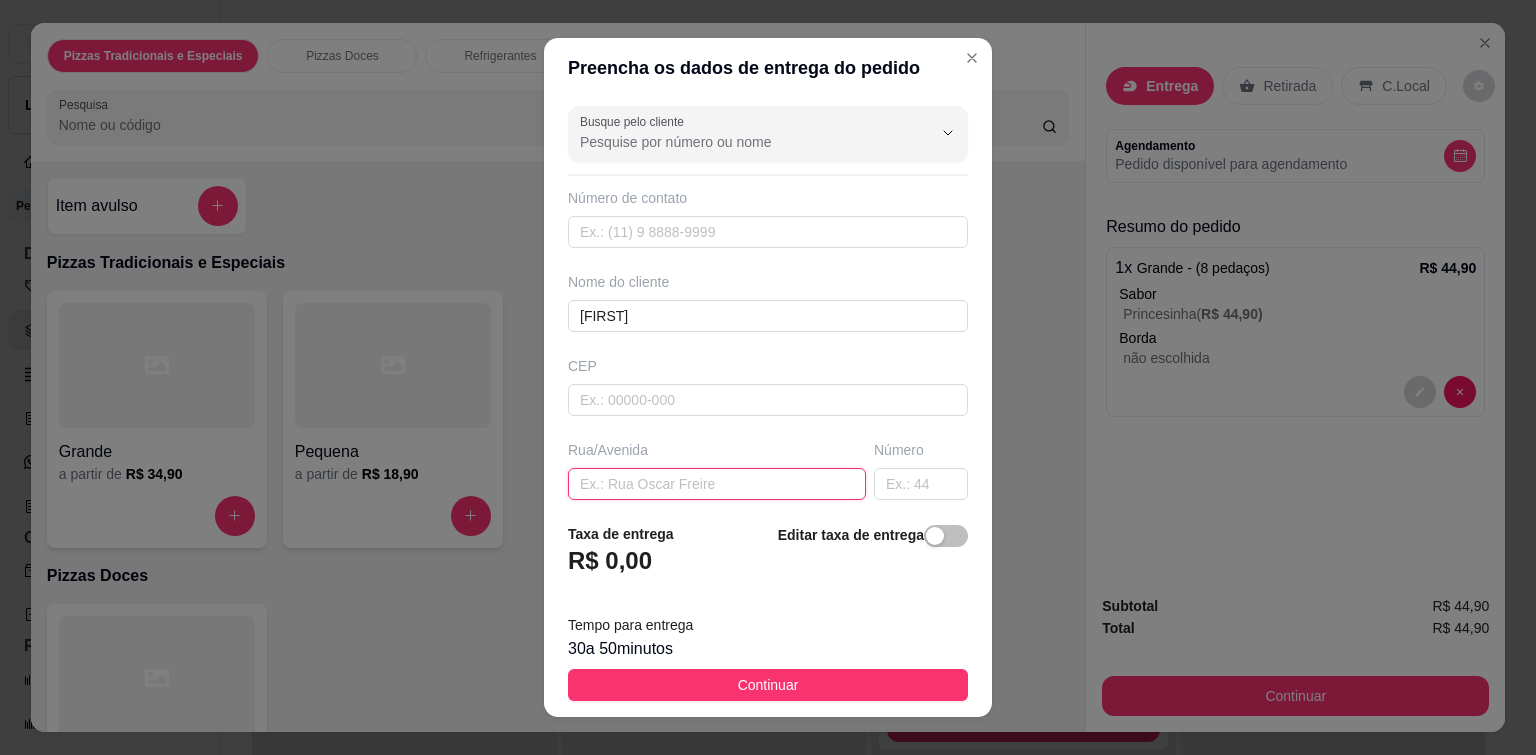 click at bounding box center [717, 484] 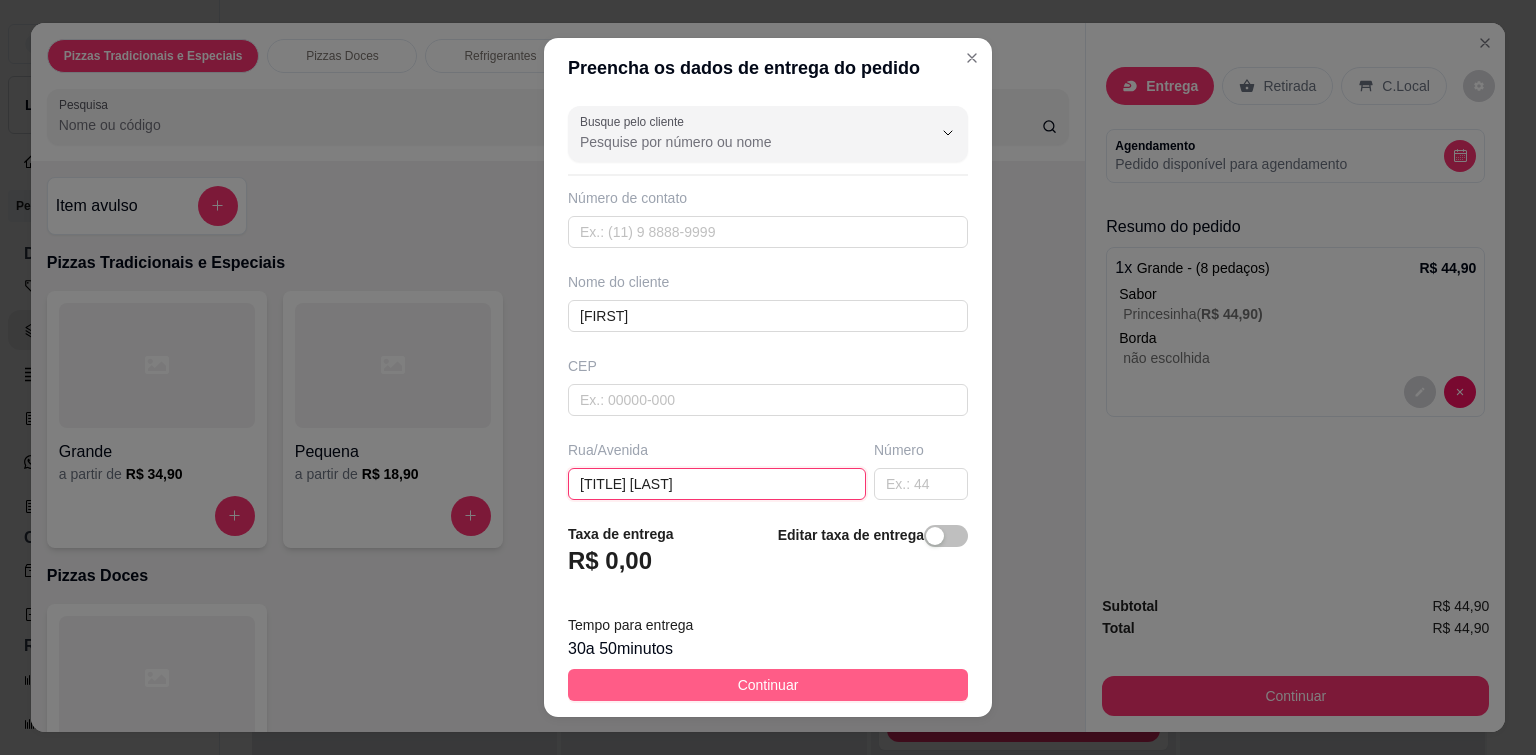 type on "[TITLE] [LAST]" 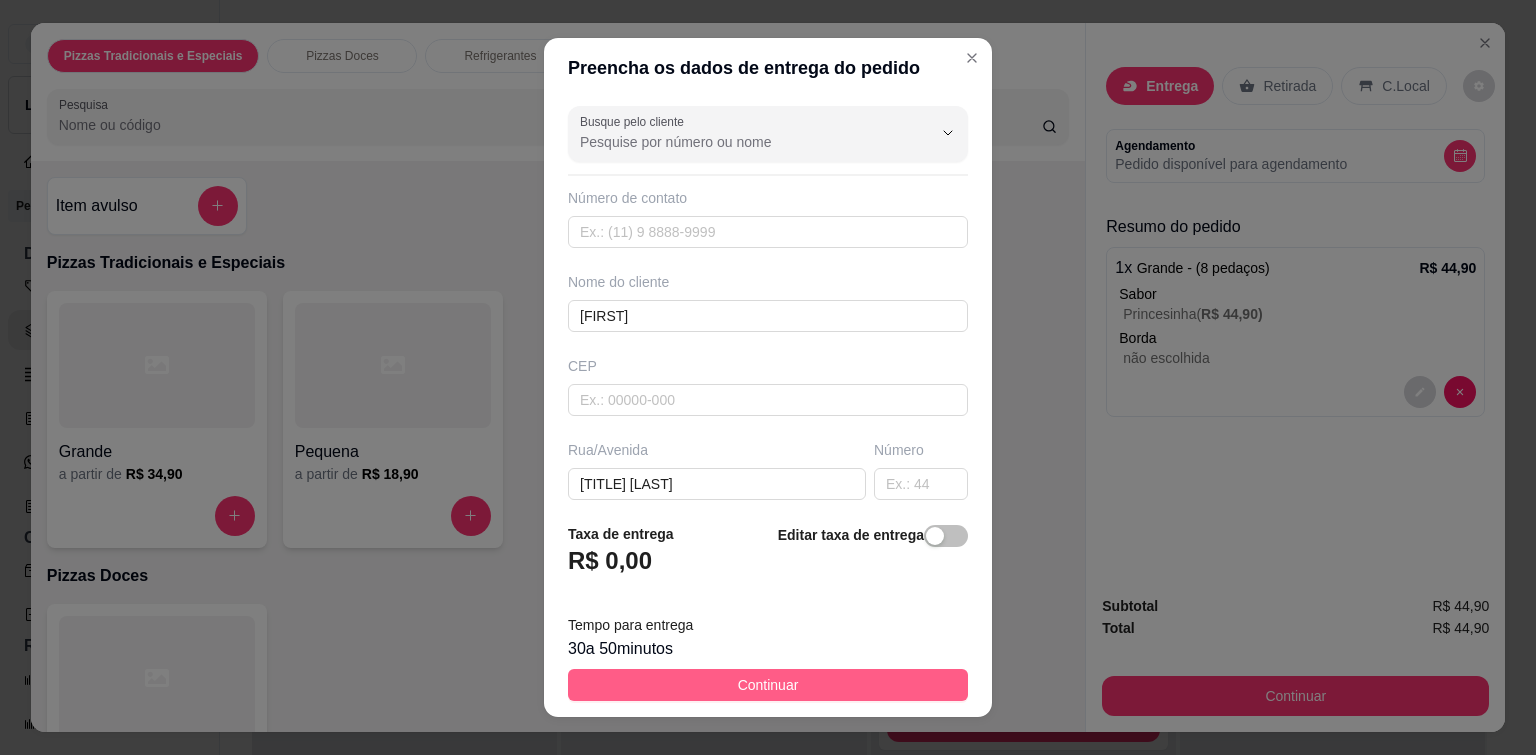 click on "Continuar" at bounding box center (768, 685) 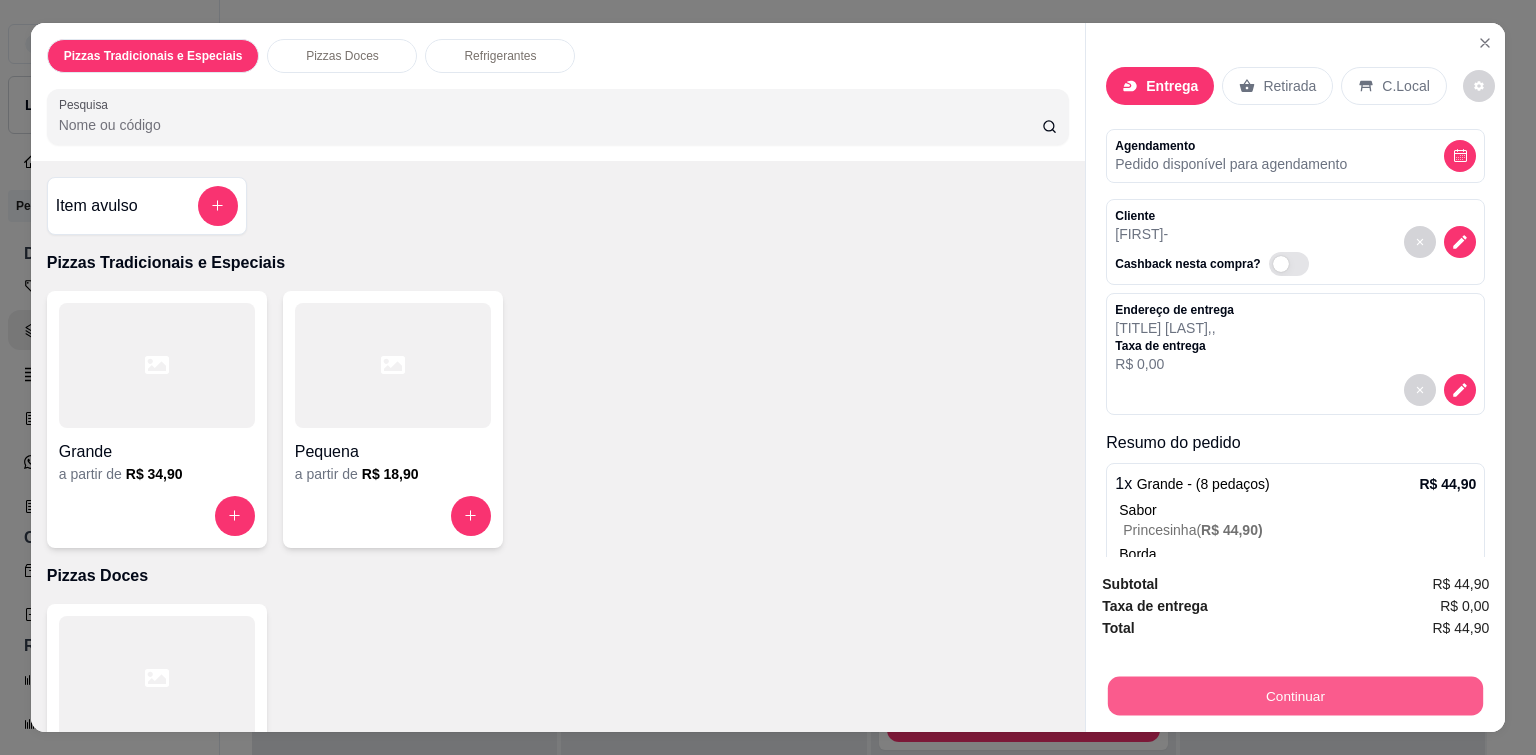 click on "Continuar" at bounding box center (1295, 696) 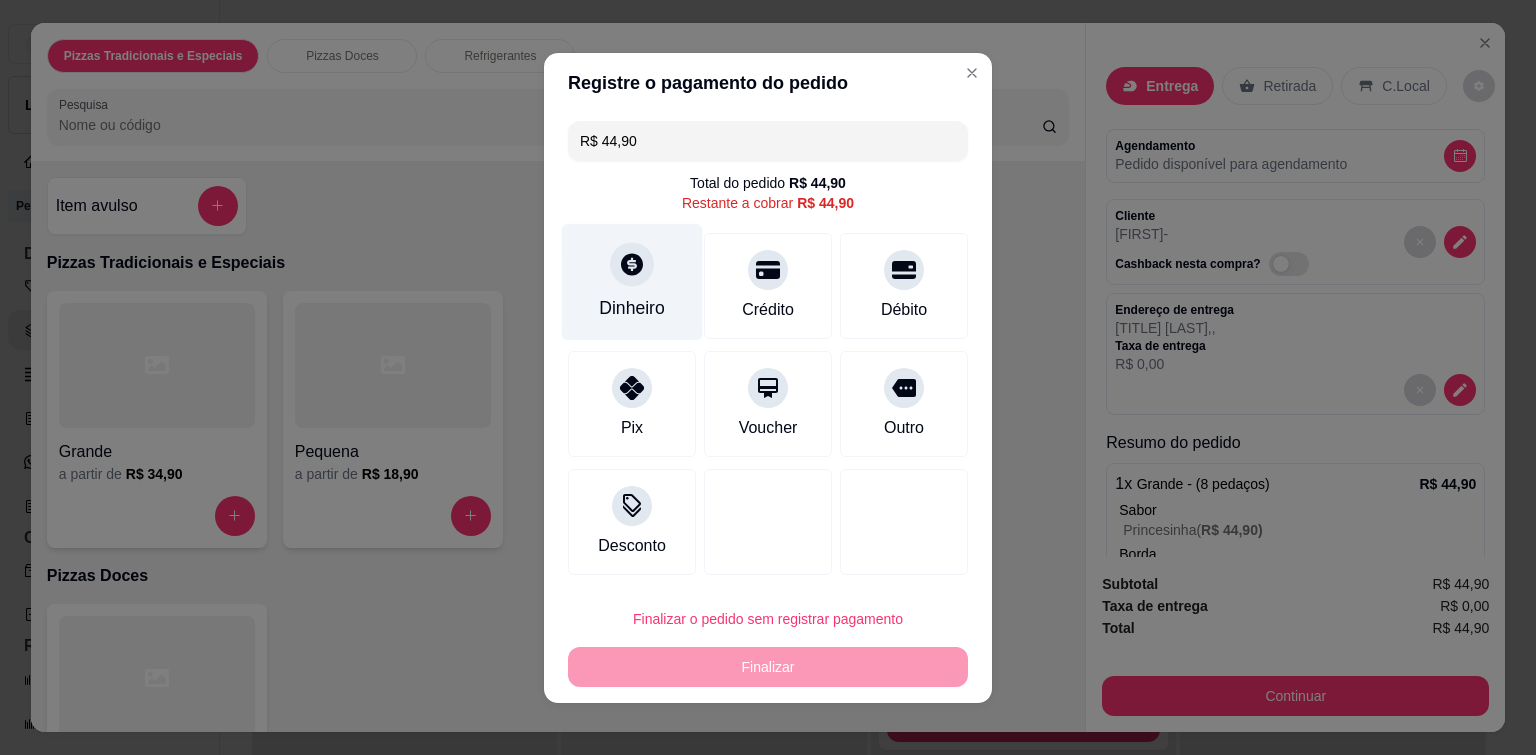 click on "Dinheiro" at bounding box center [632, 308] 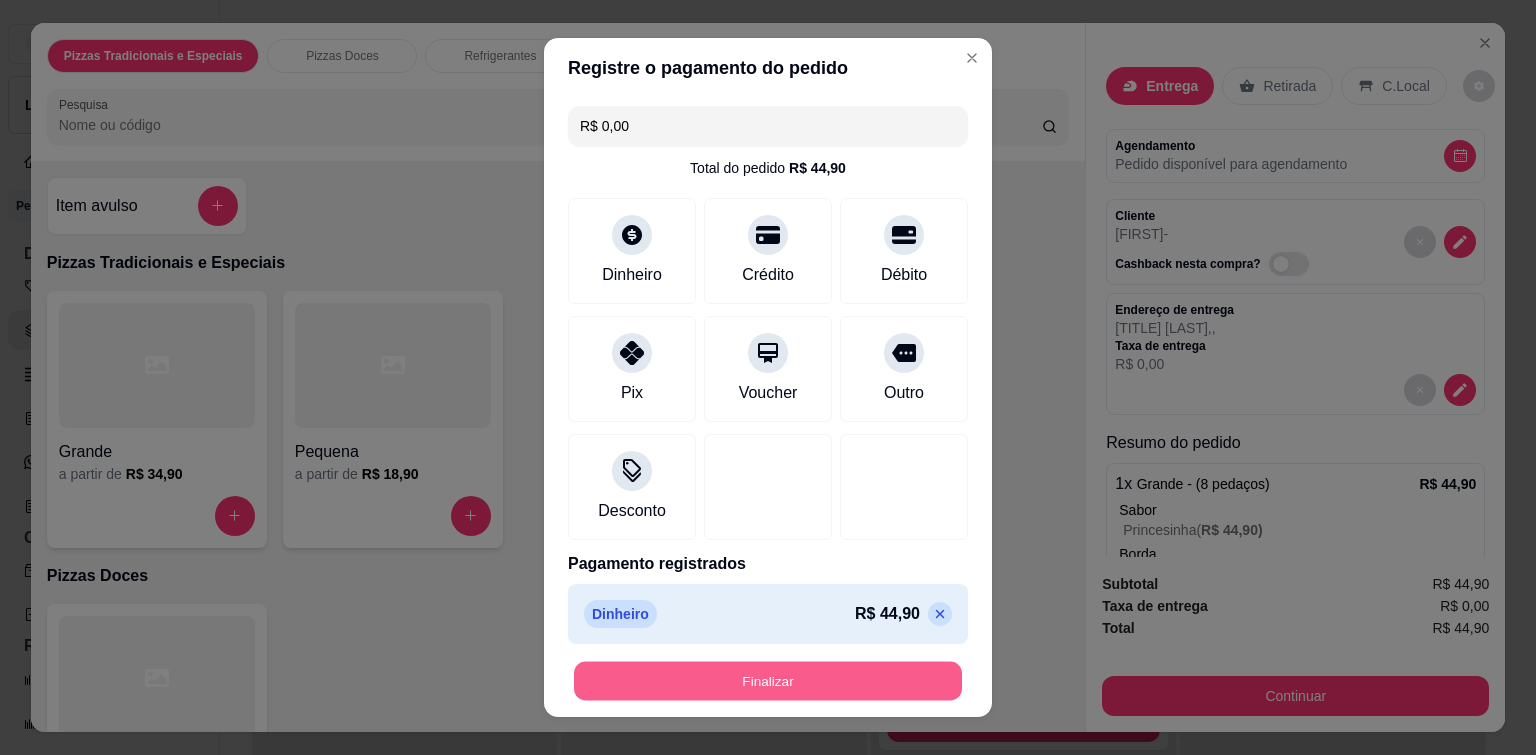 click on "Finalizar" at bounding box center [768, 681] 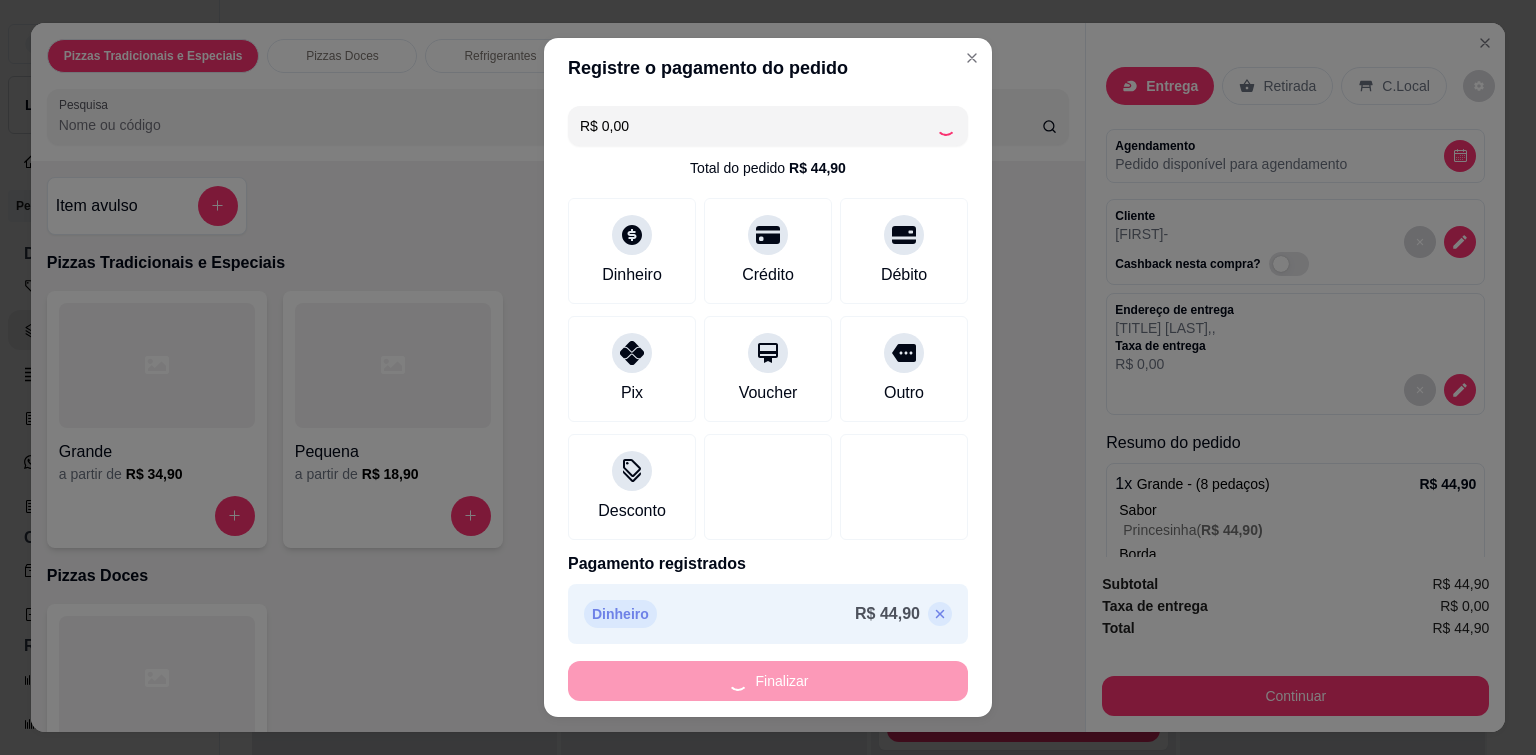 type on "-R$ 44,90" 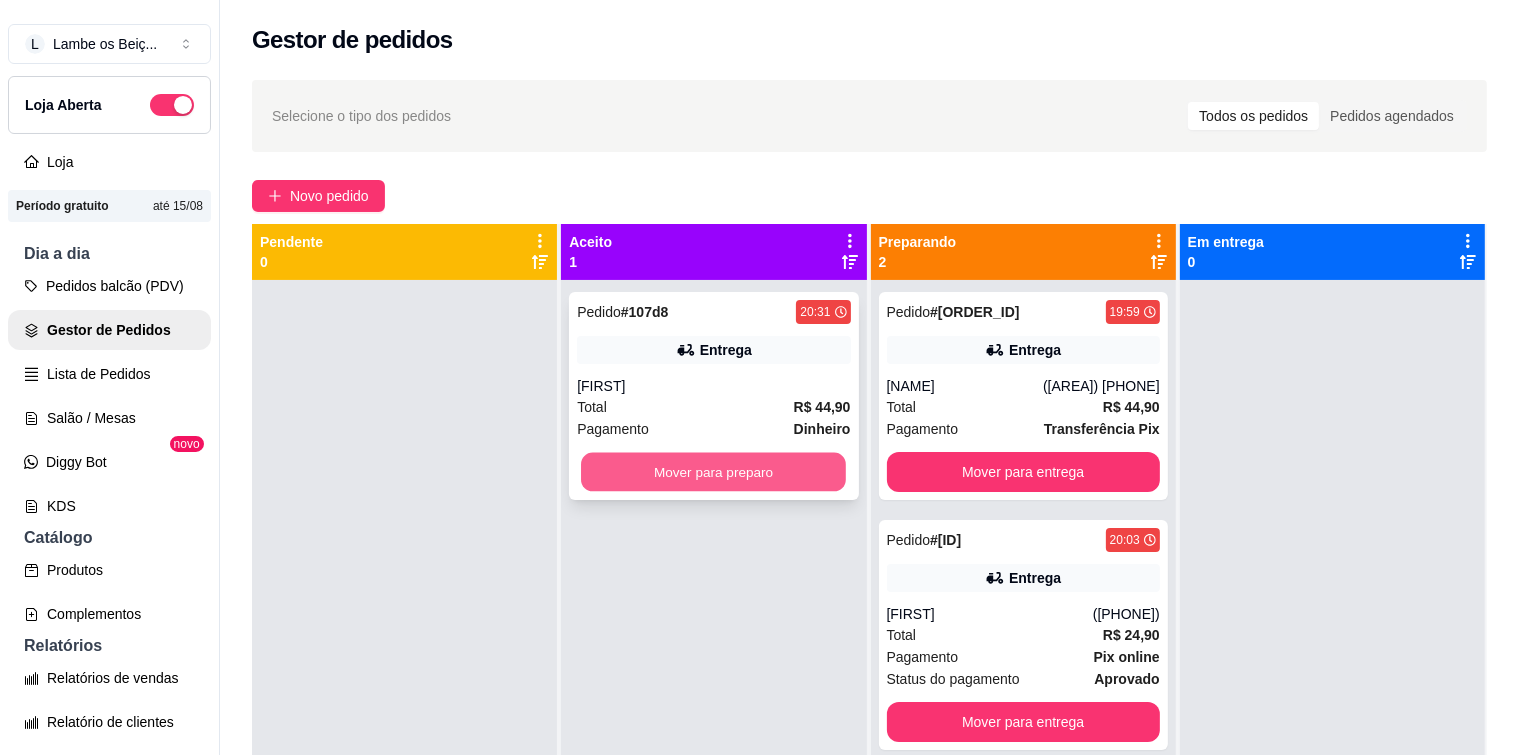 click on "Mover para preparo" at bounding box center [713, 472] 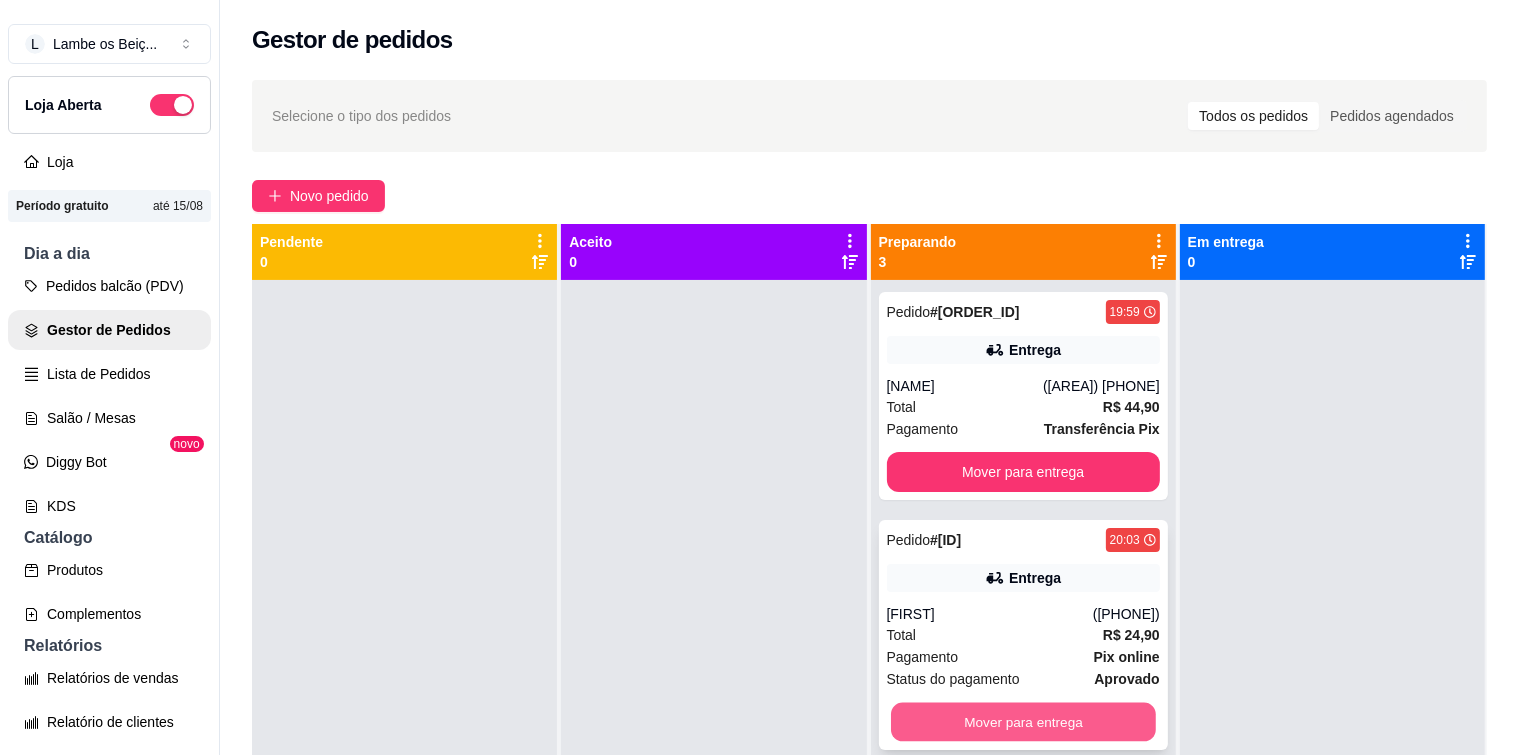 click on "Mover para entrega" at bounding box center [1023, 722] 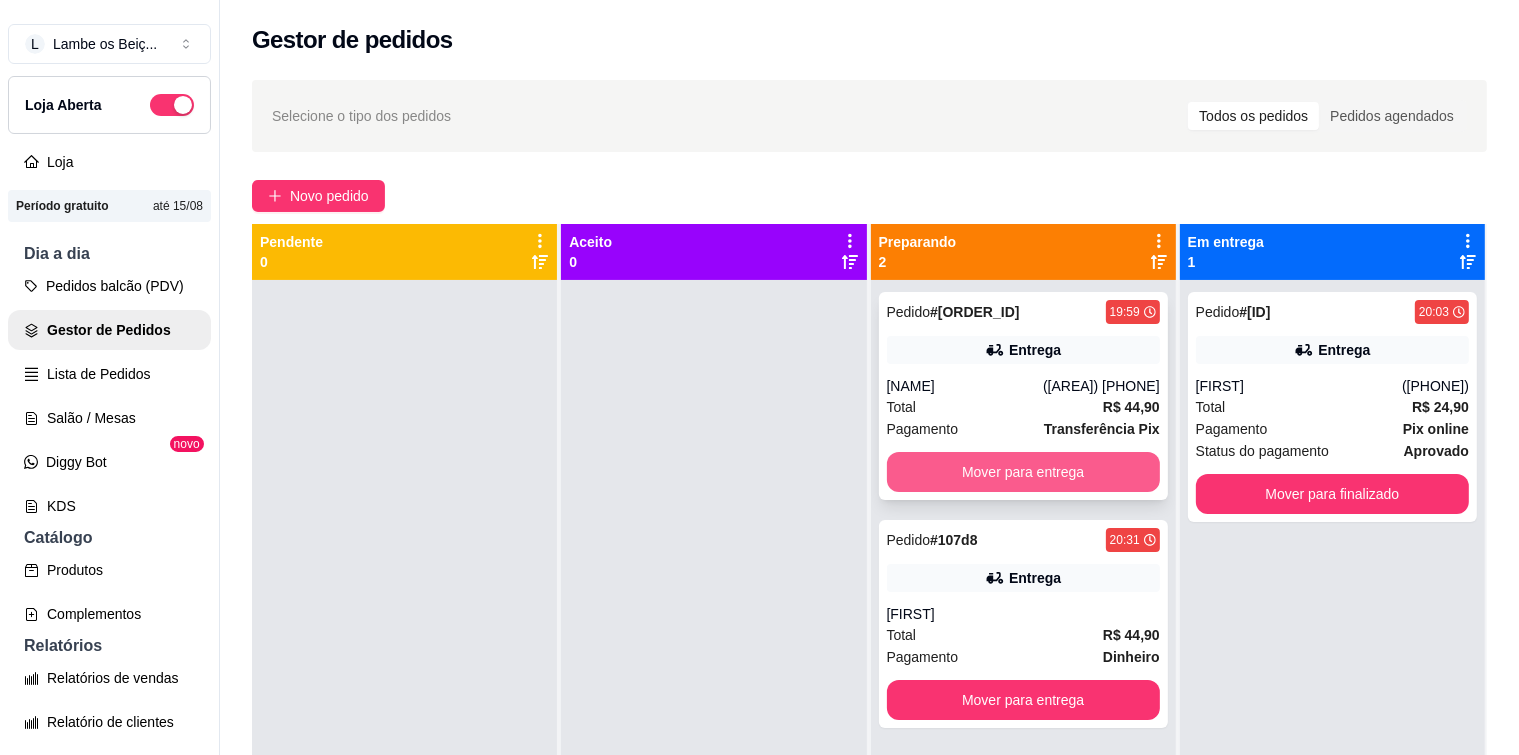 click on "Mover para entrega" at bounding box center (1023, 472) 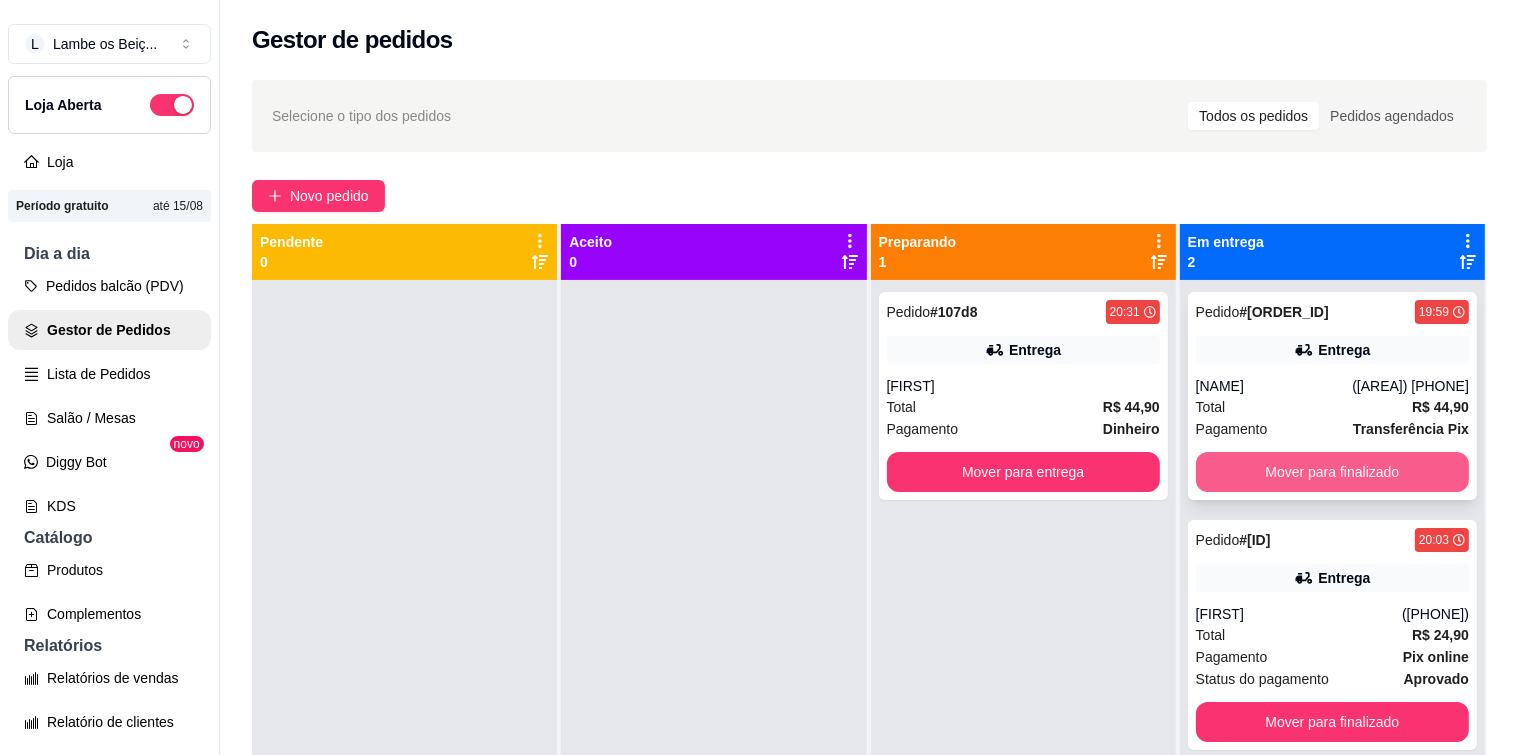 click on "Mover para finalizado" at bounding box center (1332, 472) 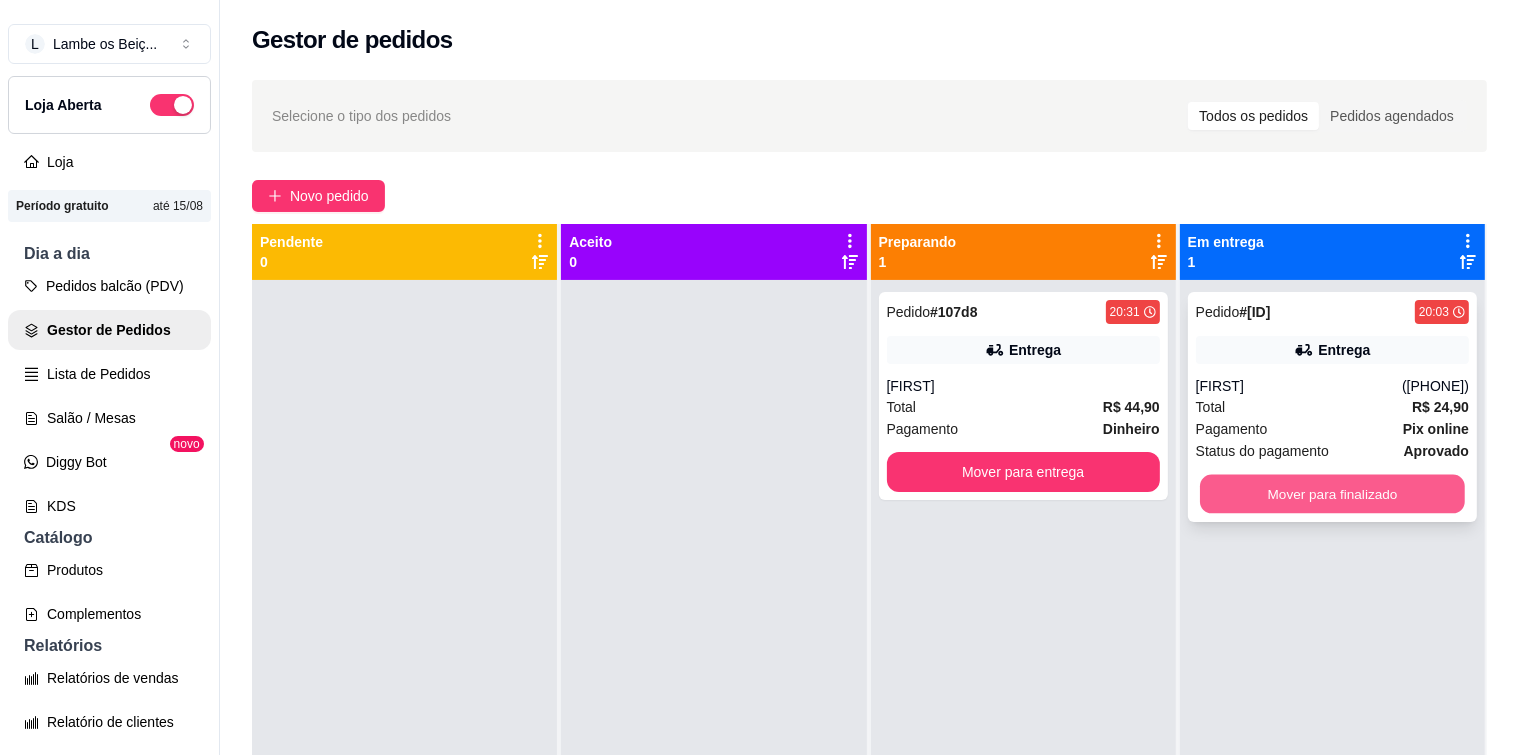 click on "Mover para finalizado" at bounding box center [1332, 494] 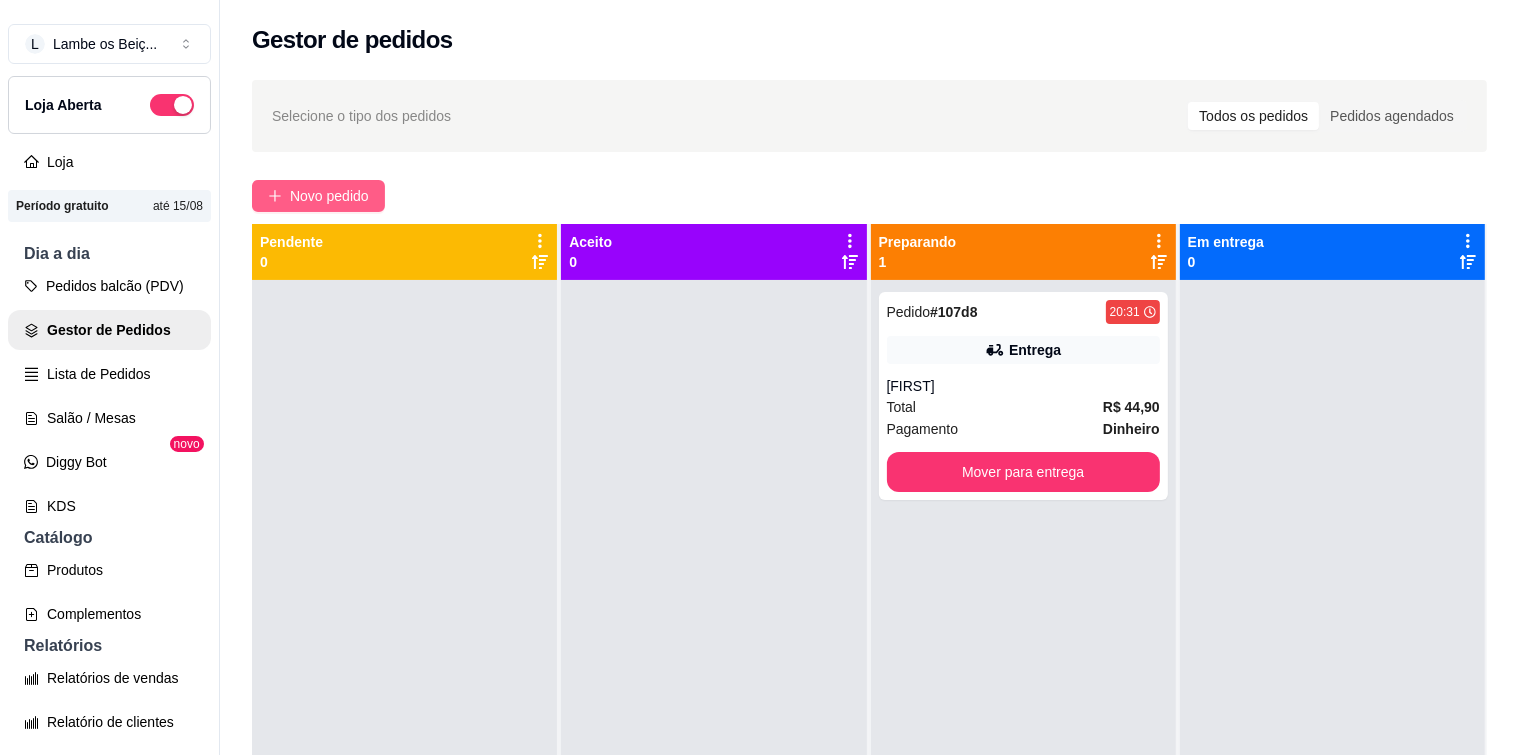 click on "Novo pedido" at bounding box center [329, 196] 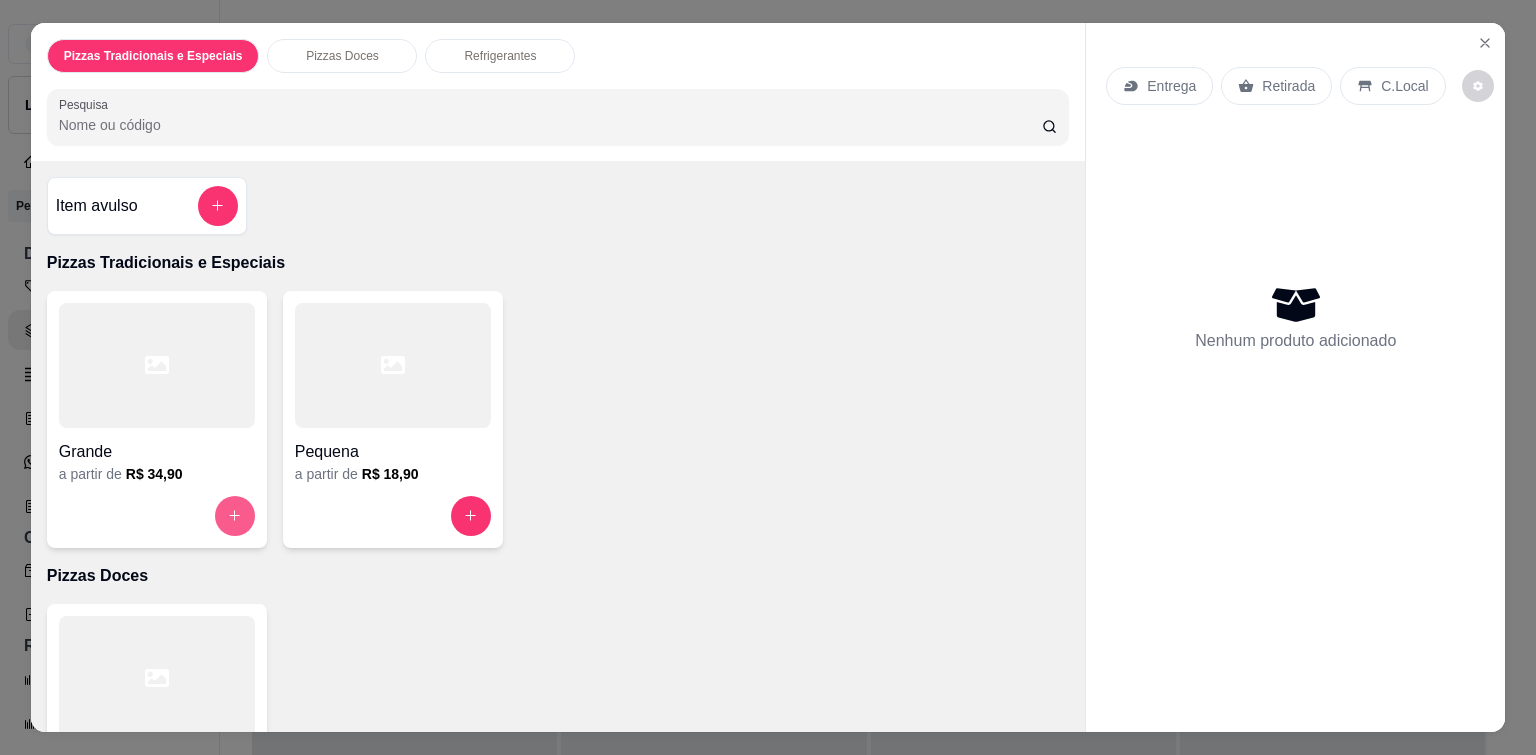 click at bounding box center (235, 516) 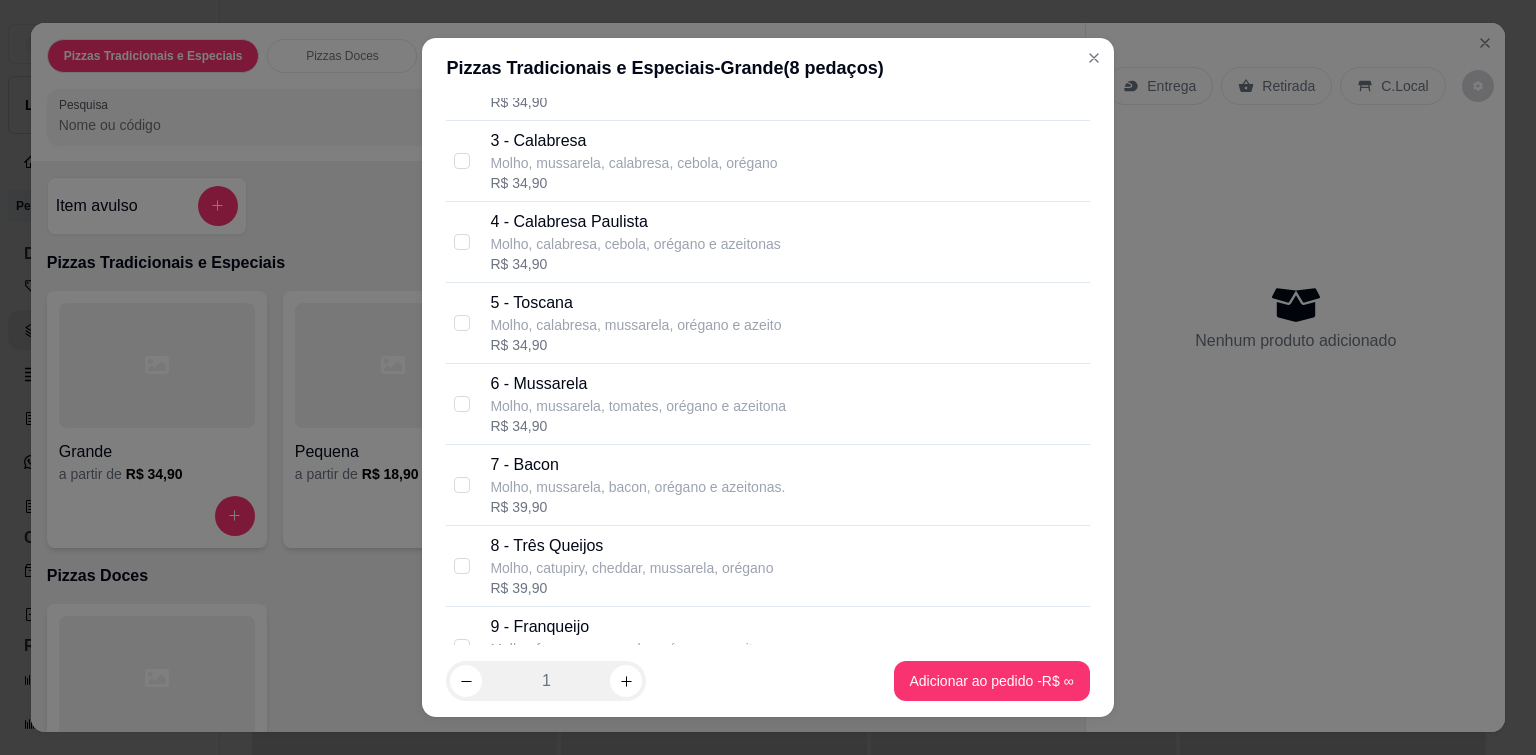 scroll, scrollTop: 400, scrollLeft: 0, axis: vertical 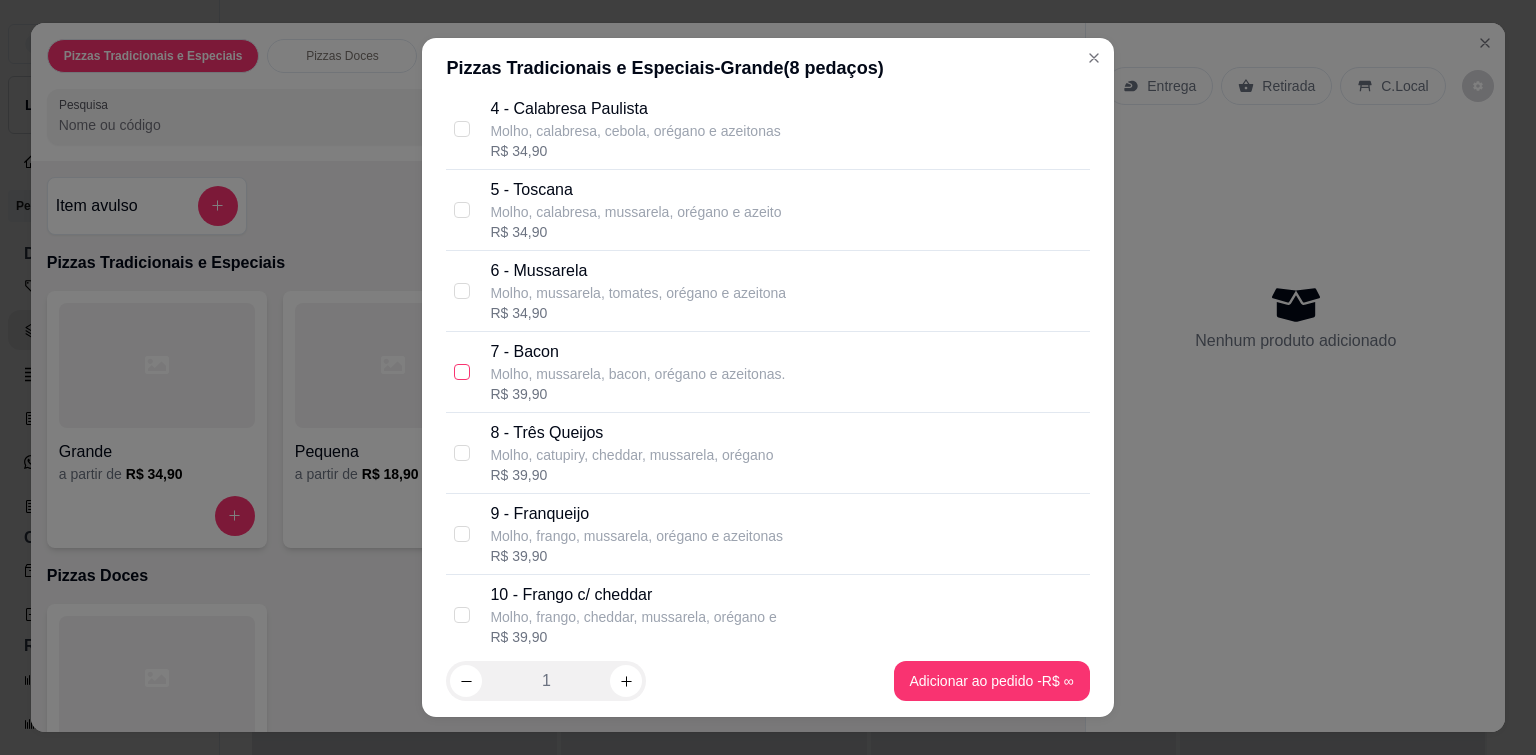 click at bounding box center [462, 372] 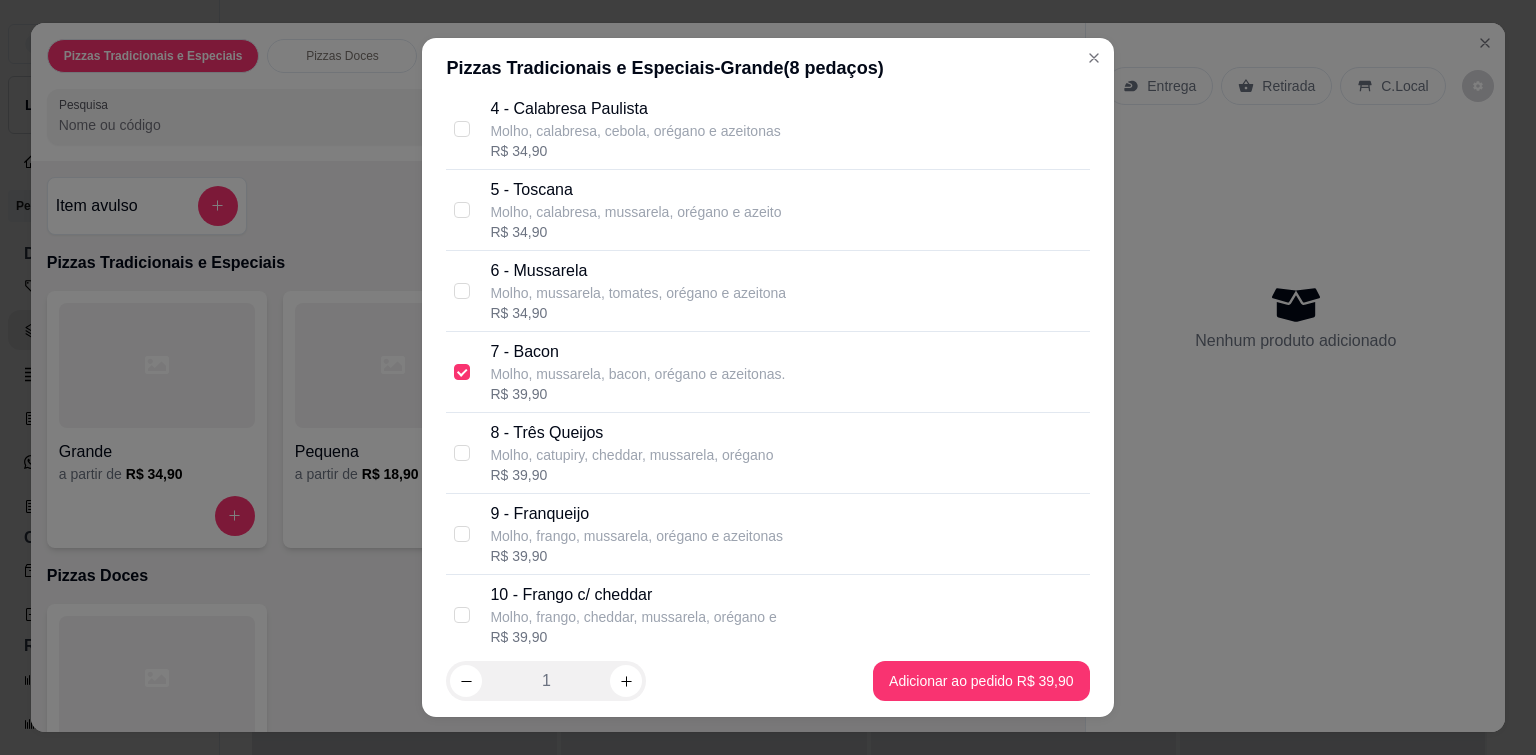 scroll, scrollTop: 700, scrollLeft: 0, axis: vertical 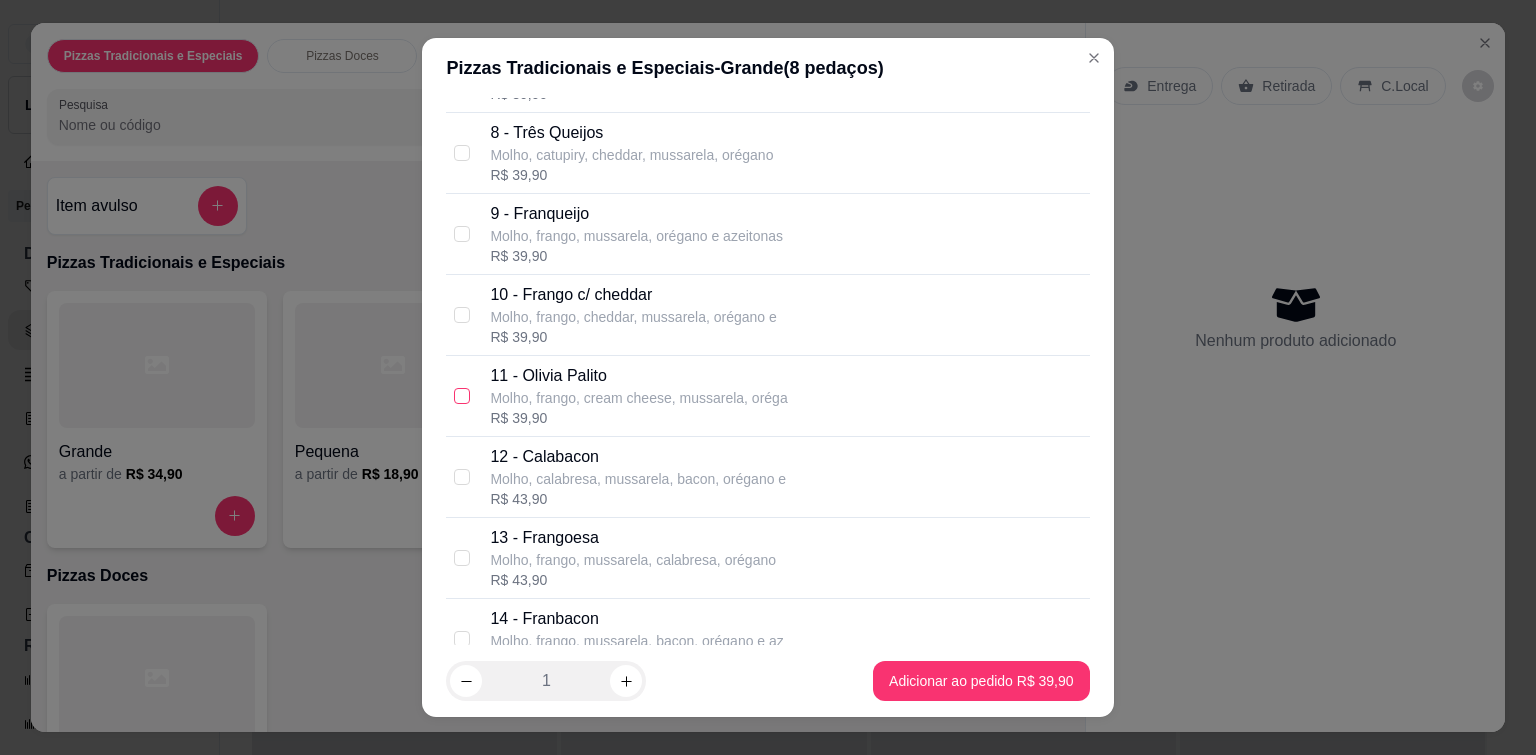 click at bounding box center (462, 396) 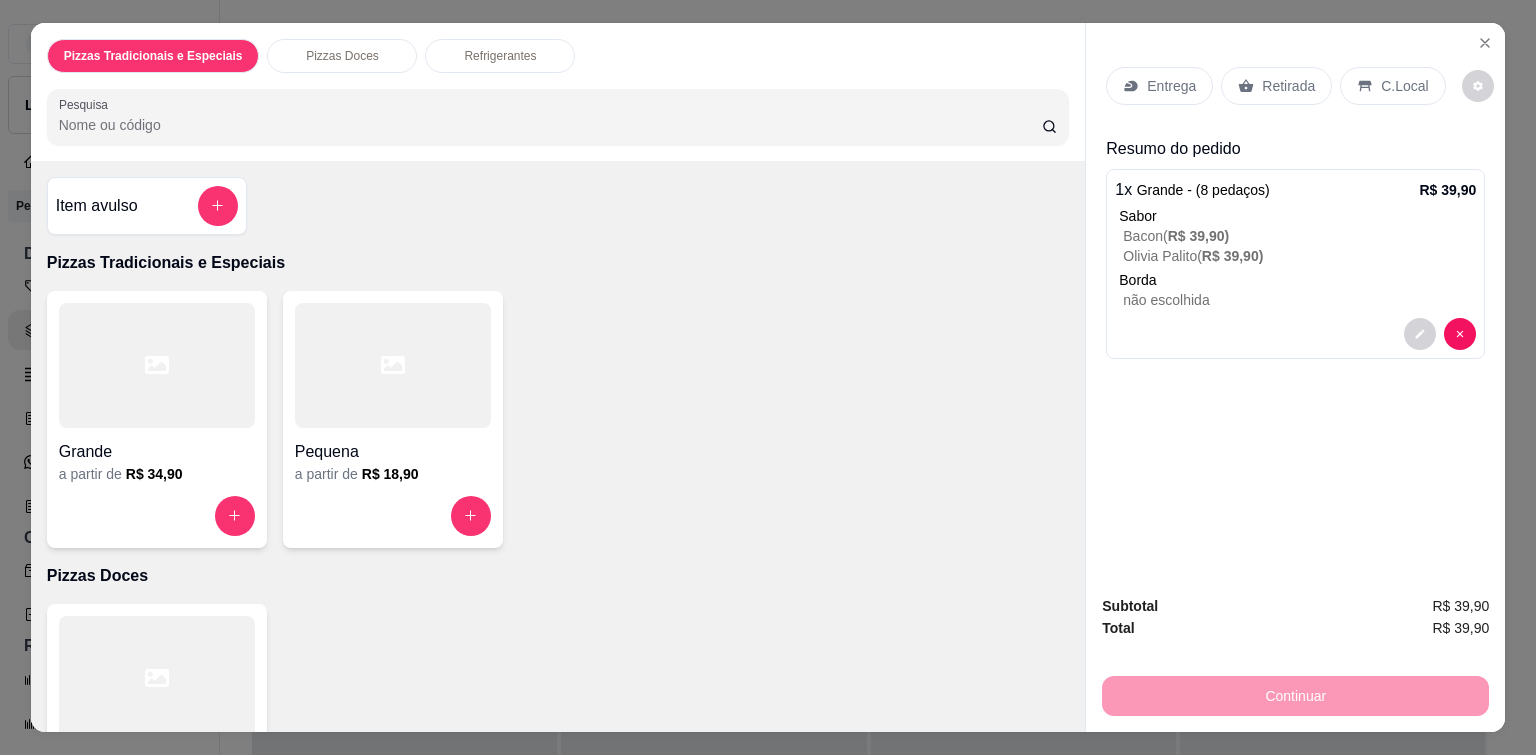 click on "Entrega" at bounding box center [1171, 86] 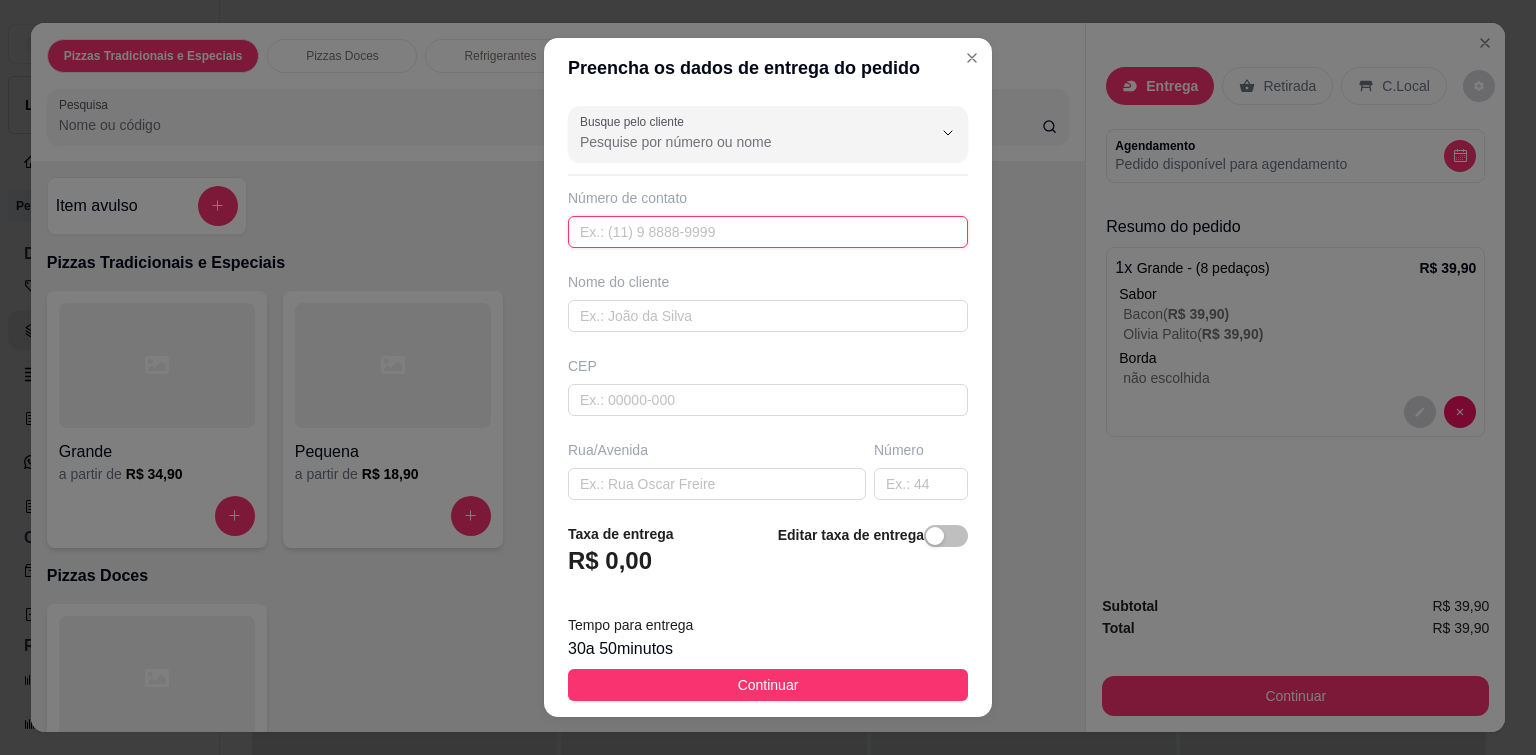 click at bounding box center (768, 232) 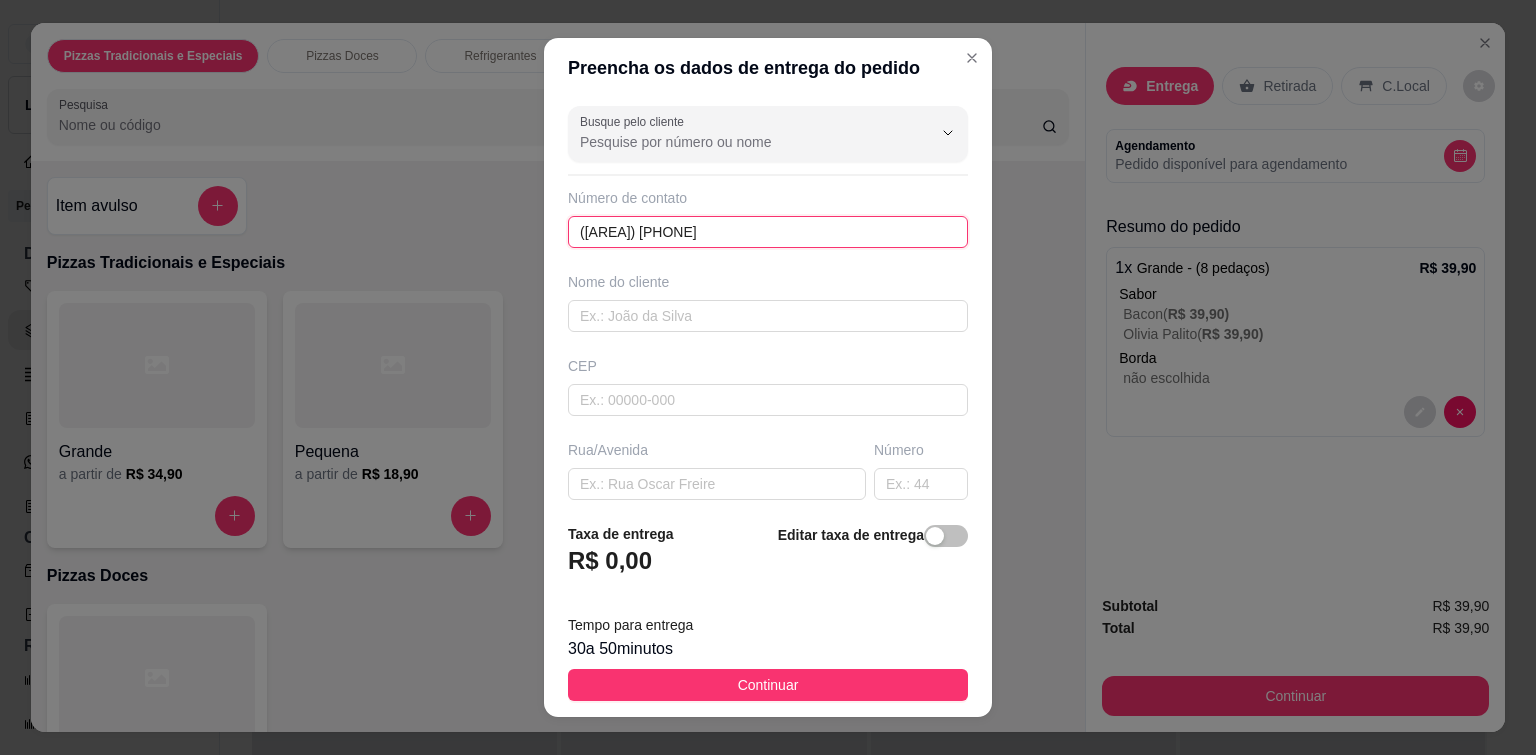 type on "([AREA]) [PHONE]" 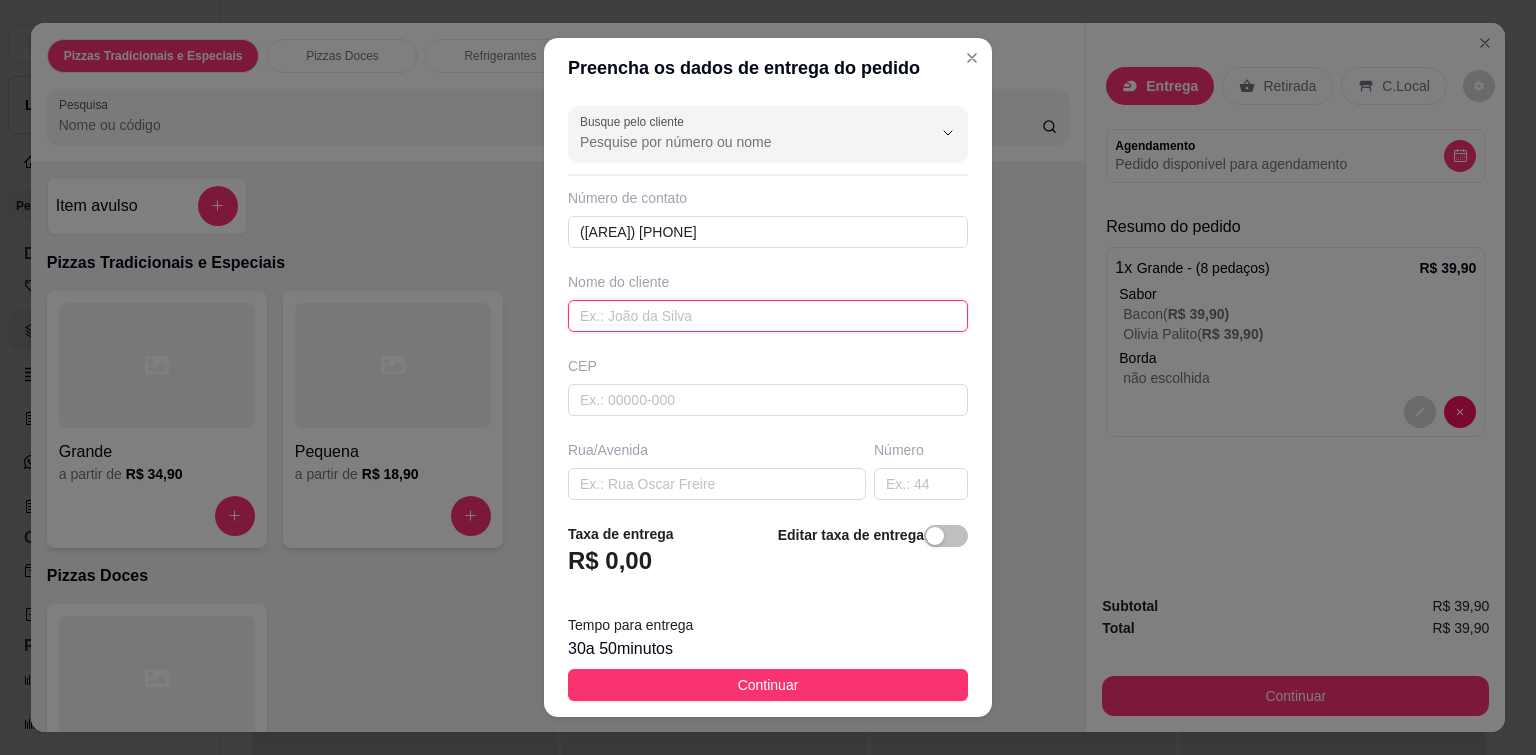 click at bounding box center (768, 316) 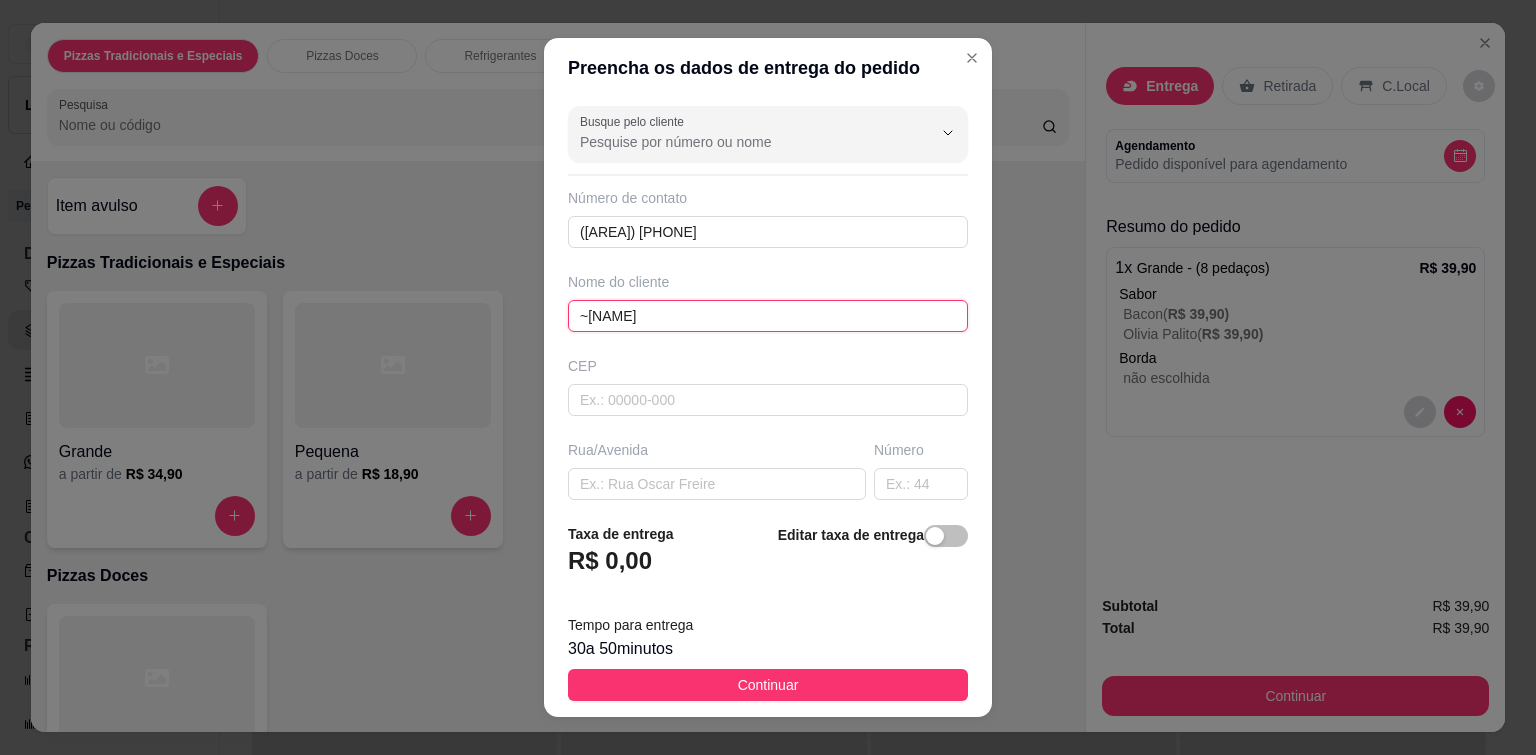 type on "~[NAME]" 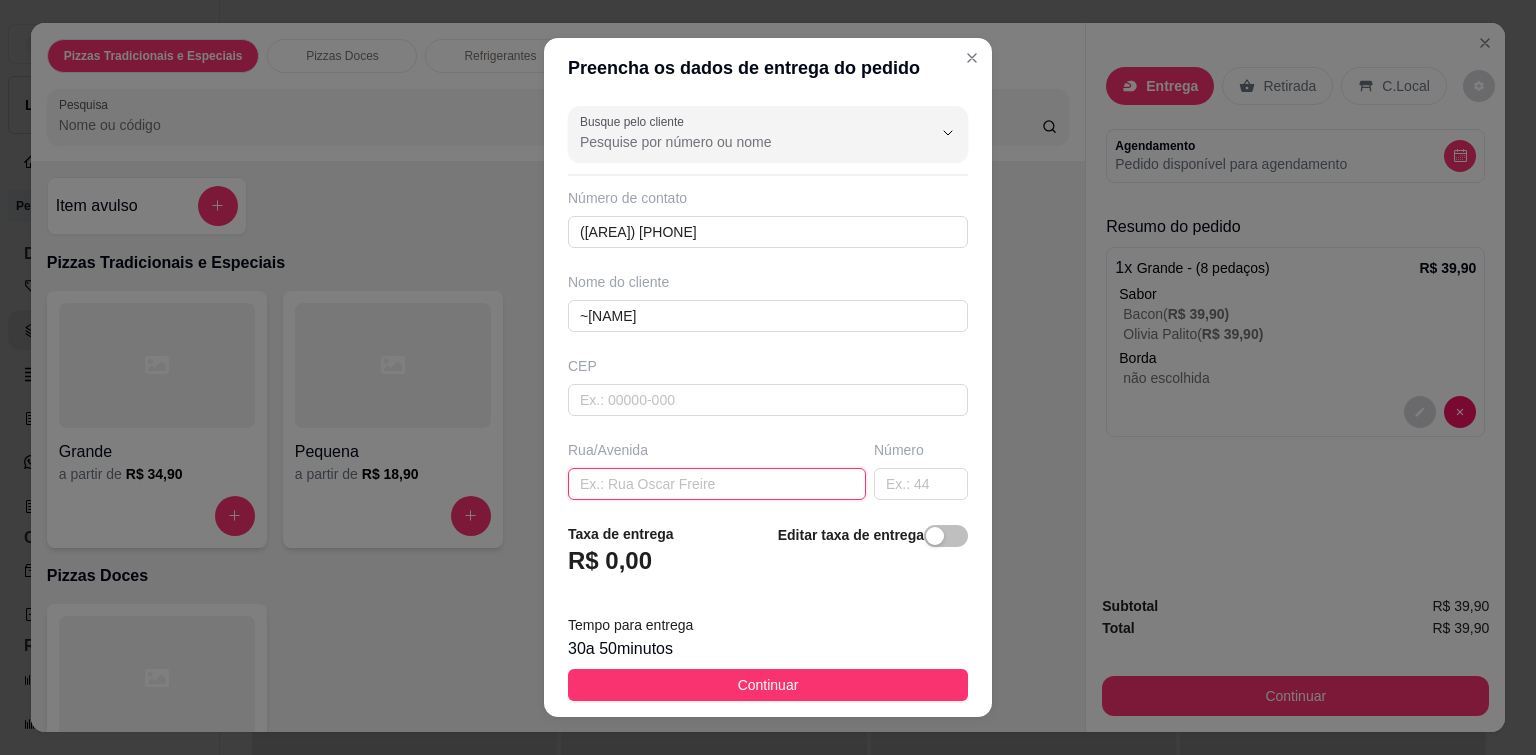 click at bounding box center [717, 484] 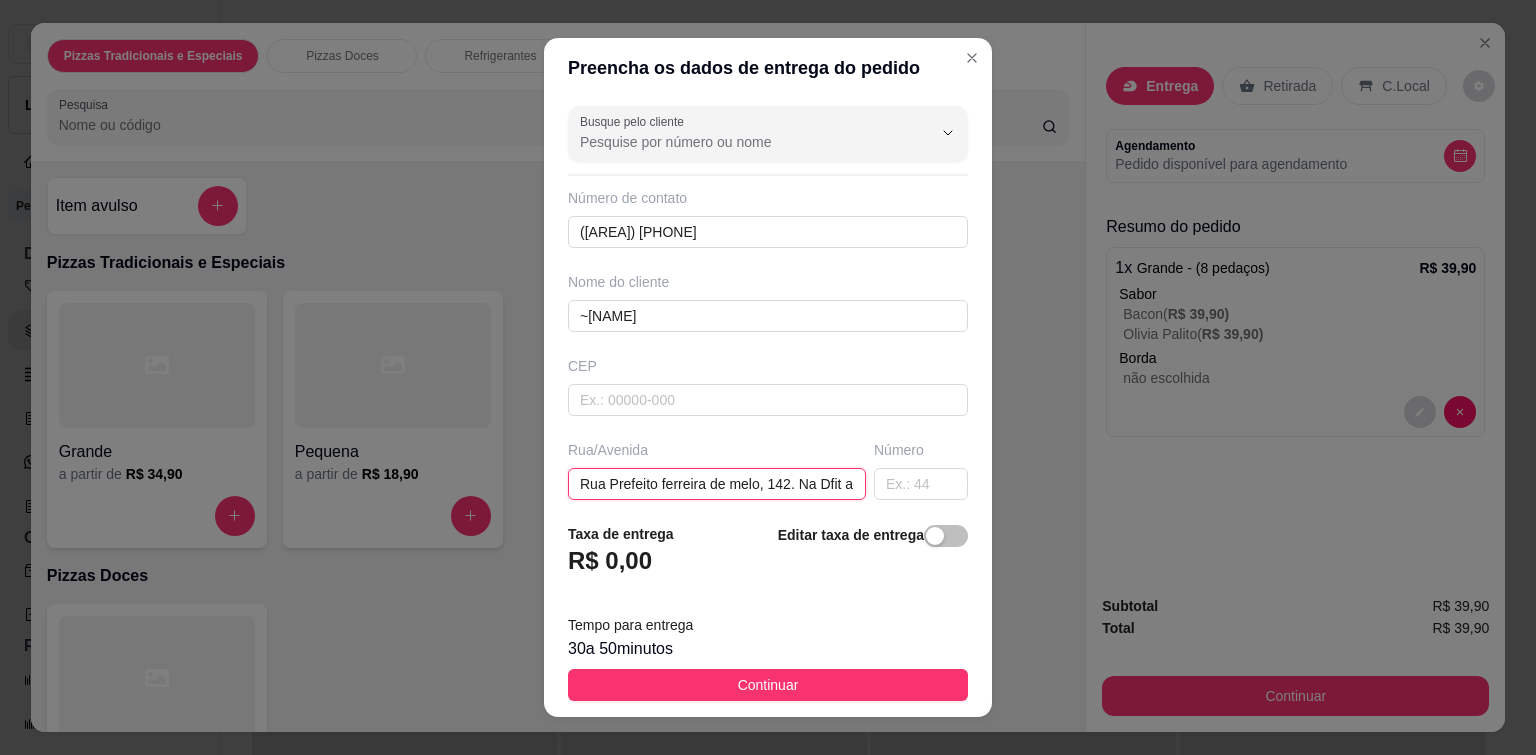 scroll, scrollTop: 0, scrollLeft: 73, axis: horizontal 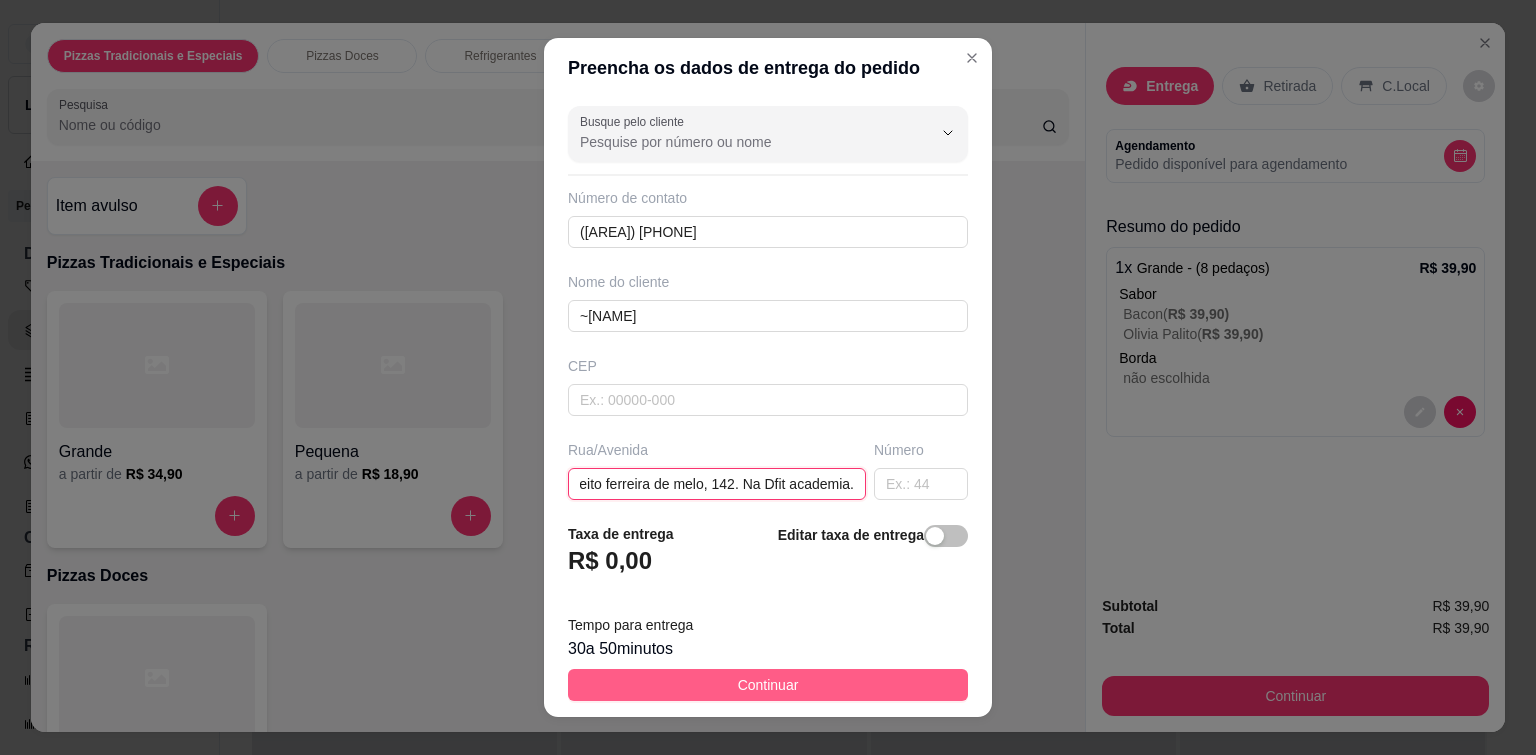type on "Rua Prefeito ferreira de melo, 142. Na Dfit academia." 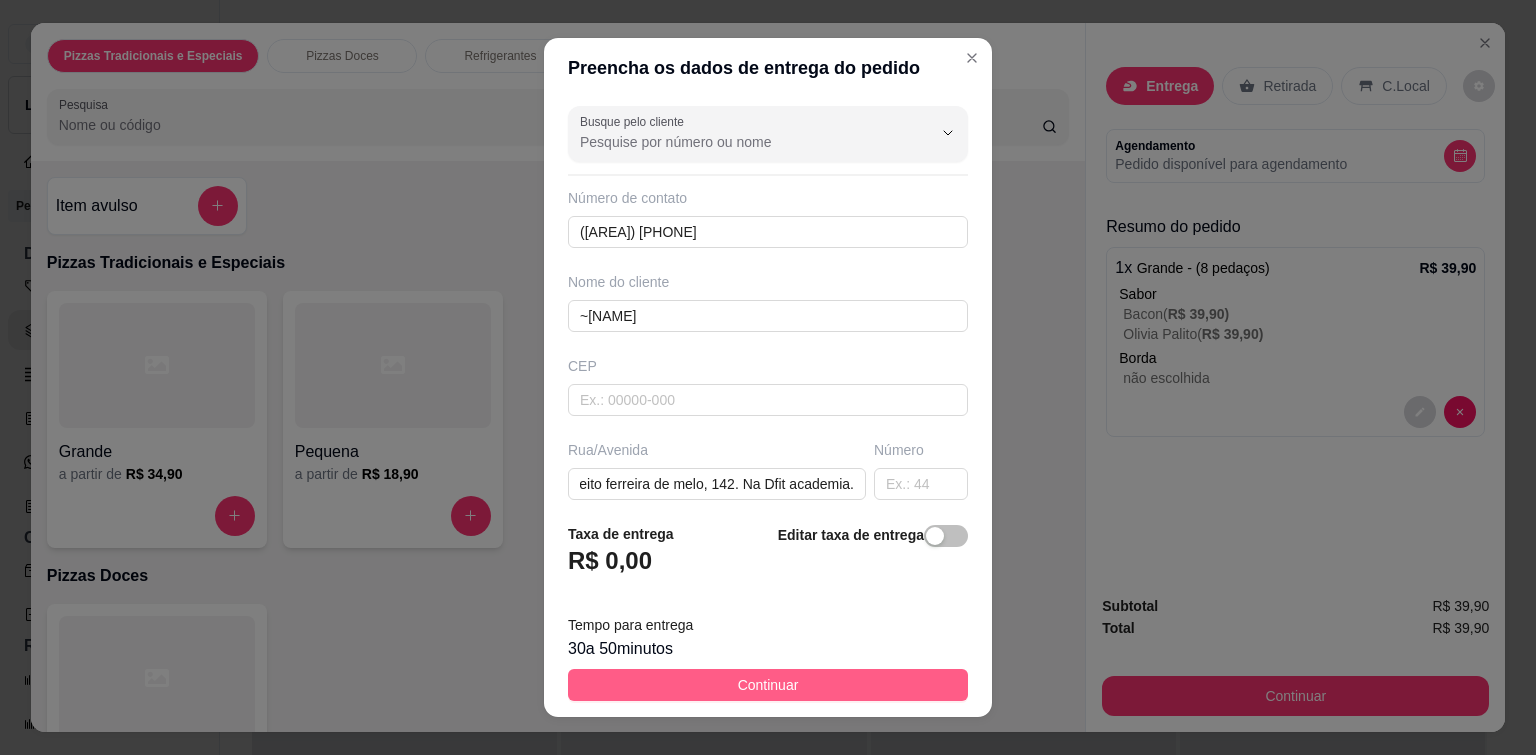 scroll, scrollTop: 0, scrollLeft: 0, axis: both 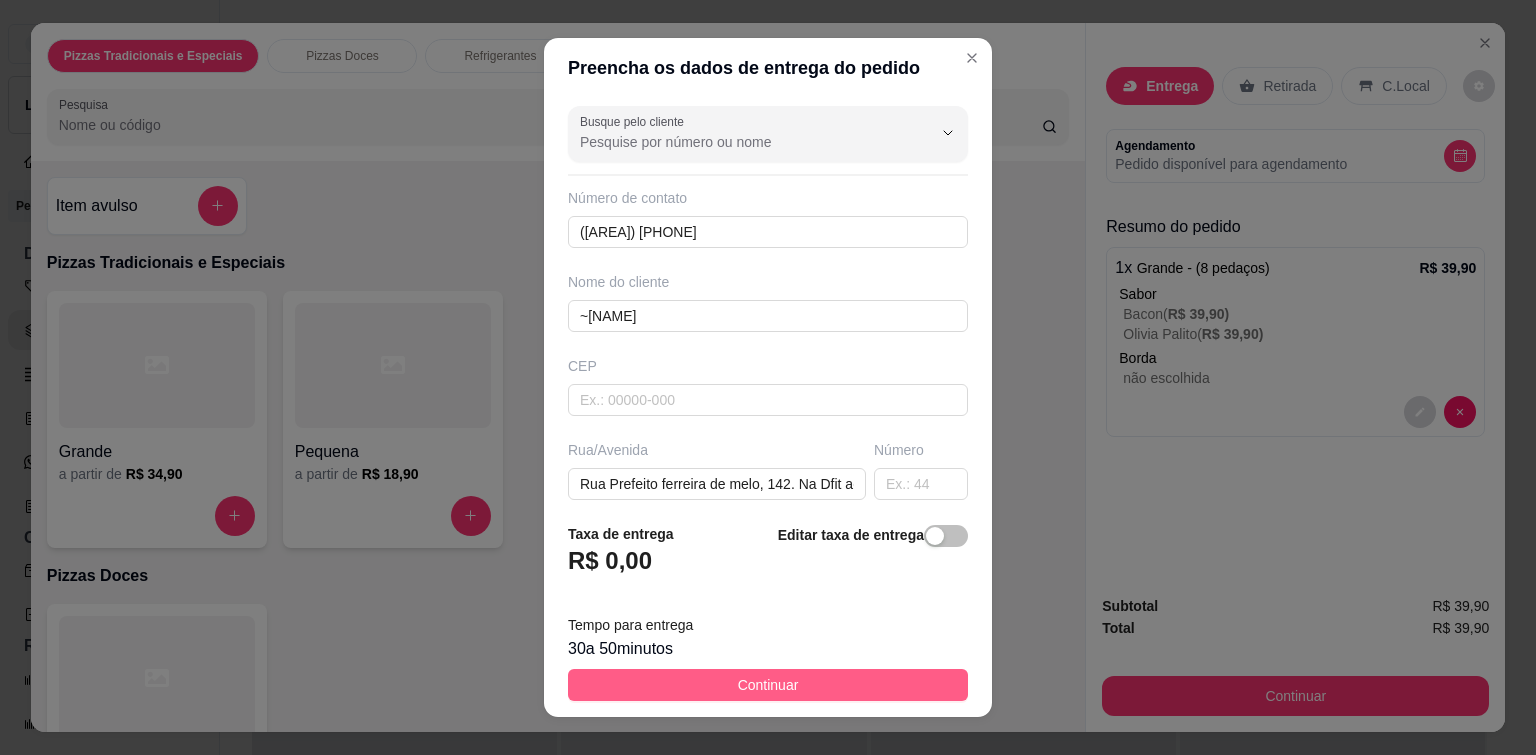 click on "Continuar" at bounding box center (768, 685) 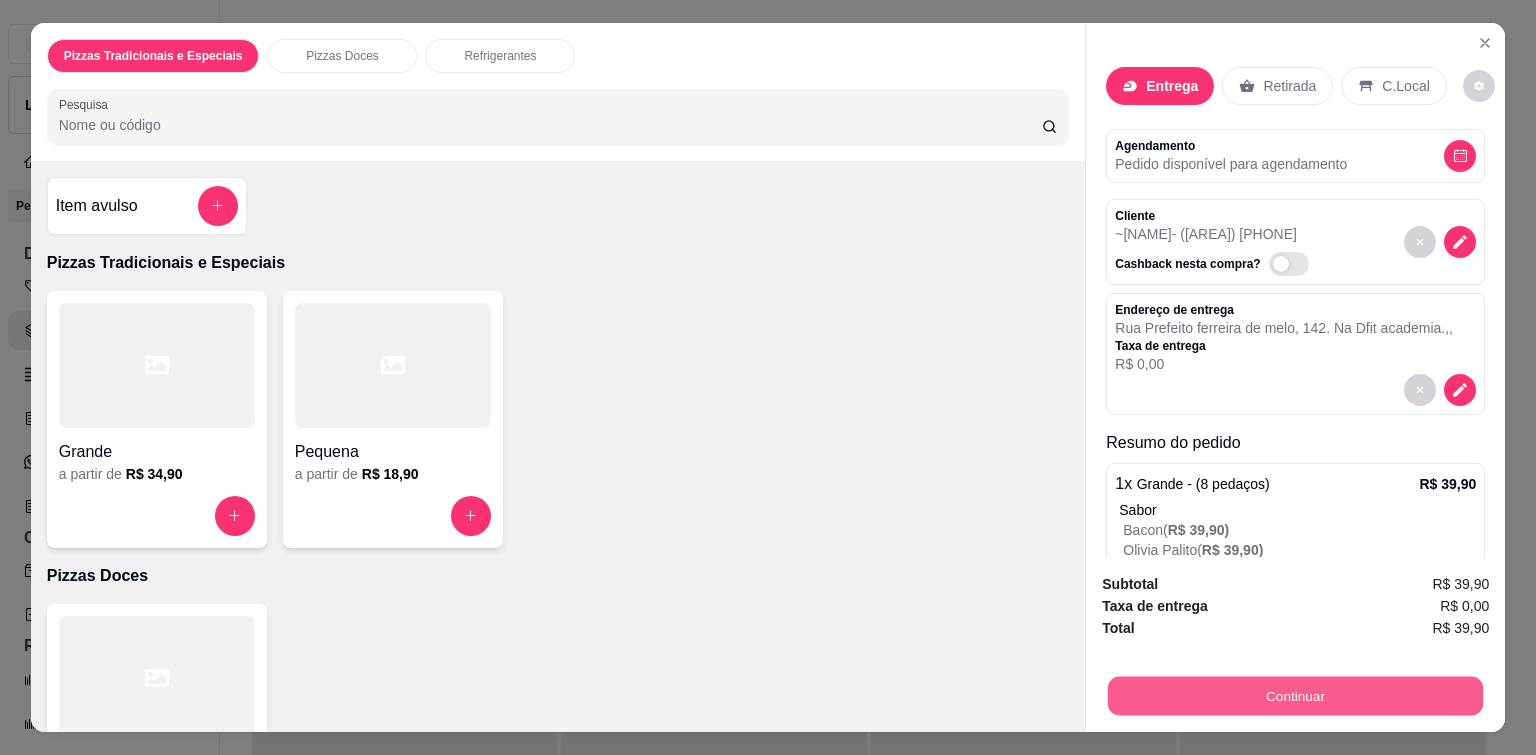 click on "Continuar" at bounding box center [1295, 696] 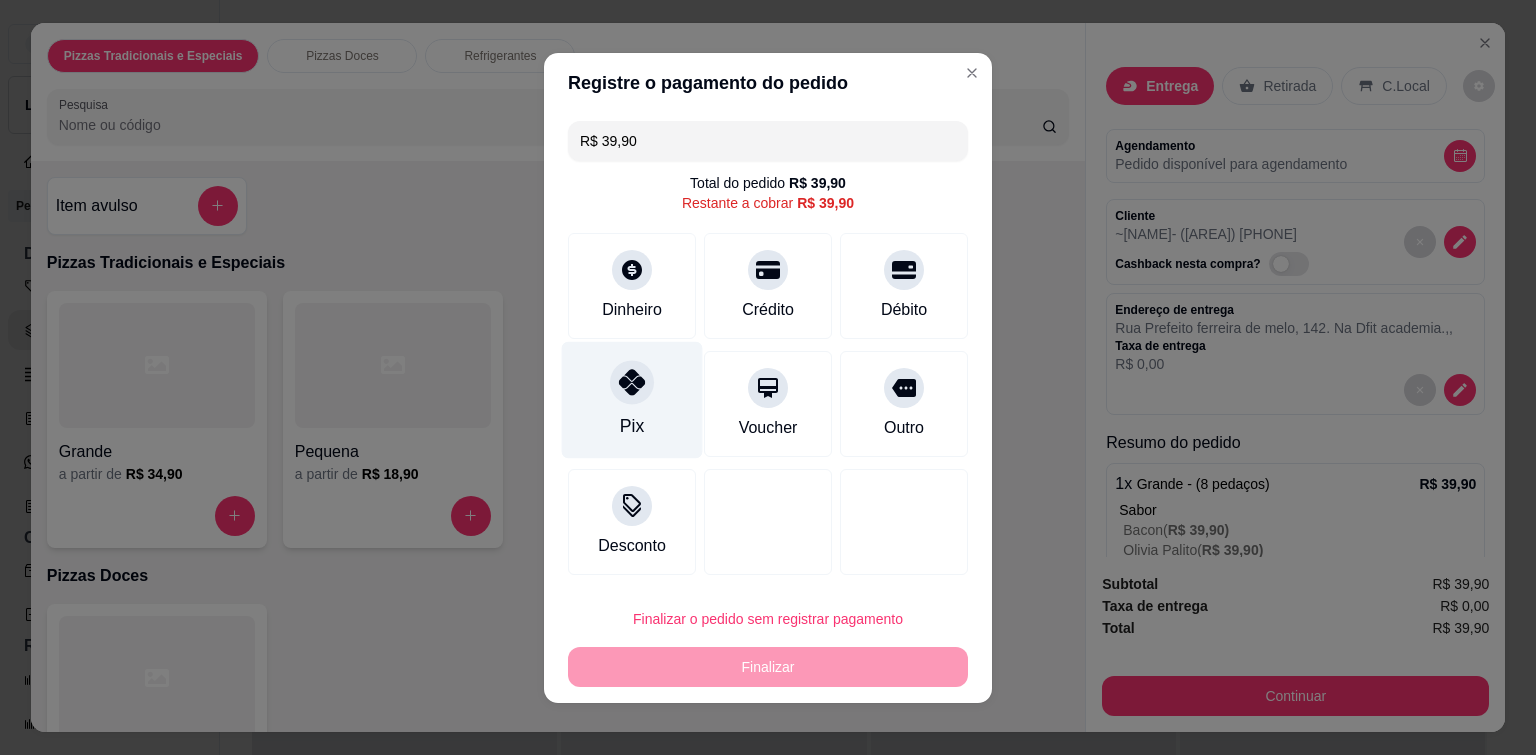 click 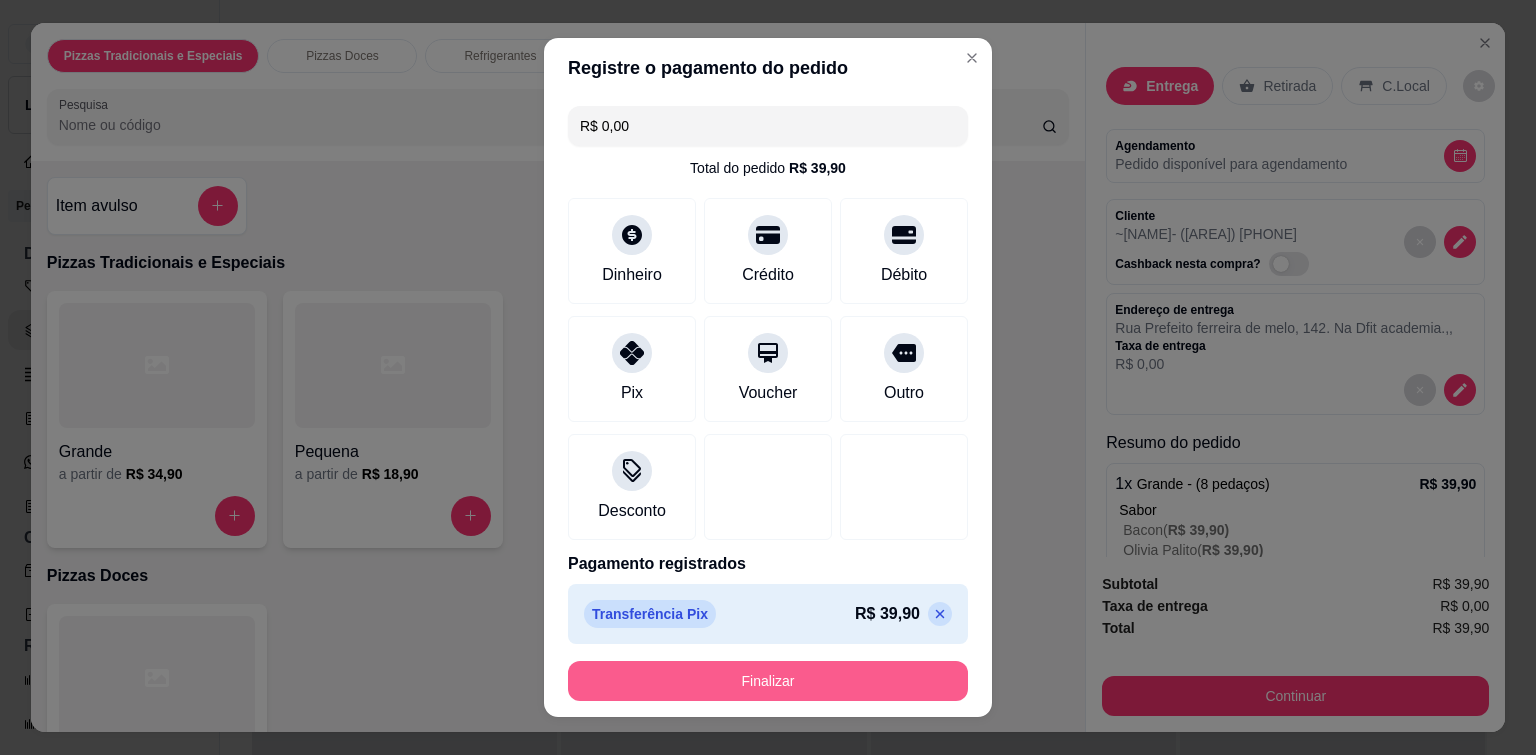 click on "Finalizar" at bounding box center [768, 681] 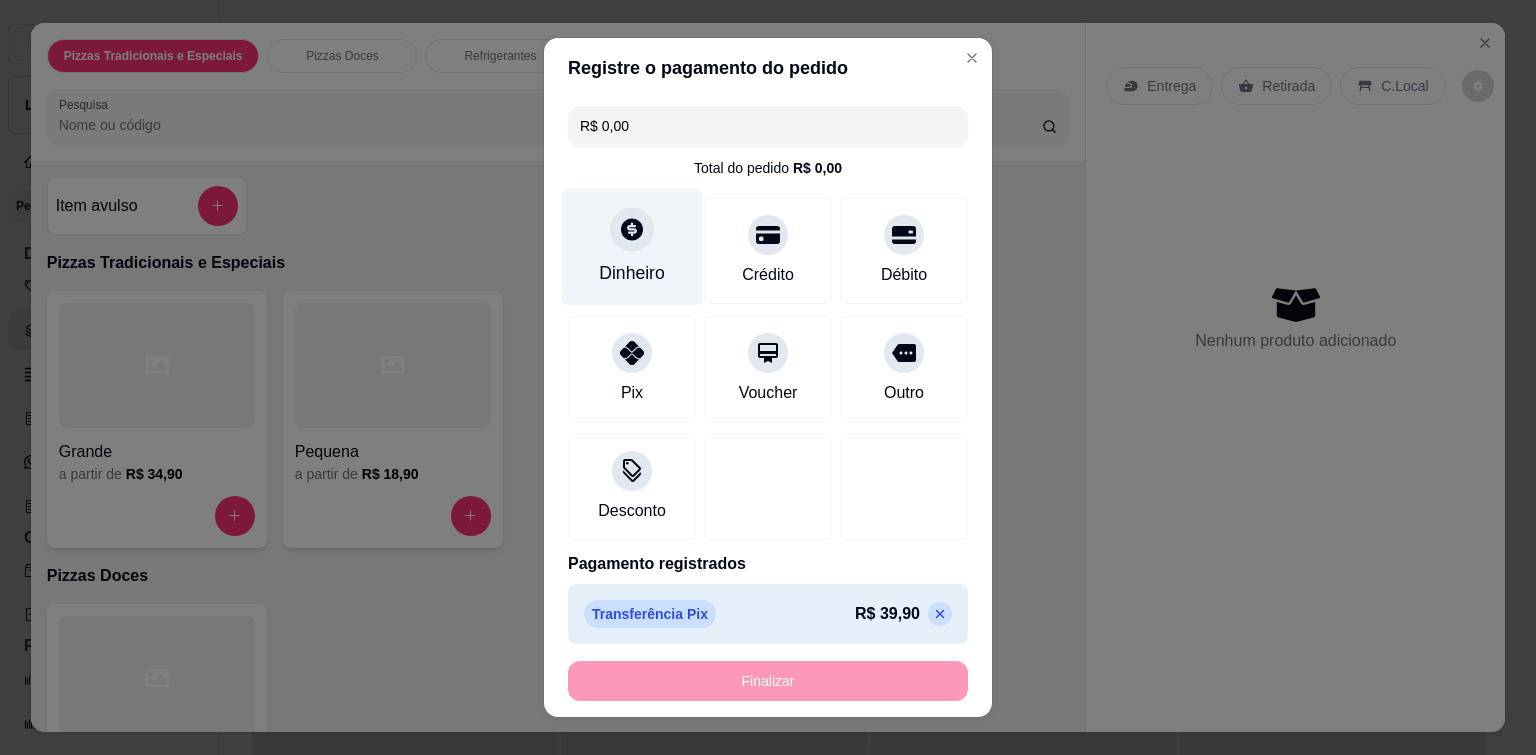 type on "-R$ 39,90" 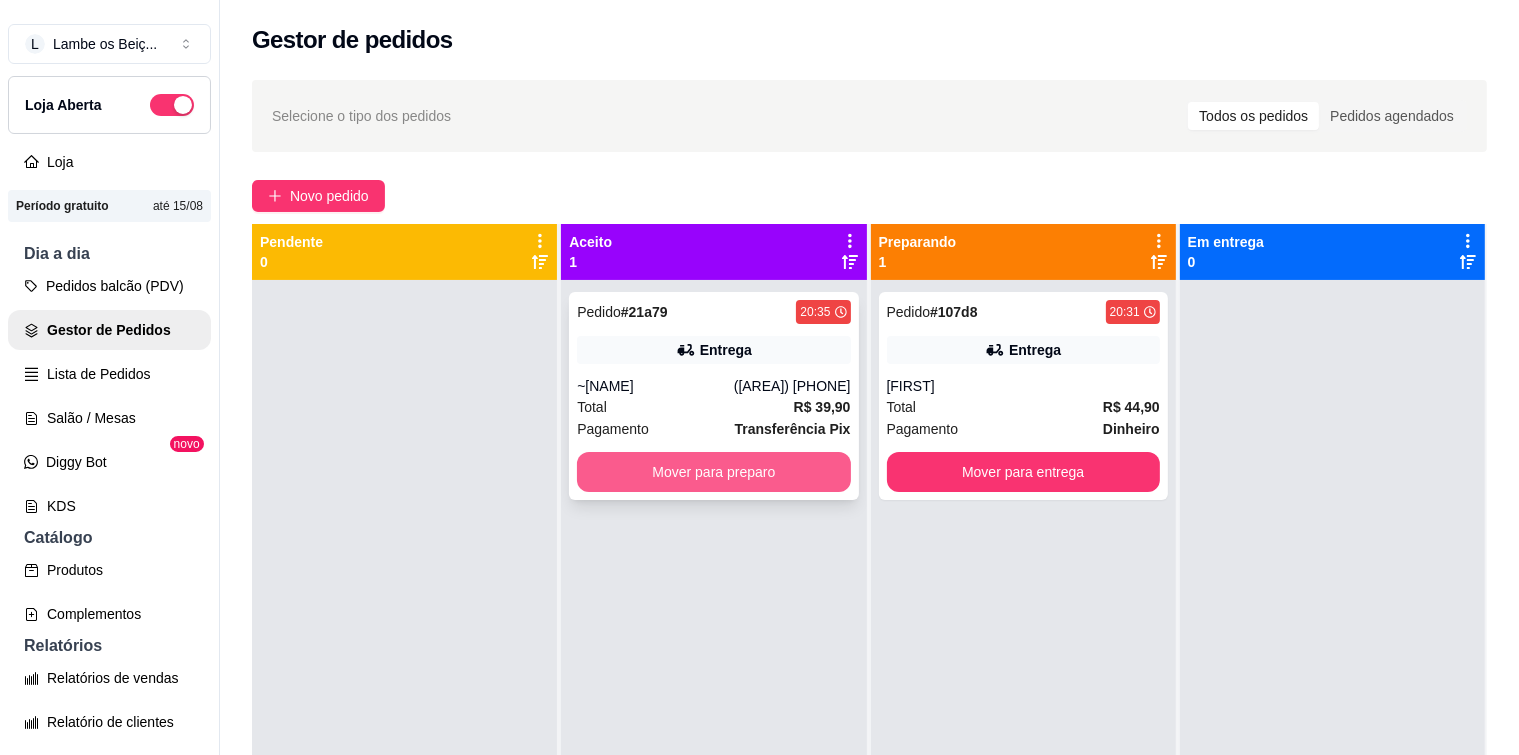 click on "Mover para preparo" at bounding box center (713, 472) 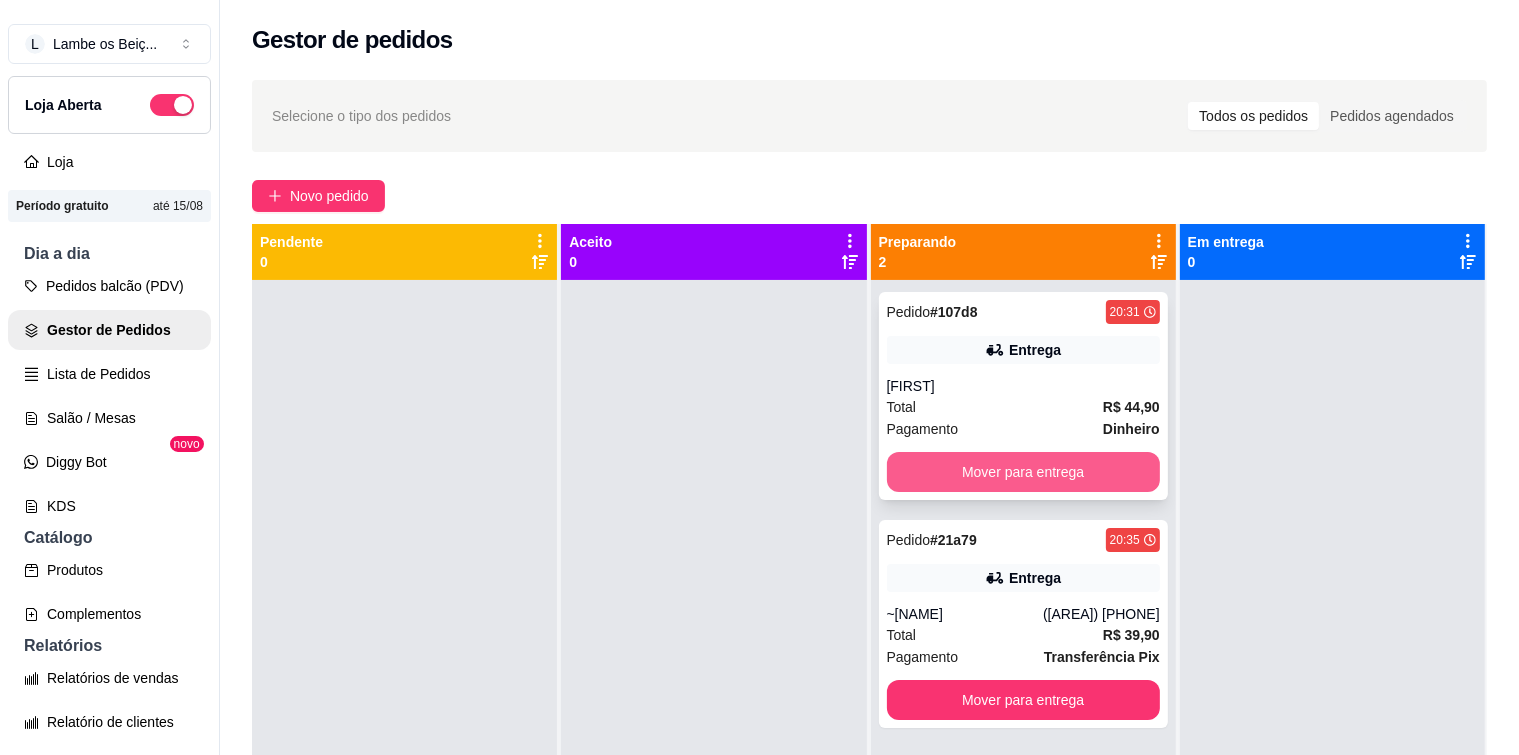 click on "Mover para entrega" at bounding box center [1023, 472] 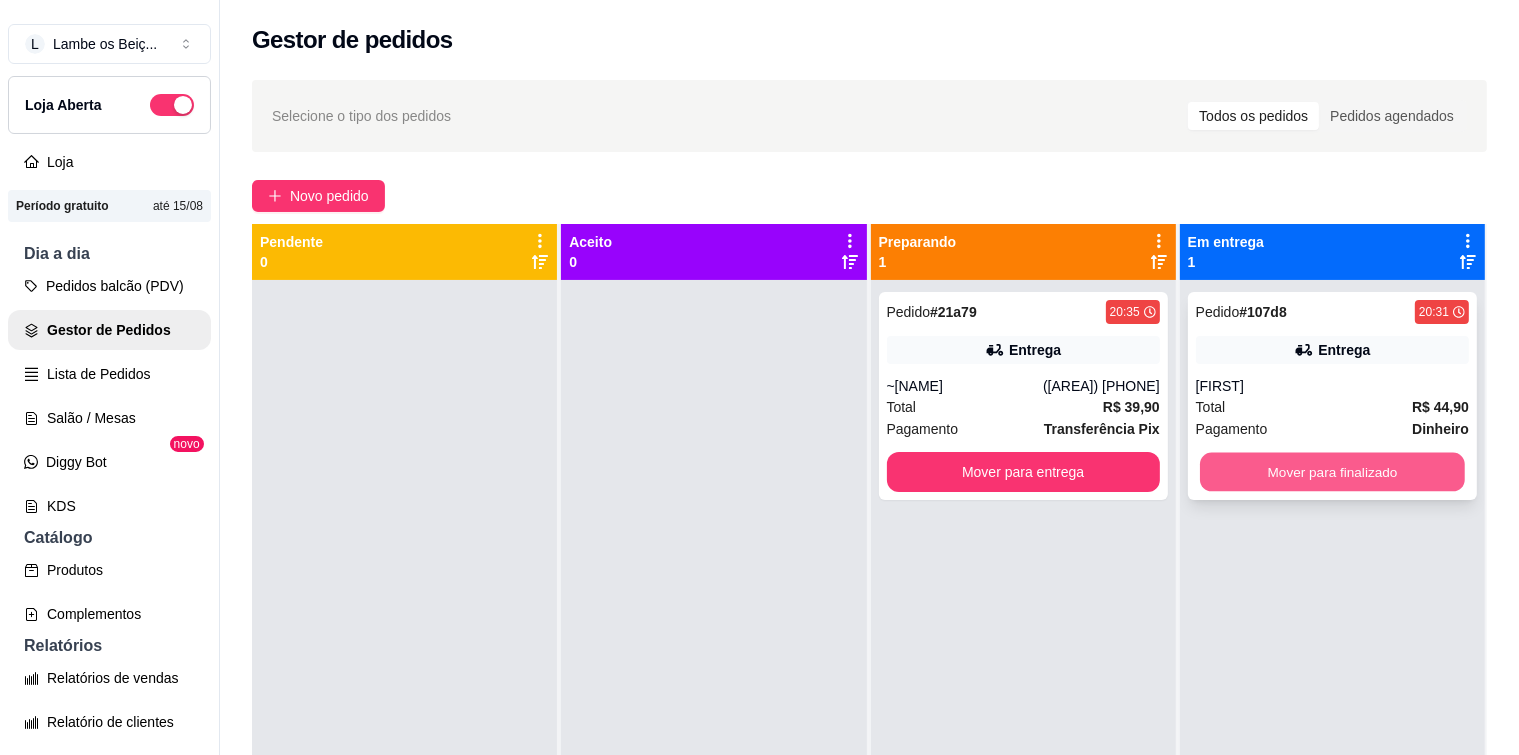 click on "Mover para finalizado" at bounding box center [1332, 472] 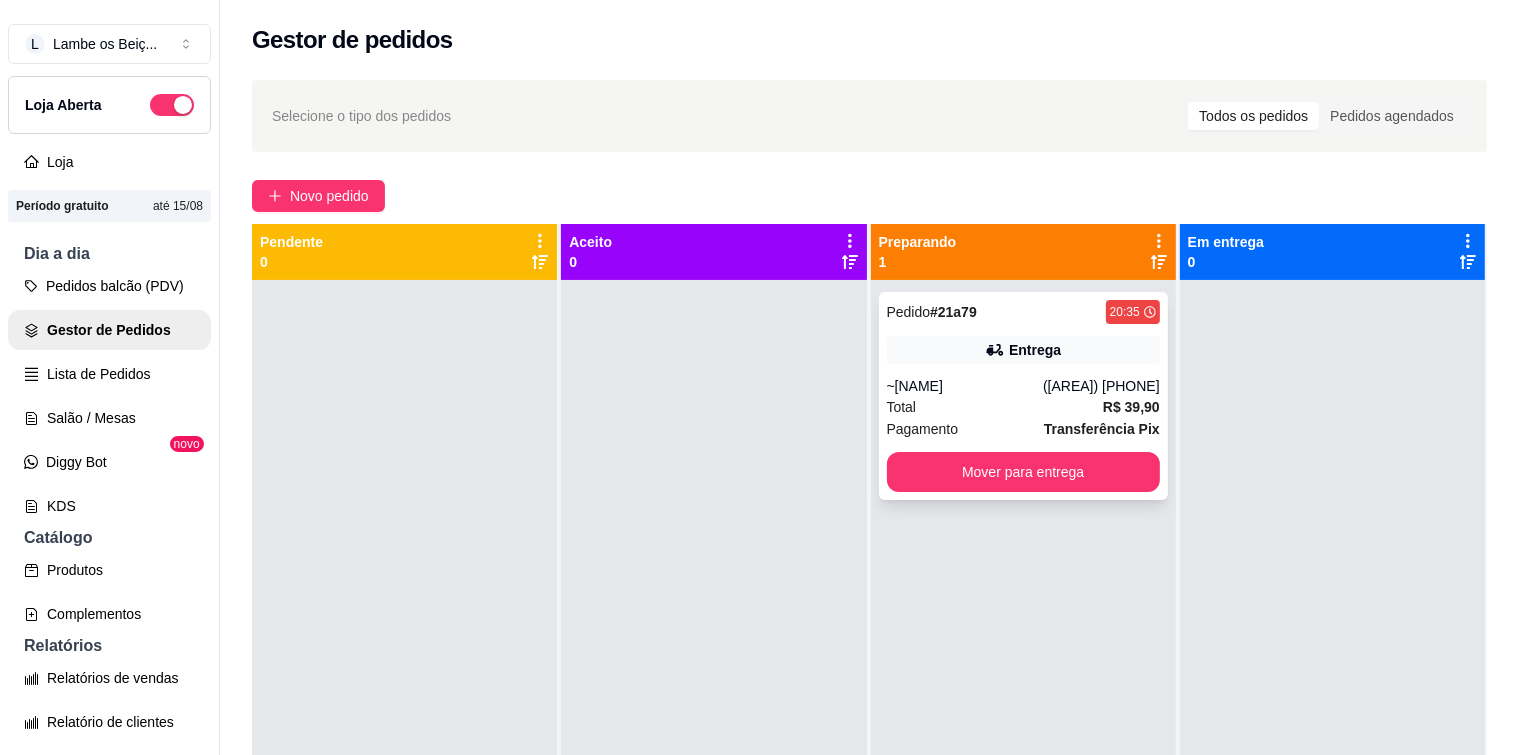 click on "~[NAME]" at bounding box center [965, 386] 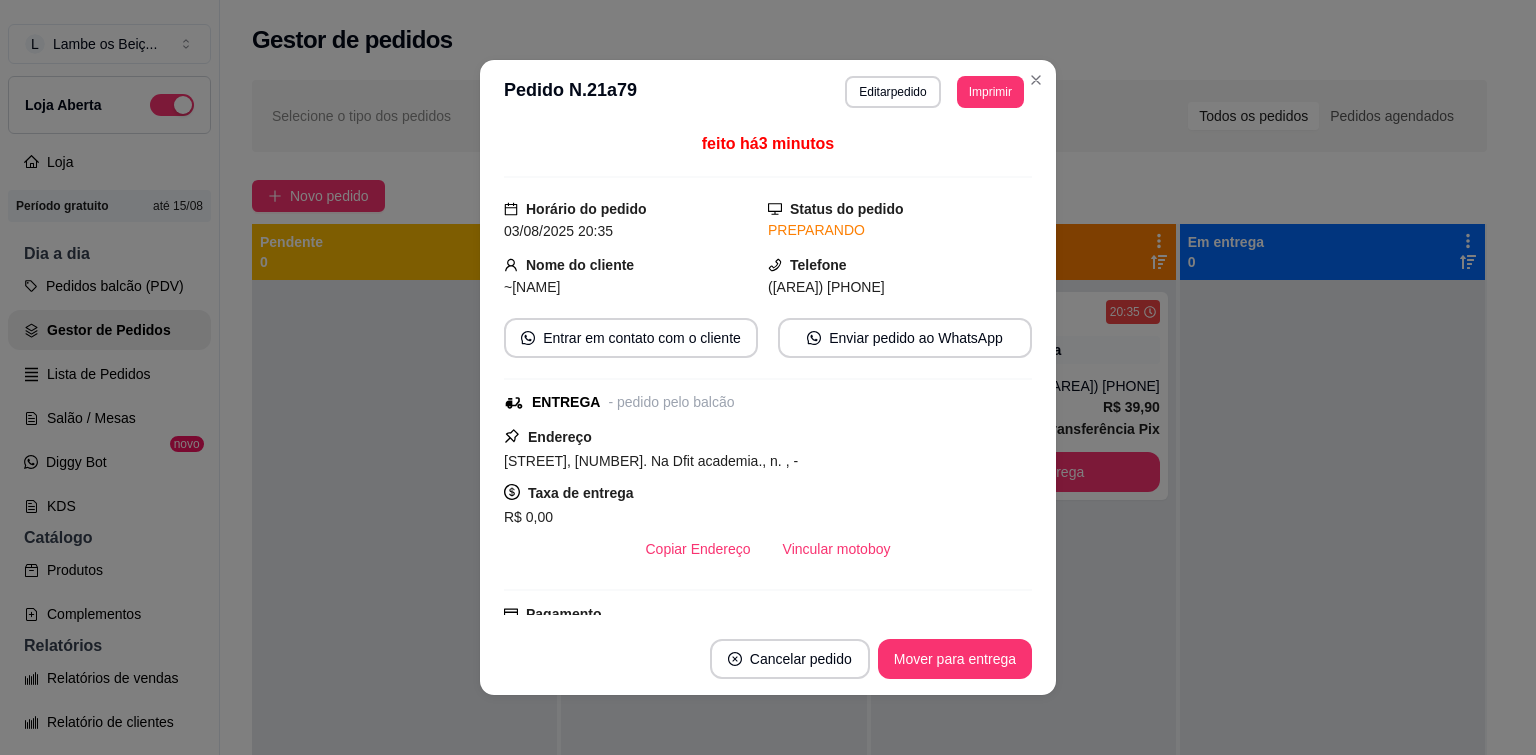 click on "feito há  3   minutos Horário do pedido [DATE] [TIME] Status do pedido PREPARANDO Nome do cliente ~[FIRST] [LAST] Telefone ([AREA]) [PHONE] Entrar em contato com o cliente Enviar pedido ao WhatsApp ENTREGA - pedido pelo balcão Endereço  Rua Prefeito ferreira de melo, [NUMBER]. Na Dfit academia., n. ,  -   Taxa de entrega  R$ 0,00 Copiar Endereço Vincular motoboy Pagamento Transferência Pix   R$ 39,90 Resumo do pedido 1 x     Grande - (8 pedaços) R$ 39,90 Sabor Bacon    (R$ 39,90) Olivia Palito    (R$ 39,90) Borda não escolhida Massa não escolhida Subtotal R$ 39,90 Total R$ 39,90" at bounding box center (768, 373) 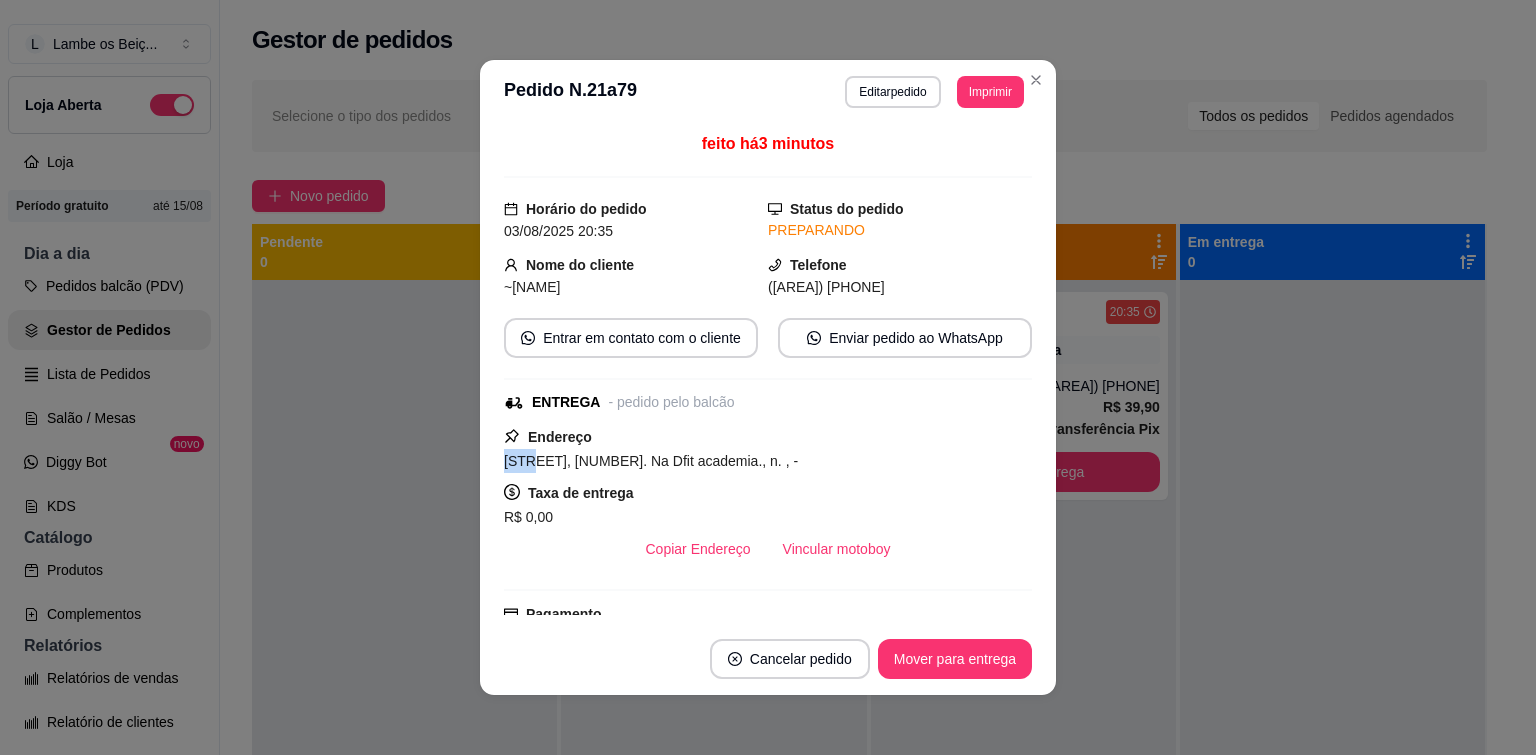 click on "feito há  3   minutos Horário do pedido [DATE] [TIME] Status do pedido PREPARANDO Nome do cliente ~[FIRST] [LAST] Telefone ([AREA]) [PHONE] Entrar em contato com o cliente Enviar pedido ao WhatsApp ENTREGA - pedido pelo balcão Endereço  Rua Prefeito ferreira de melo, [NUMBER]. Na Dfit academia., n. ,  -   Taxa de entrega  R$ 0,00 Copiar Endereço Vincular motoboy Pagamento Transferência Pix   R$ 39,90 Resumo do pedido 1 x     Grande - (8 pedaços) R$ 39,90 Sabor Bacon    (R$ 39,90) Olivia Palito    (R$ 39,90) Borda não escolhida Massa não escolhida Subtotal R$ 39,90 Total R$ 39,90" at bounding box center (768, 373) 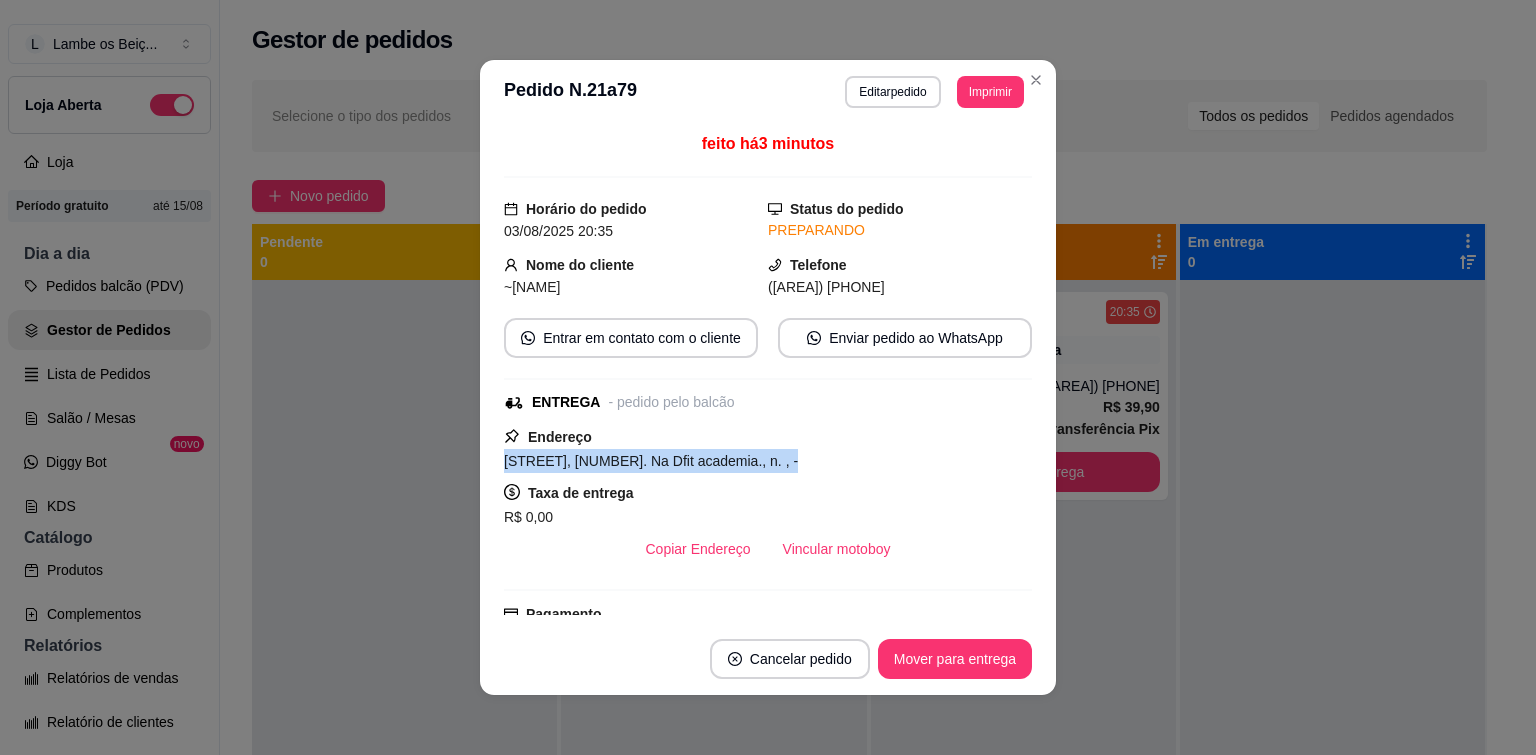 click on "feito há  3   minutos Horário do pedido [DATE] [TIME] Status do pedido PREPARANDO Nome do cliente ~[FIRST] [LAST] Telefone ([AREA]) [PHONE] Entrar em contato com o cliente Enviar pedido ao WhatsApp ENTREGA - pedido pelo balcão Endereço  Rua Prefeito ferreira de melo, [NUMBER]. Na Dfit academia., n. ,  -   Taxa de entrega  R$ 0,00 Copiar Endereço Vincular motoboy Pagamento Transferência Pix   R$ 39,90 Resumo do pedido 1 x     Grande - (8 pedaços) R$ 39,90 Sabor Bacon    (R$ 39,90) Olivia Palito    (R$ 39,90) Borda não escolhida Massa não escolhida Subtotal R$ 39,90 Total R$ 39,90" at bounding box center (768, 373) 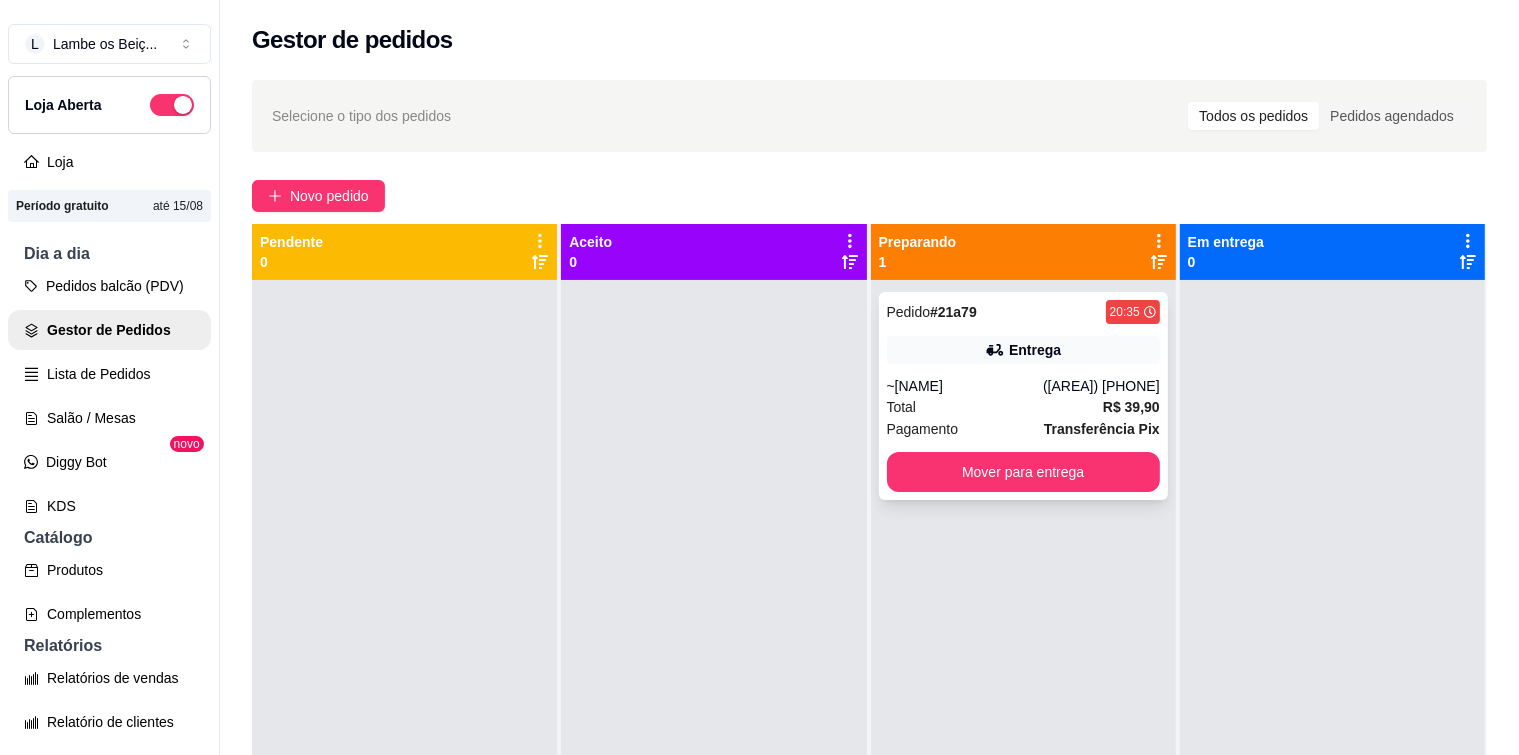 click on "Entrega" at bounding box center (1023, 350) 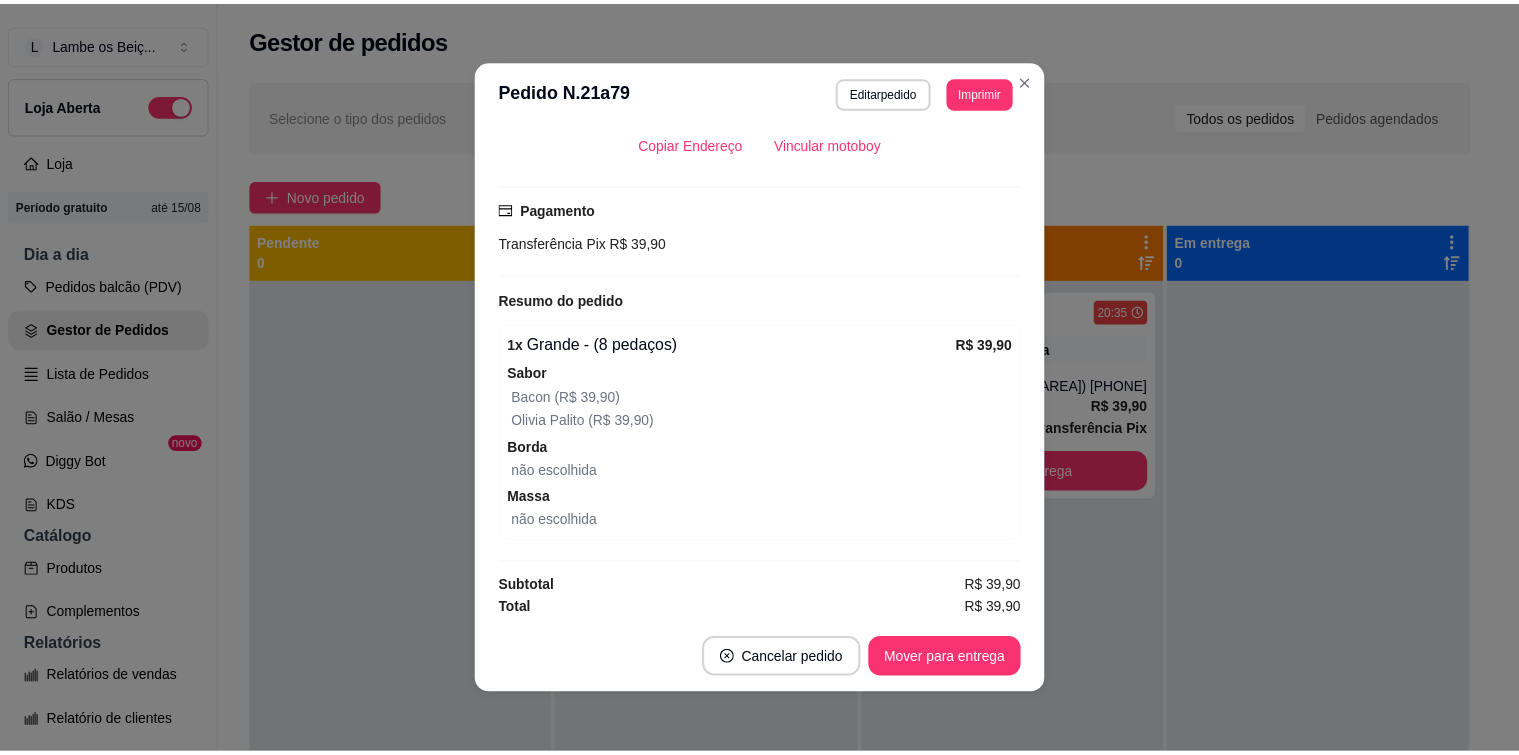 scroll, scrollTop: 407, scrollLeft: 0, axis: vertical 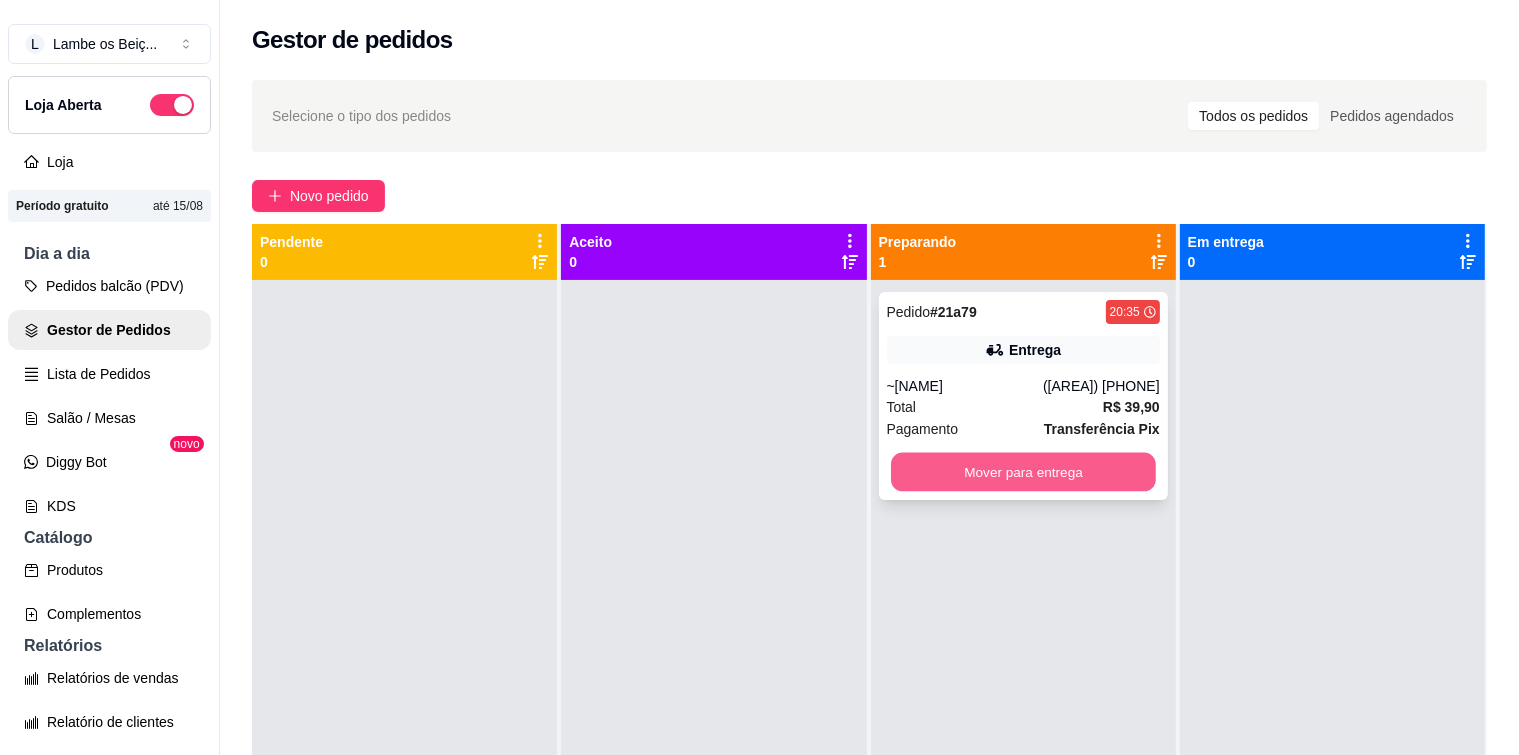 click on "Mover para entrega" at bounding box center [1023, 472] 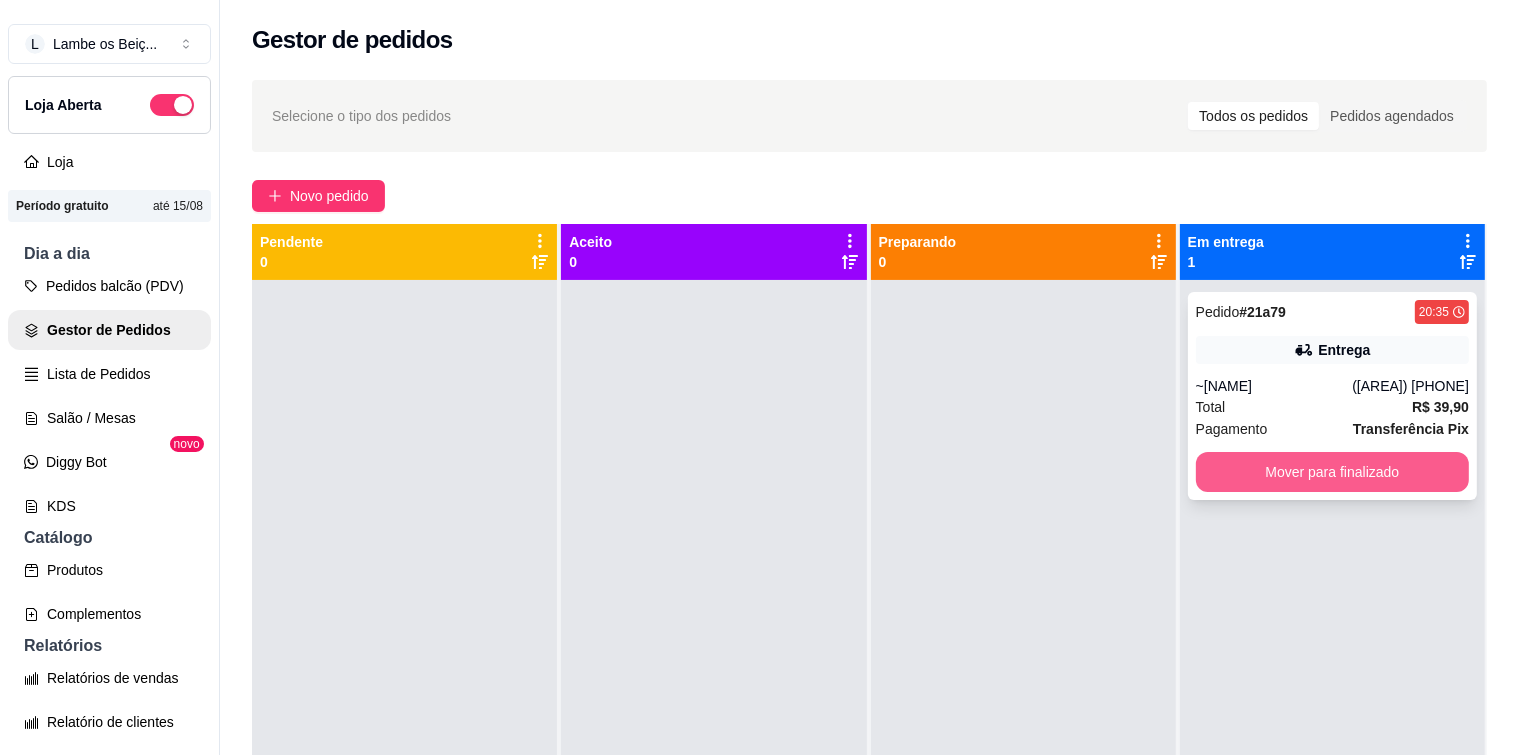 click on "Mover para finalizado" at bounding box center [1332, 472] 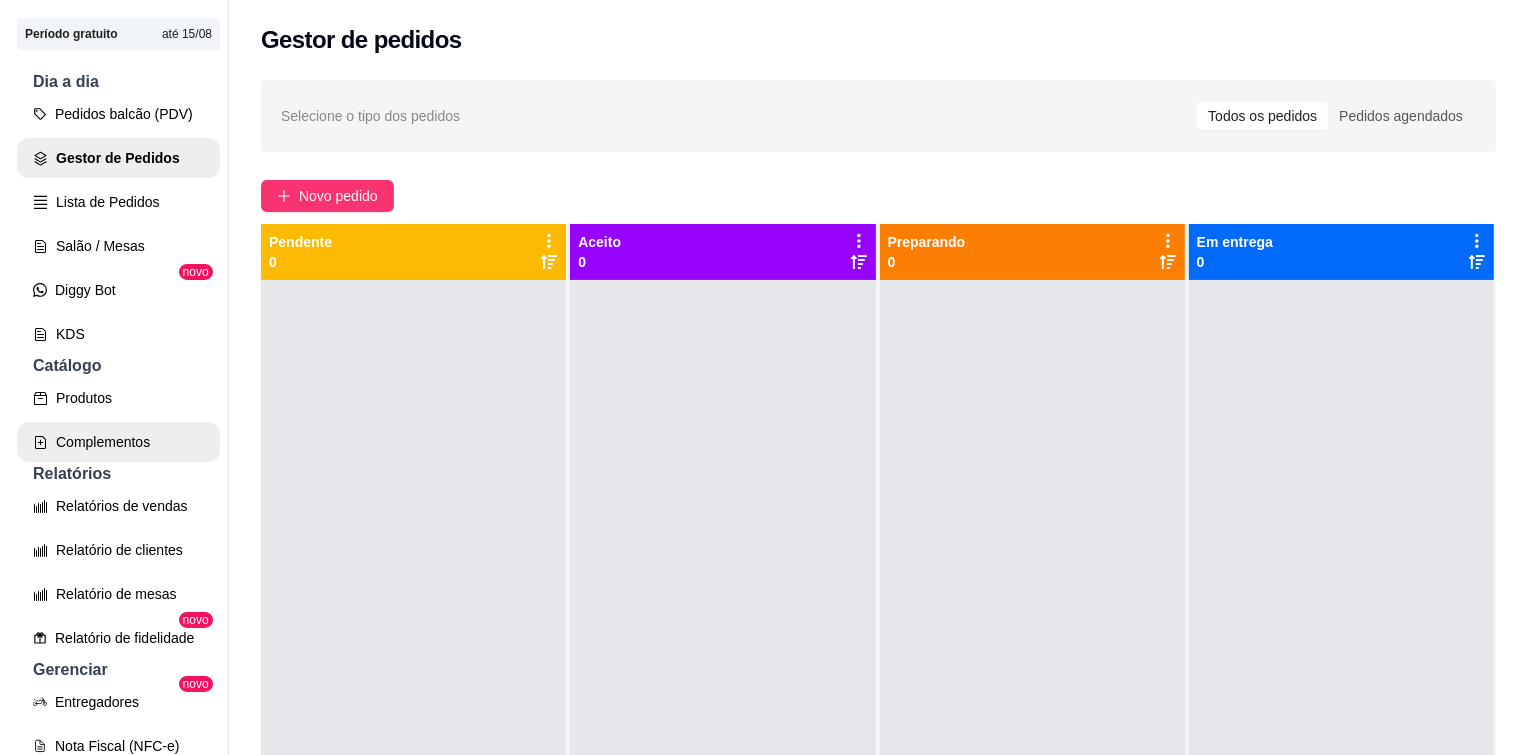 scroll, scrollTop: 200, scrollLeft: 0, axis: vertical 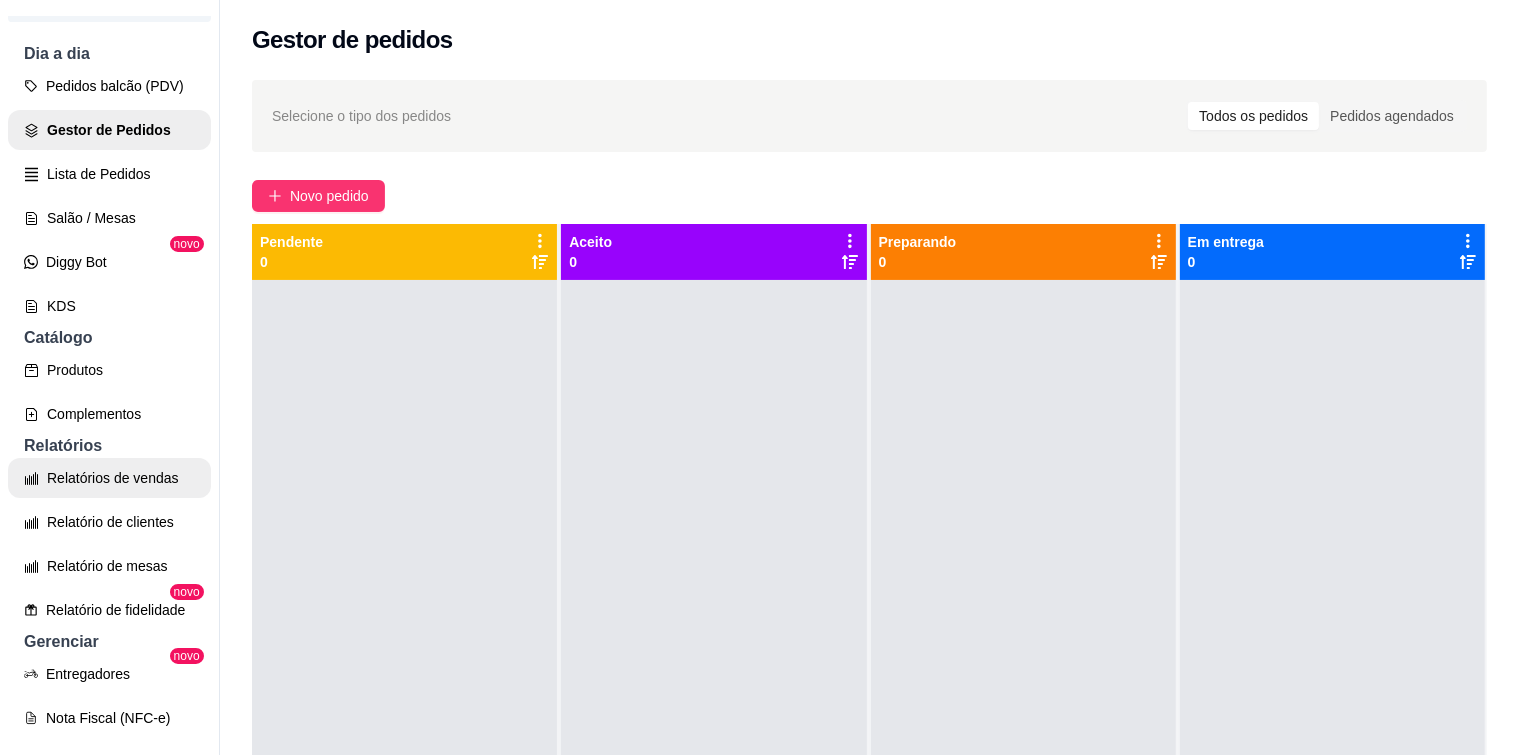 click on "Relatórios de vendas" at bounding box center (109, 478) 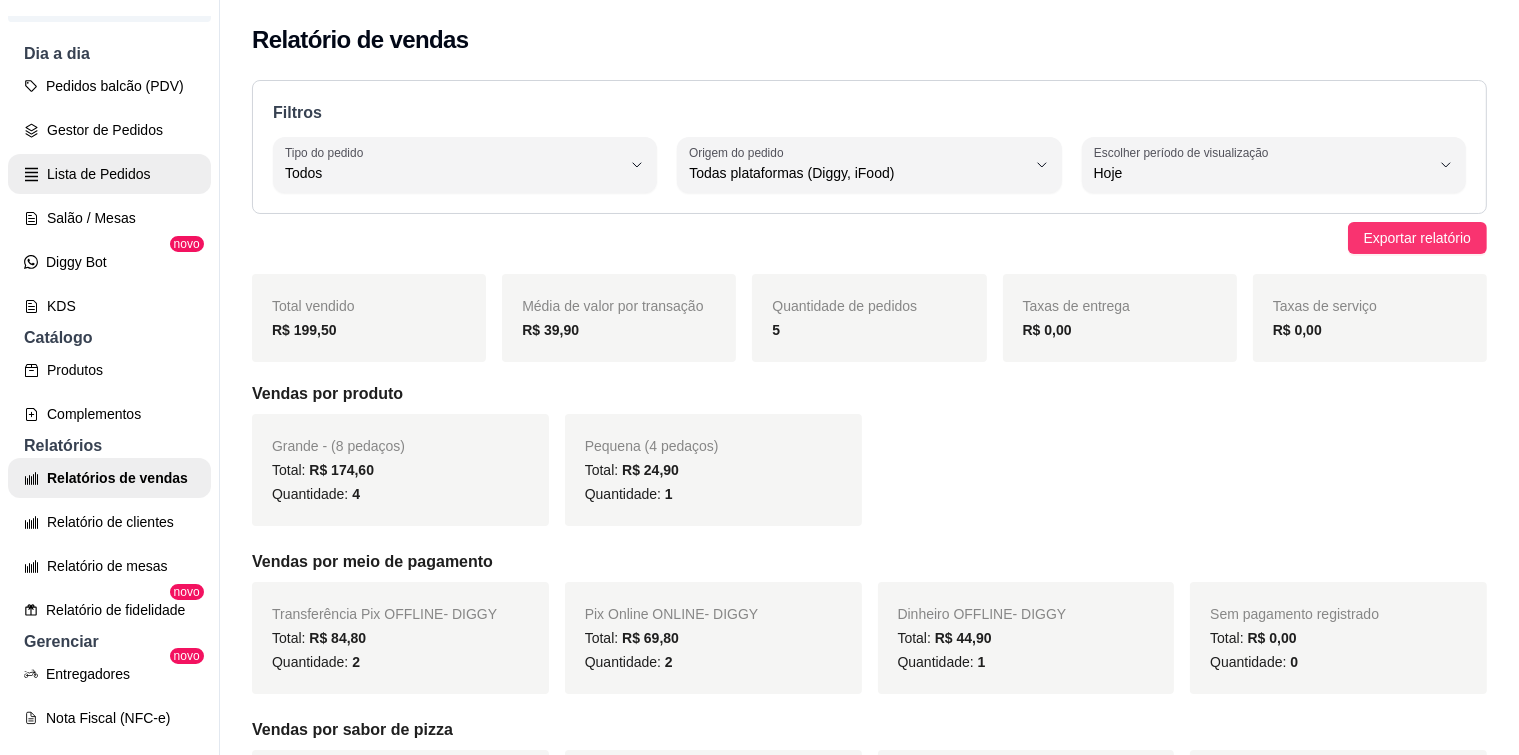 click on "Lista de Pedidos" at bounding box center (109, 174) 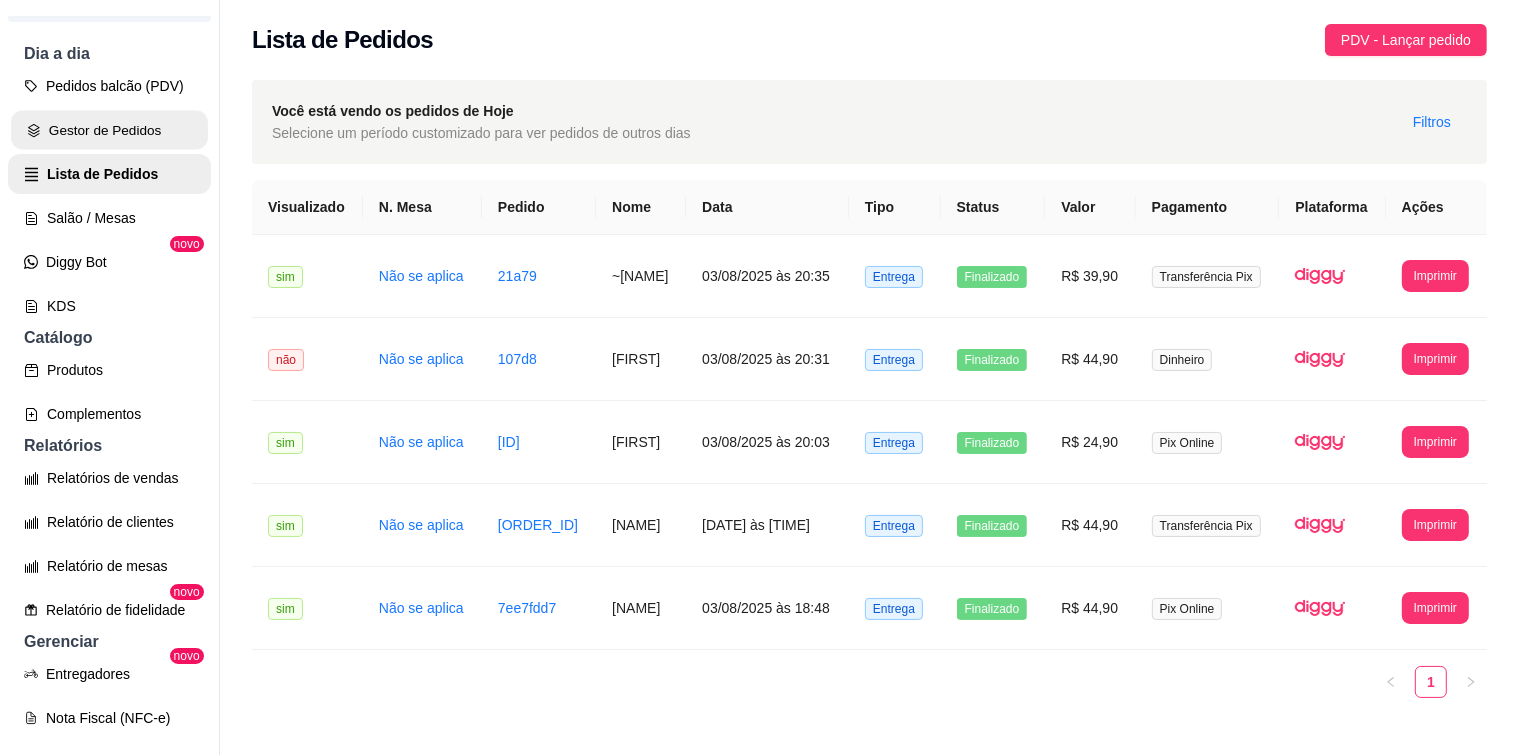 click on "Gestor de Pedidos" at bounding box center (109, 130) 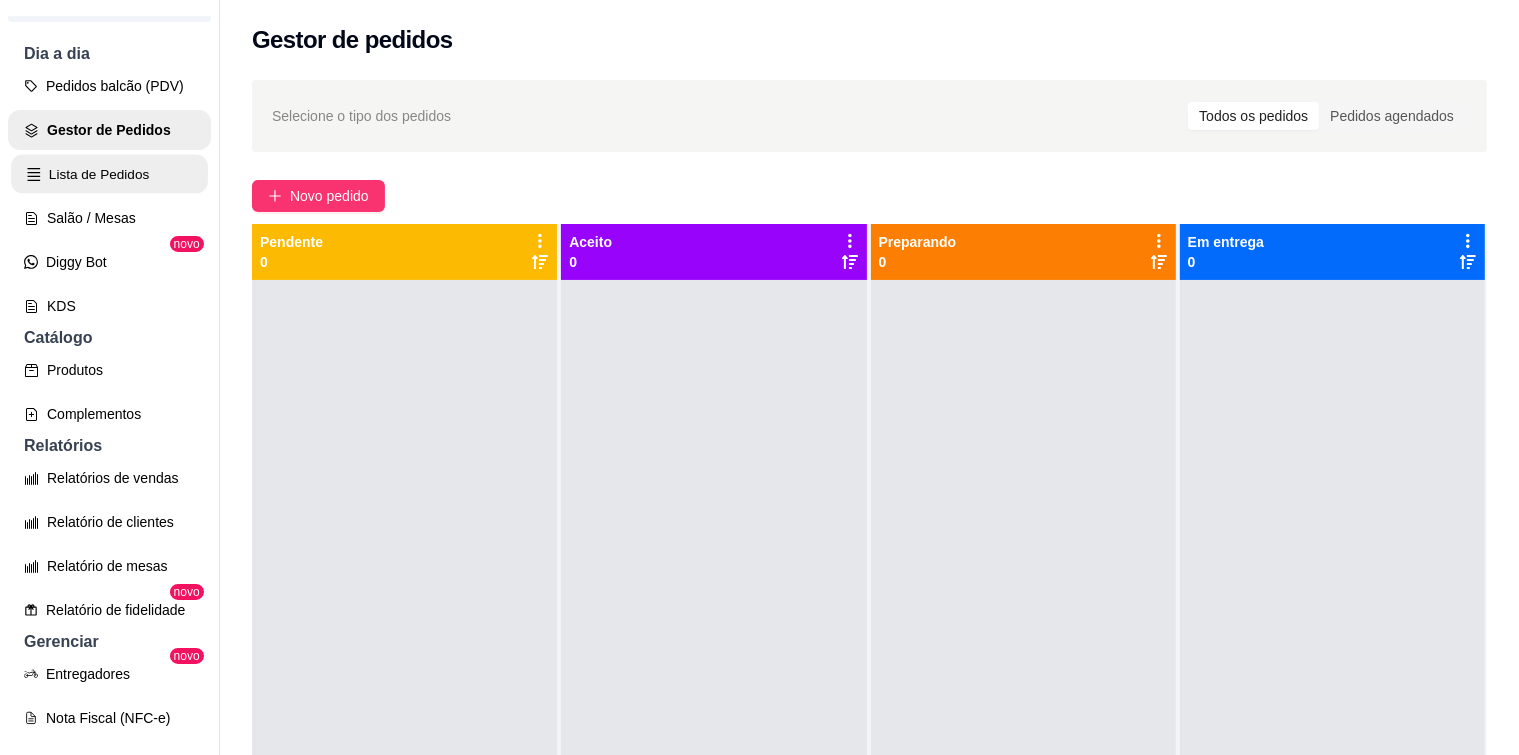 click on "Lista de Pedidos" at bounding box center (109, 174) 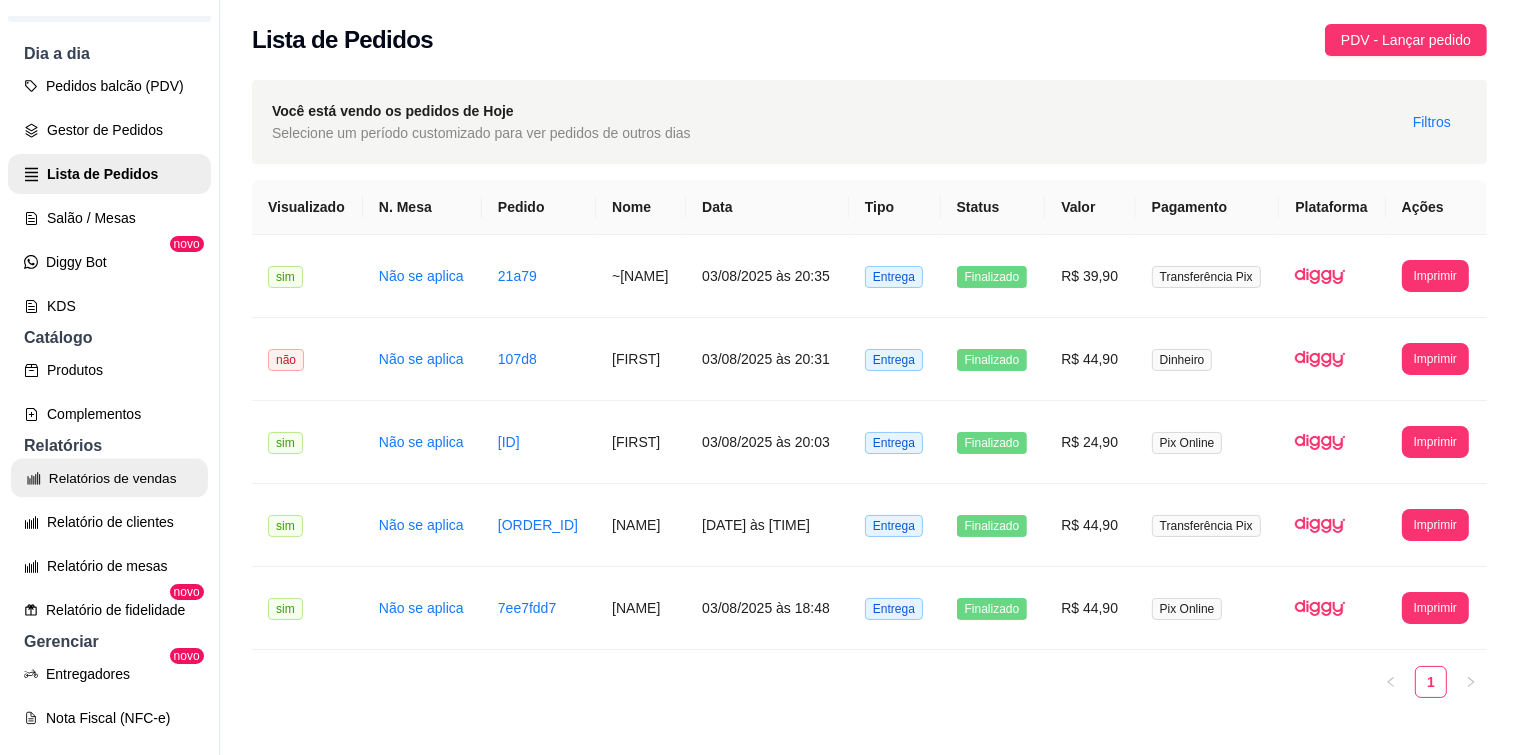 click on "Relatórios de vendas" at bounding box center (109, 478) 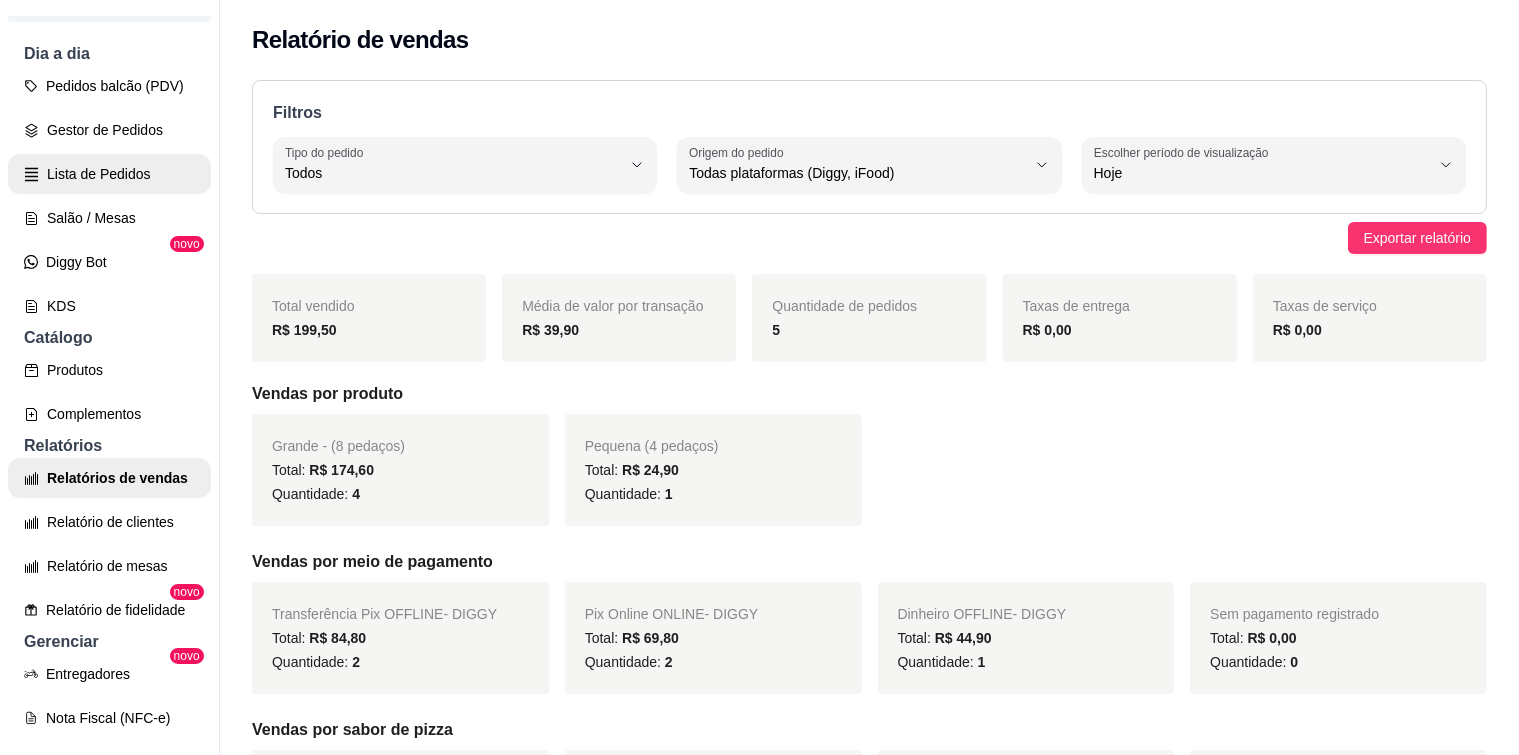 click on "Lista de Pedidos" at bounding box center [109, 174] 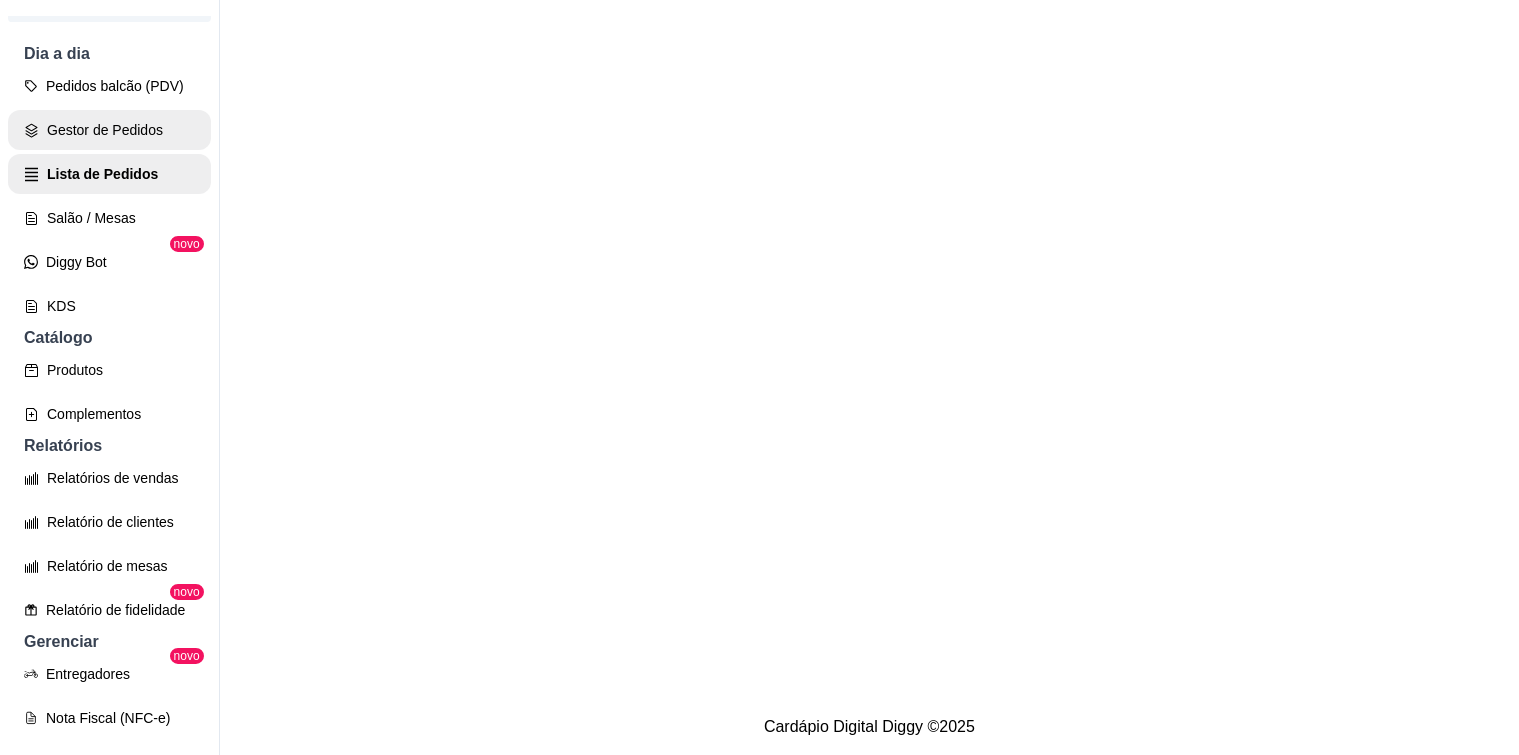 click on "Gestor de Pedidos" at bounding box center (109, 130) 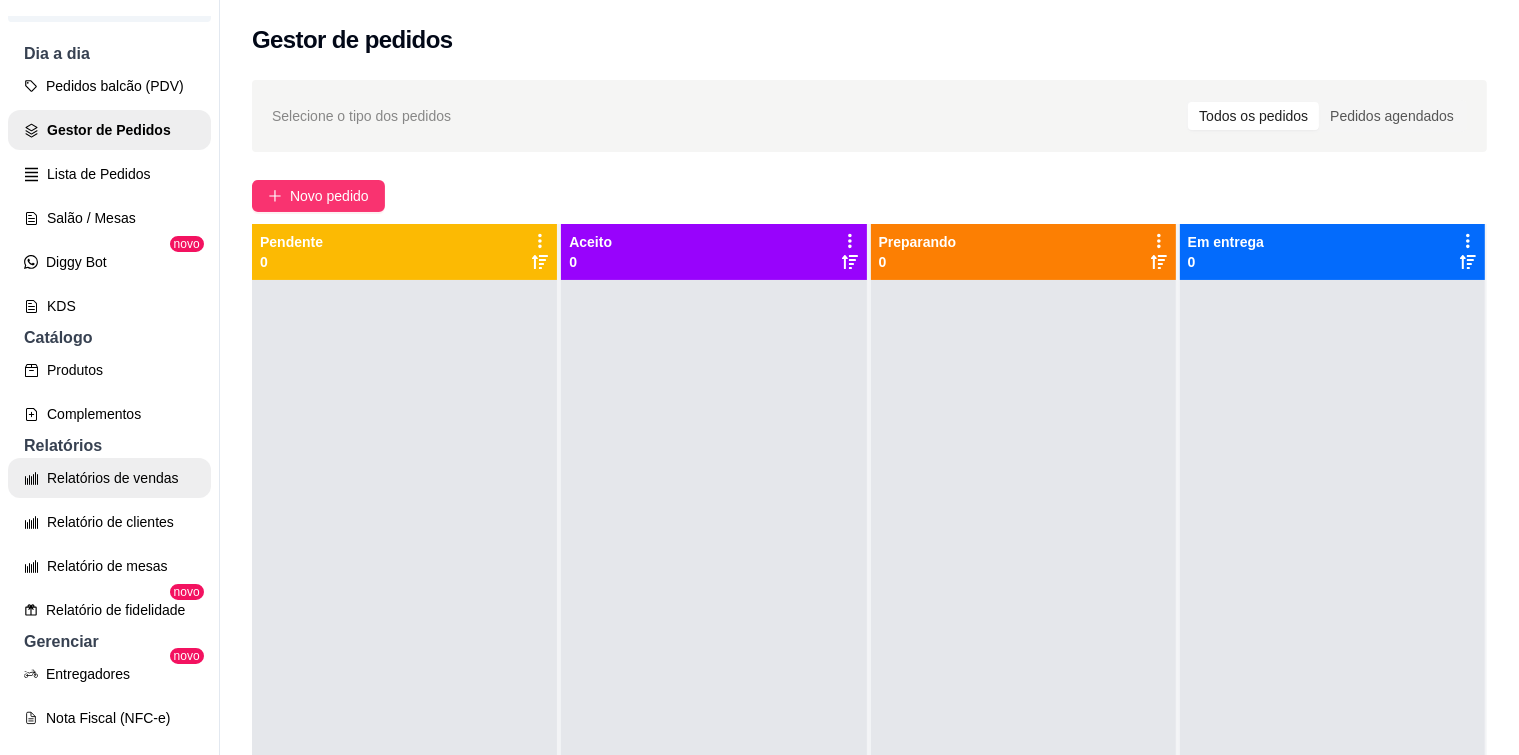 click on "Relatórios de vendas" at bounding box center (109, 478) 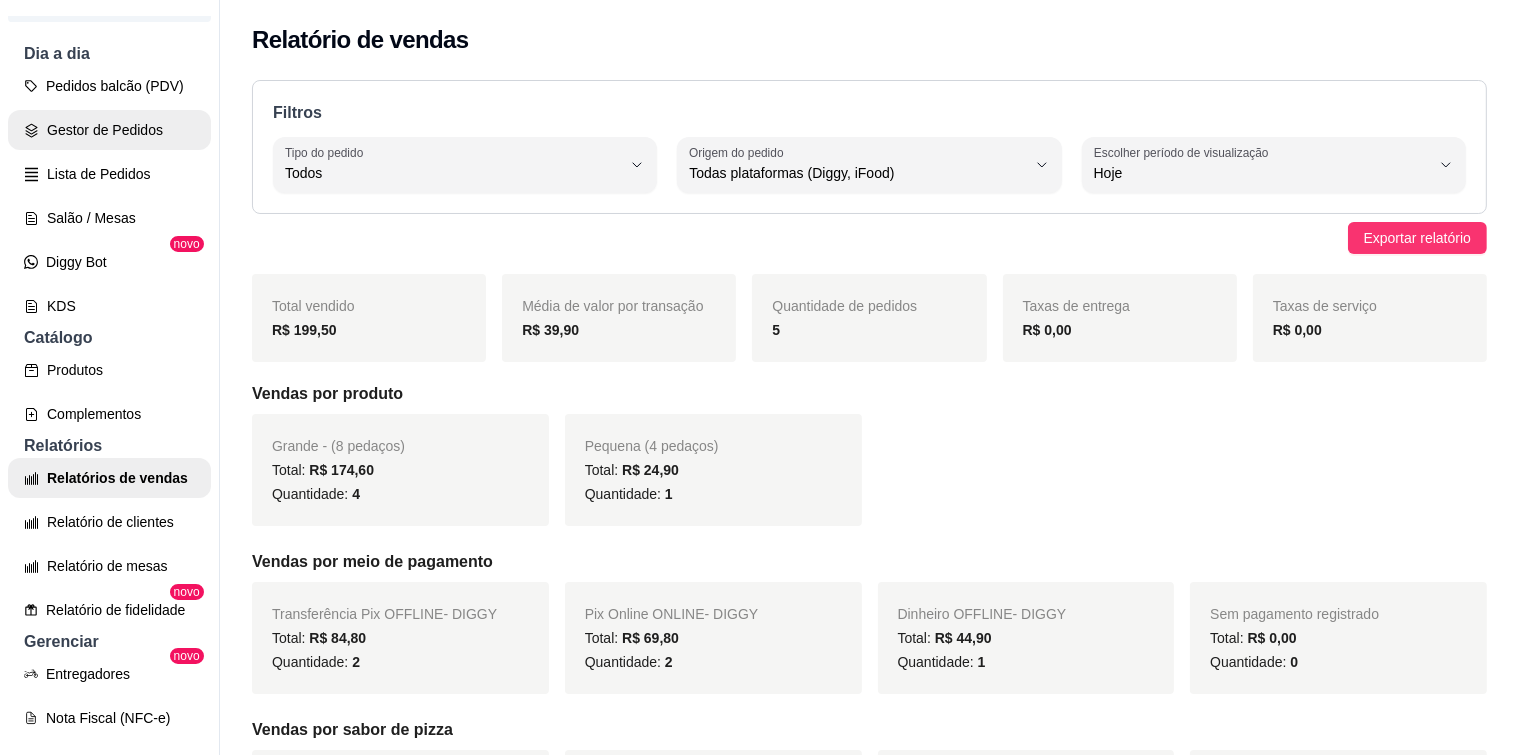 click on "Gestor de Pedidos" at bounding box center [109, 130] 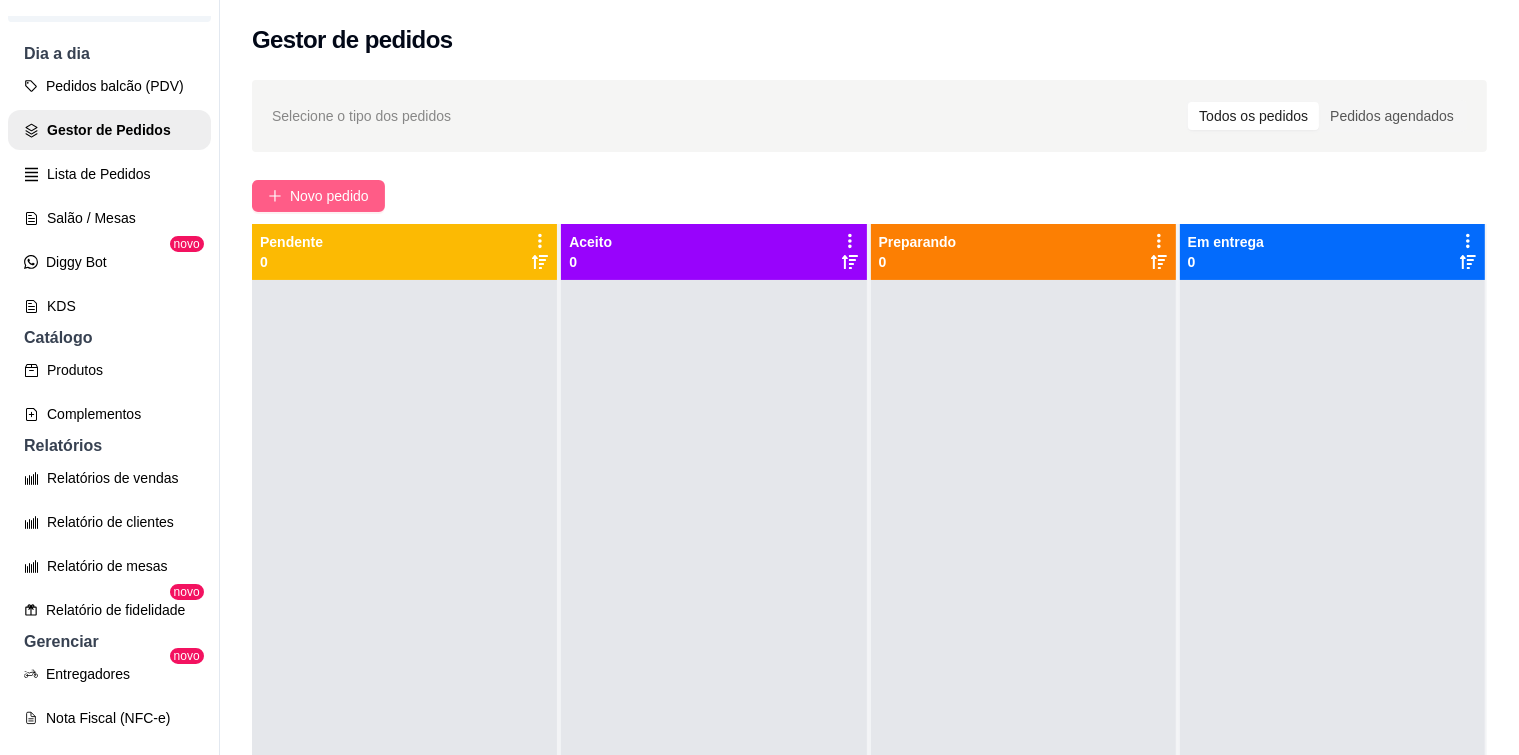 click 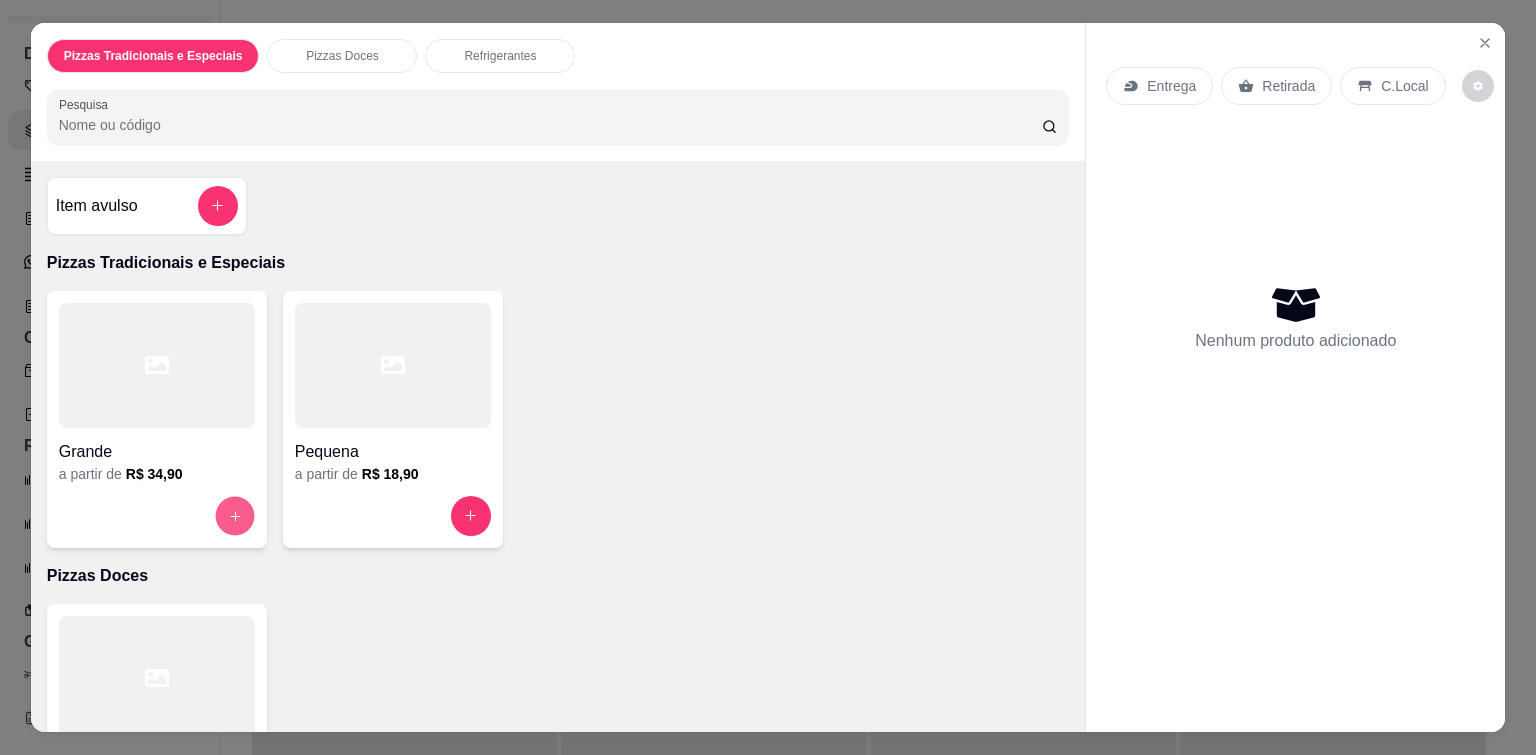 click at bounding box center (234, 515) 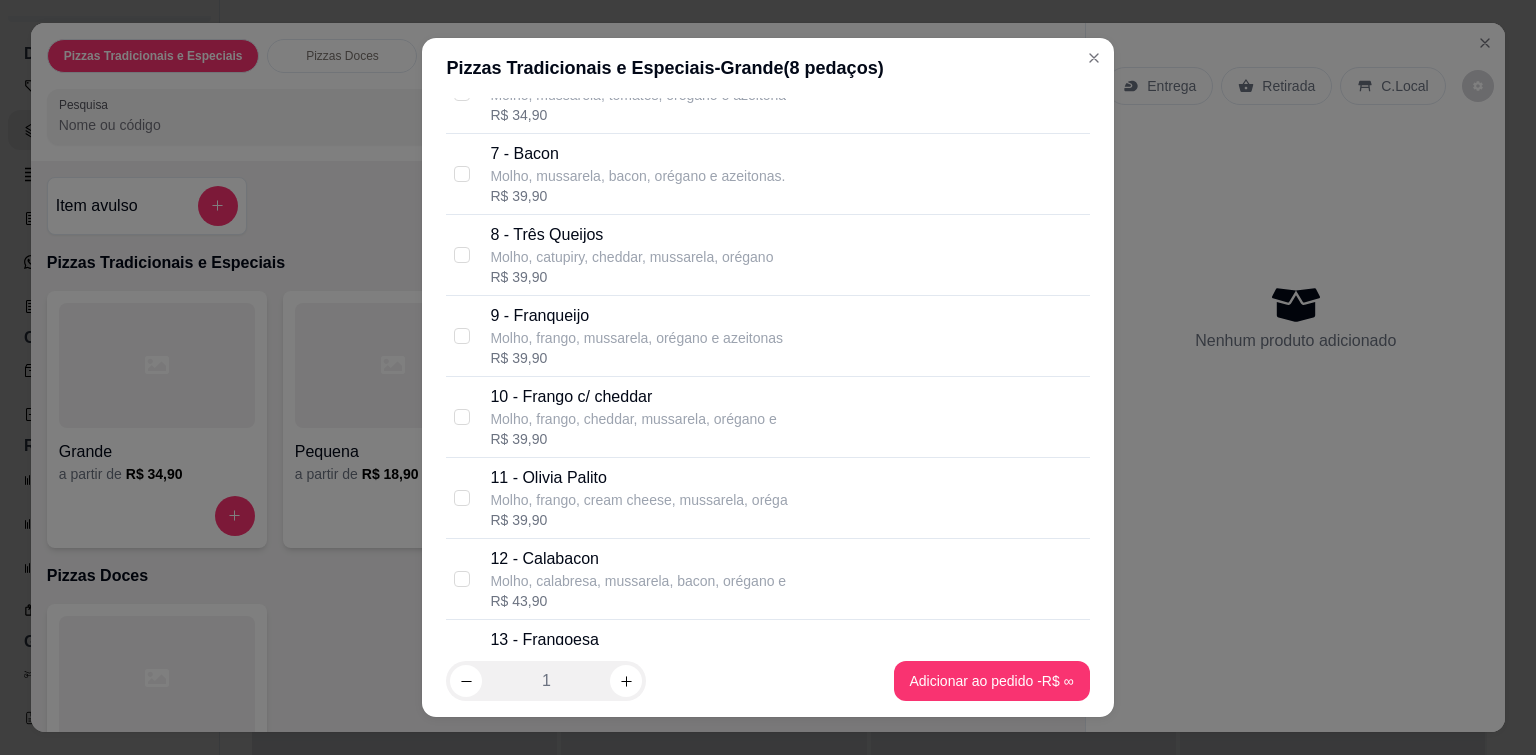 scroll, scrollTop: 600, scrollLeft: 0, axis: vertical 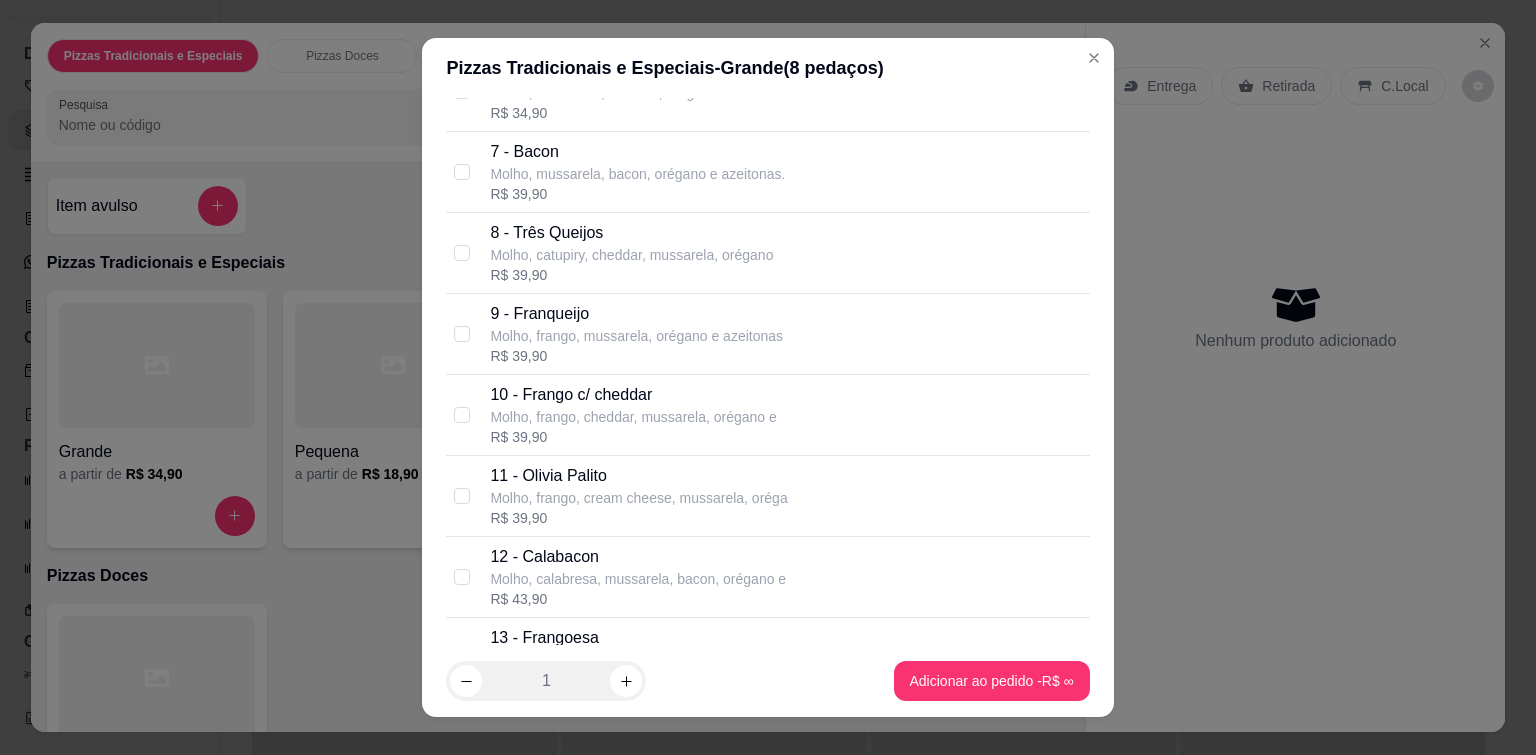 click on "11 - Olivia Palito Molho, frango, cream cheese, mussarela, oréga R$ 39,90" at bounding box center [767, 496] 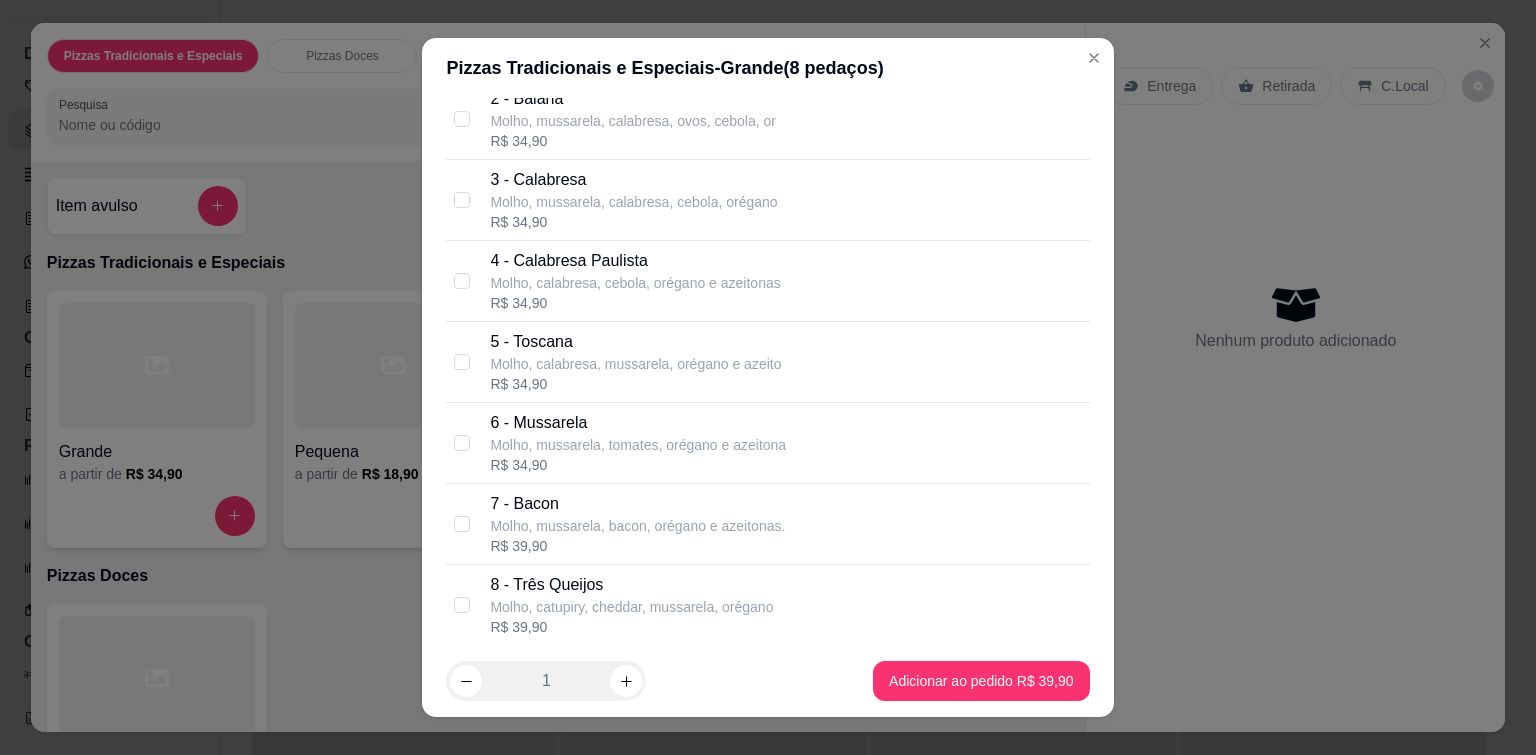 scroll, scrollTop: 200, scrollLeft: 0, axis: vertical 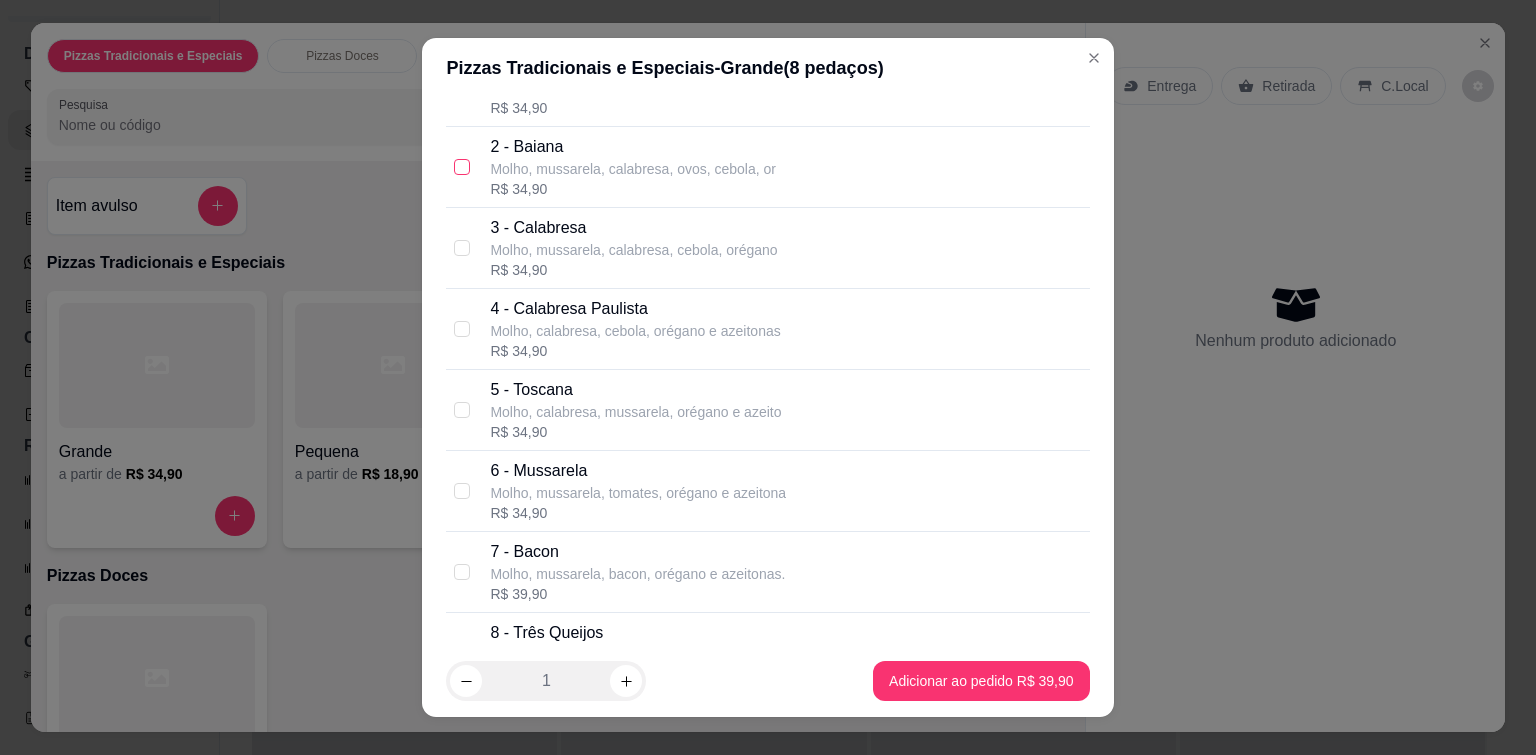 click at bounding box center (462, 167) 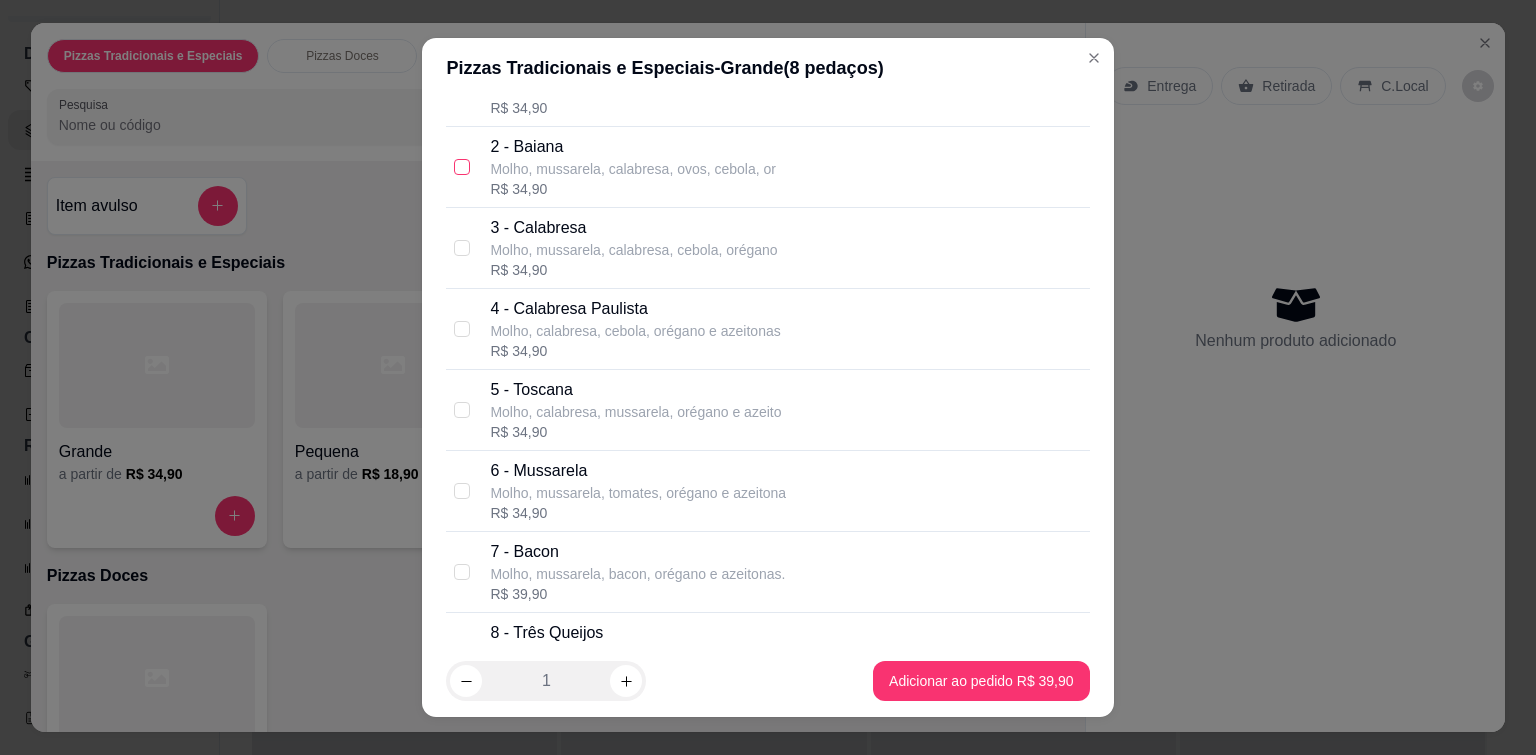 click at bounding box center (462, 167) 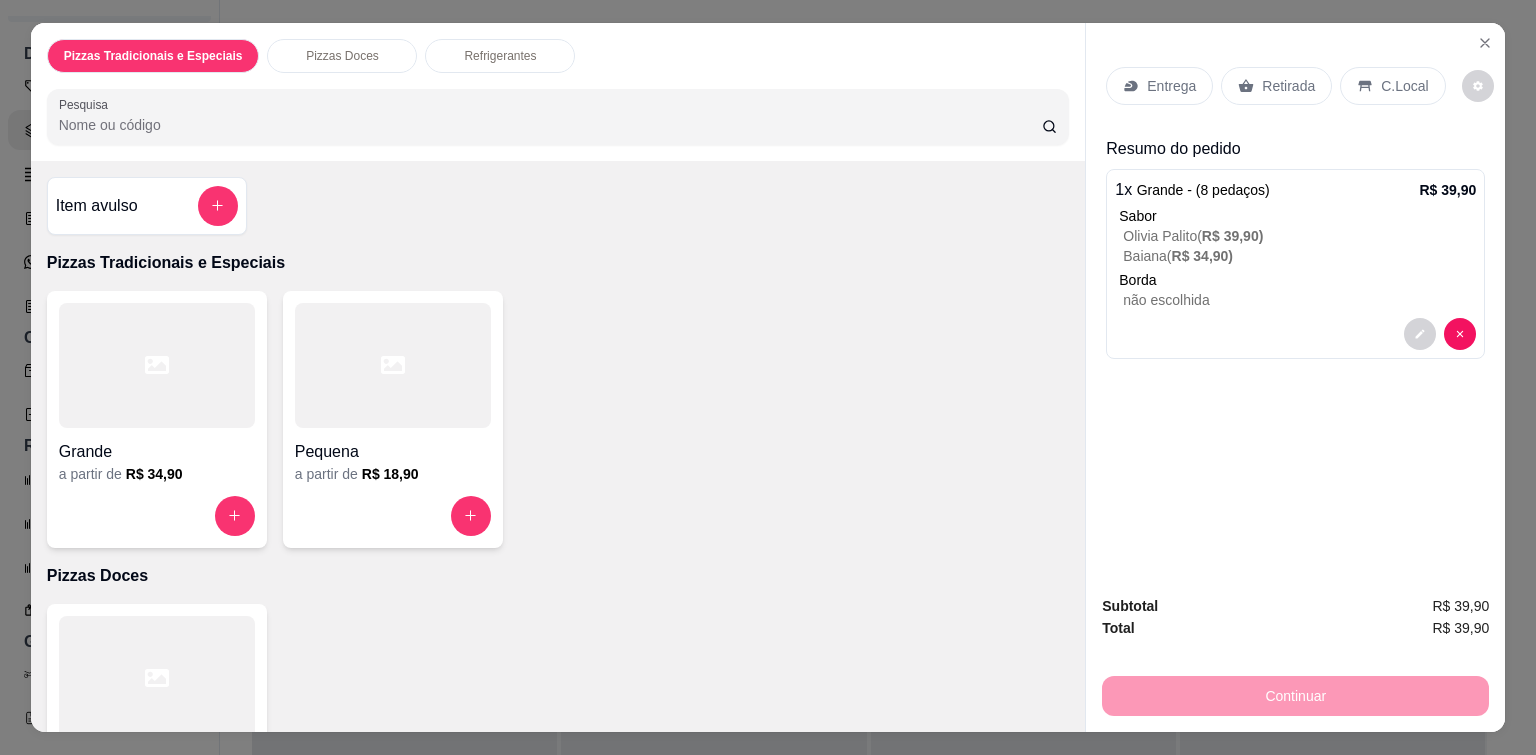 click 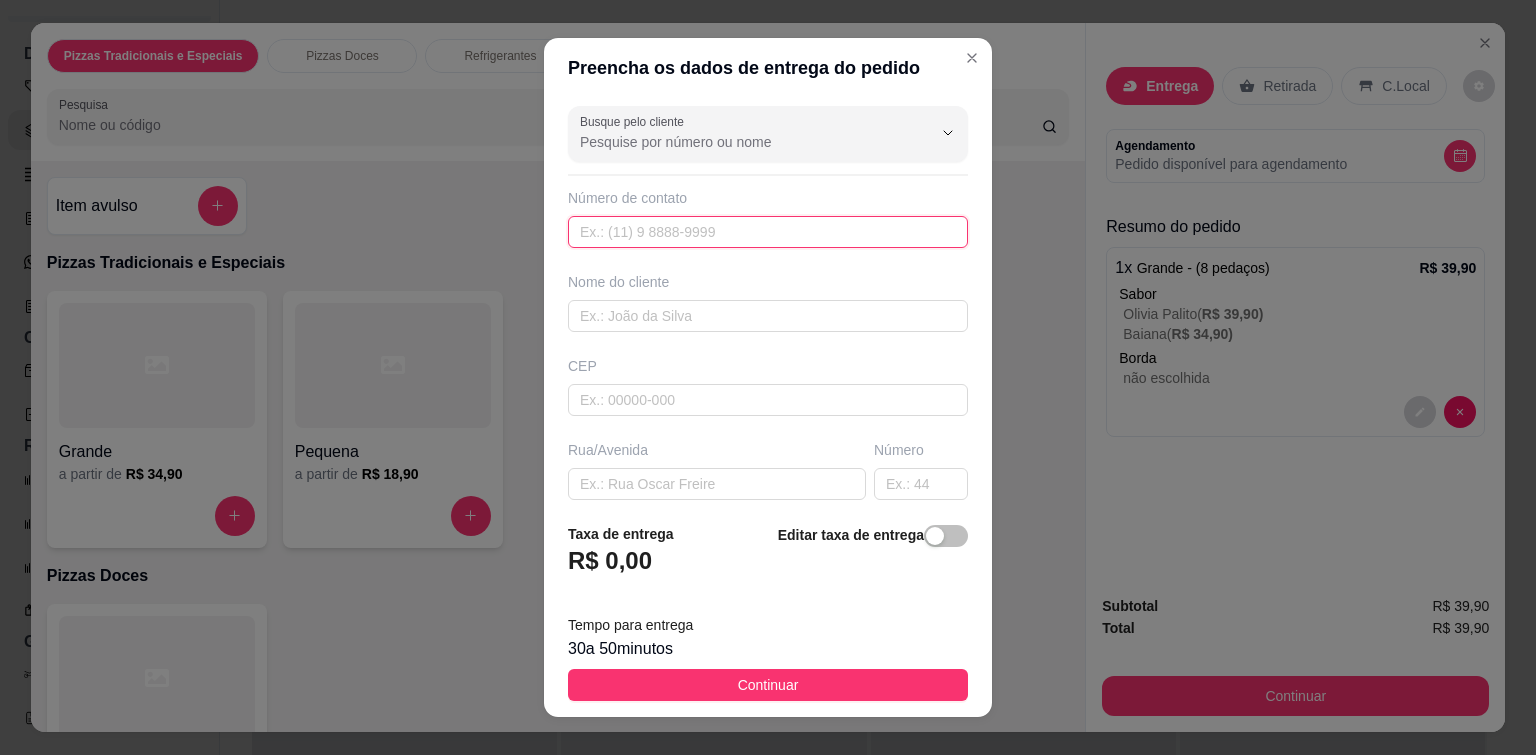 paste on "([AREA]) [PHONE]" 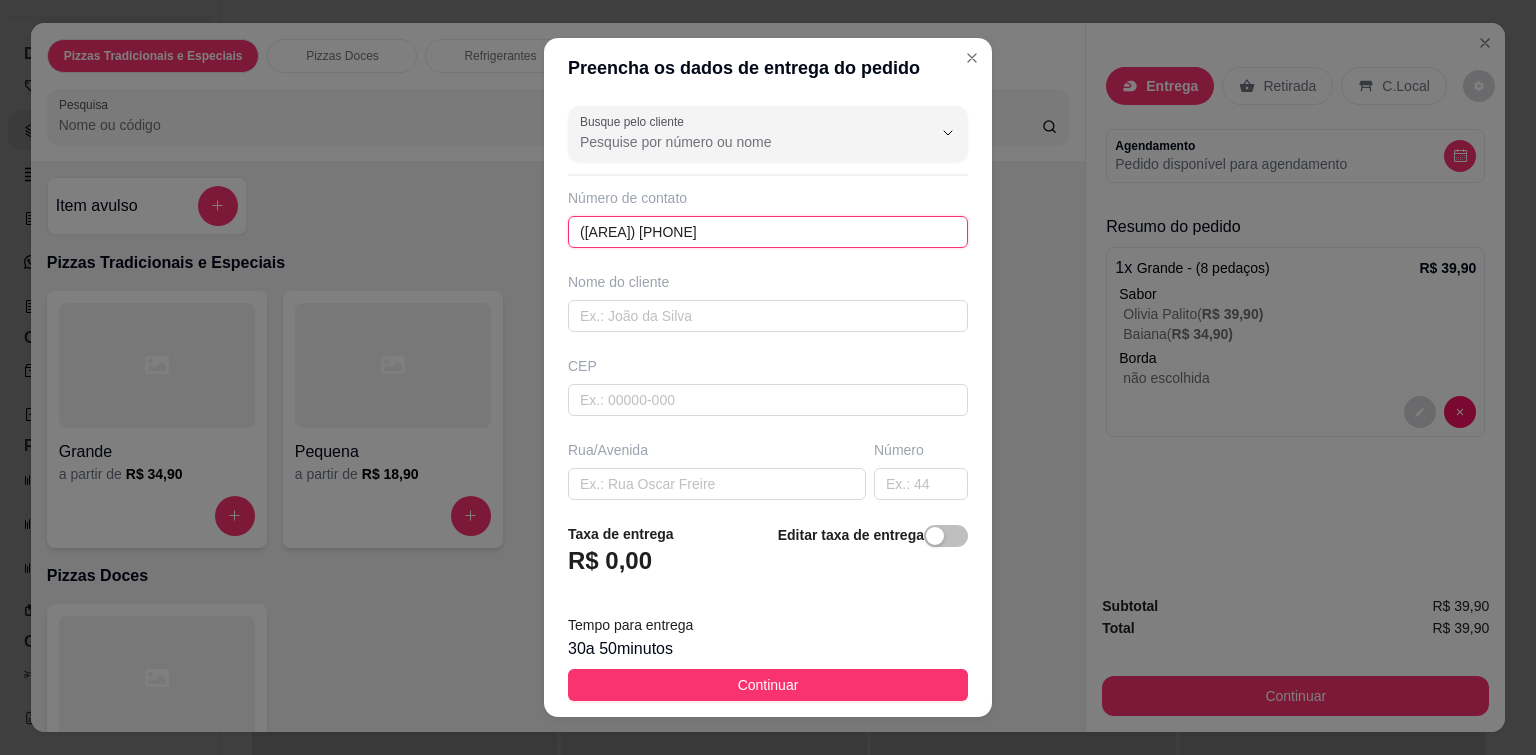 type on "([AREA]) [PHONE]" 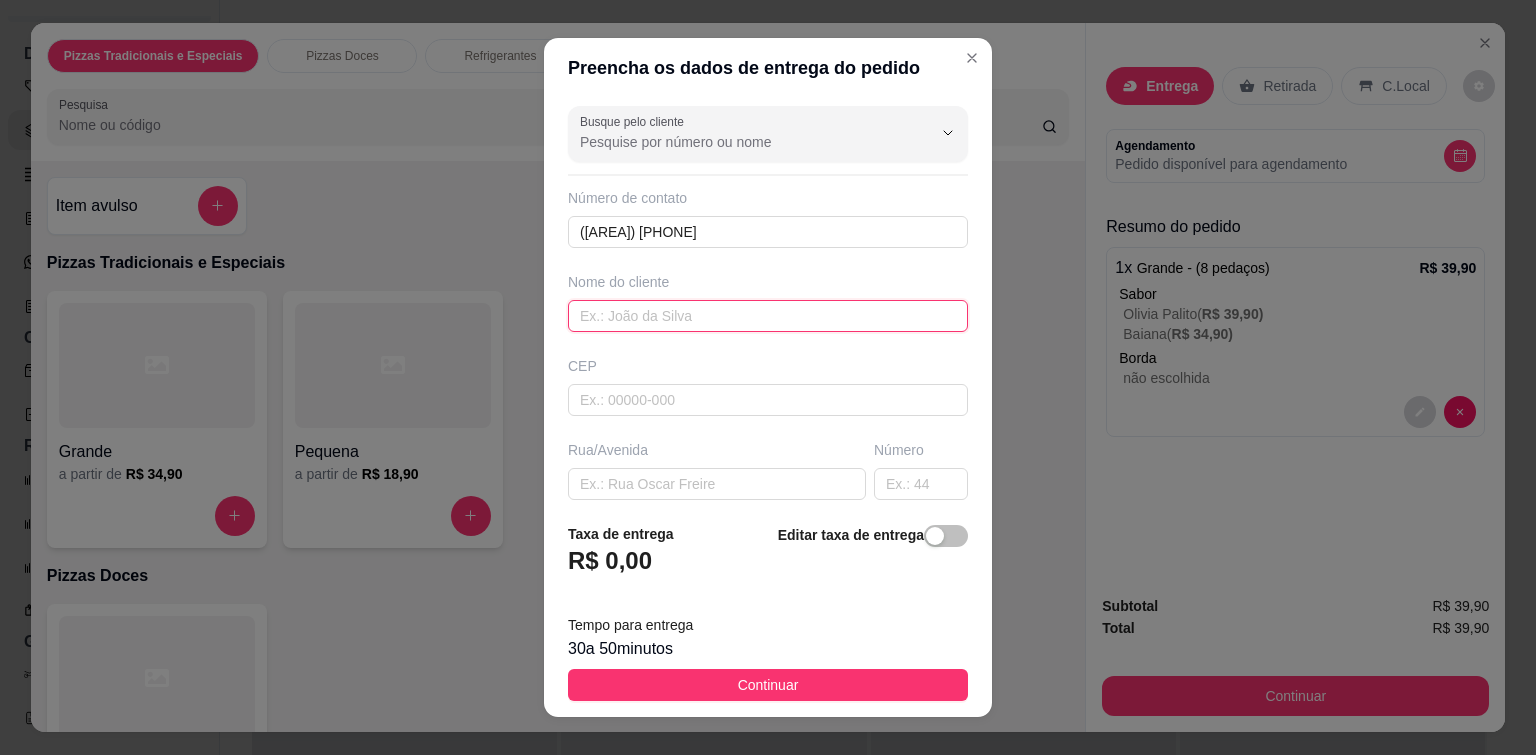 click at bounding box center (768, 316) 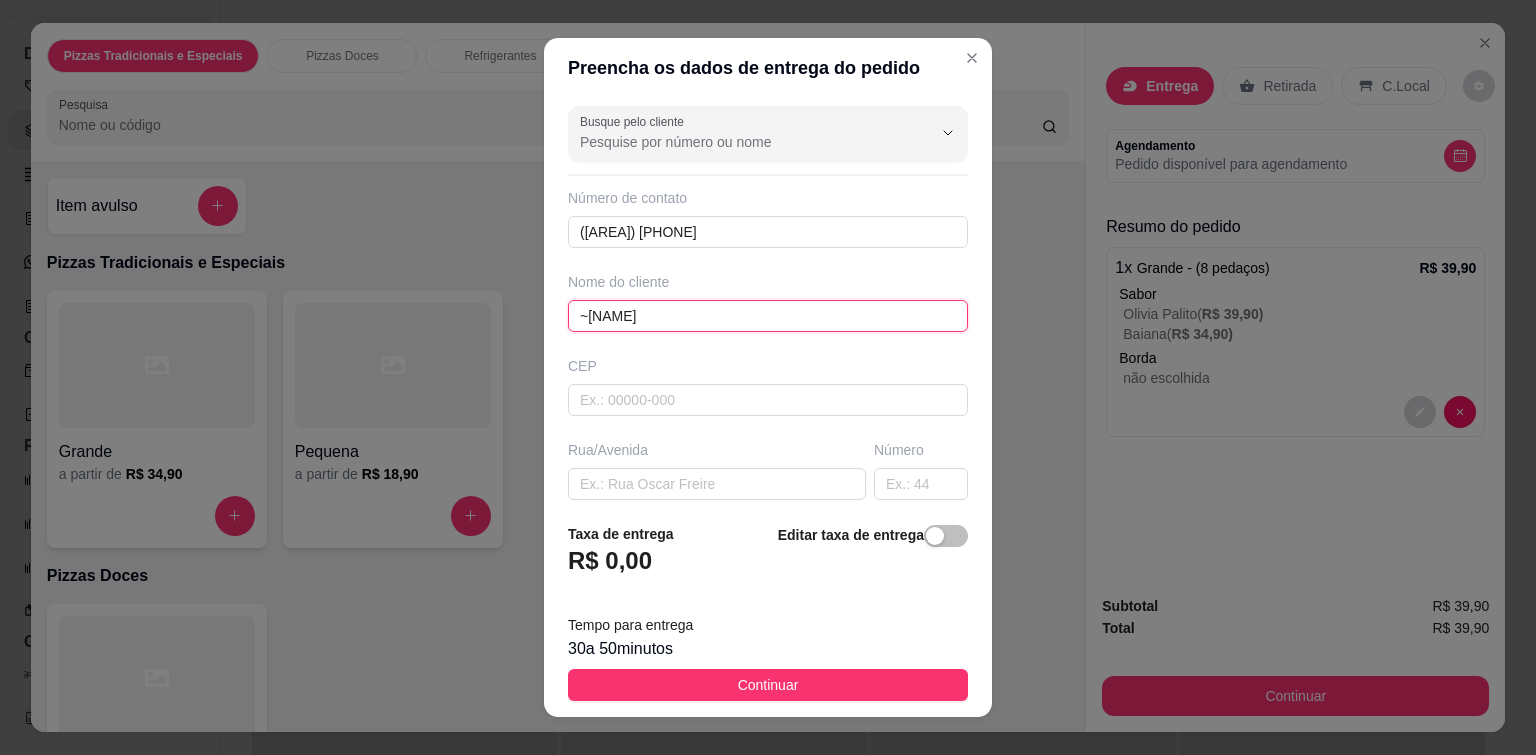 click on "~[NAME]" at bounding box center [768, 316] 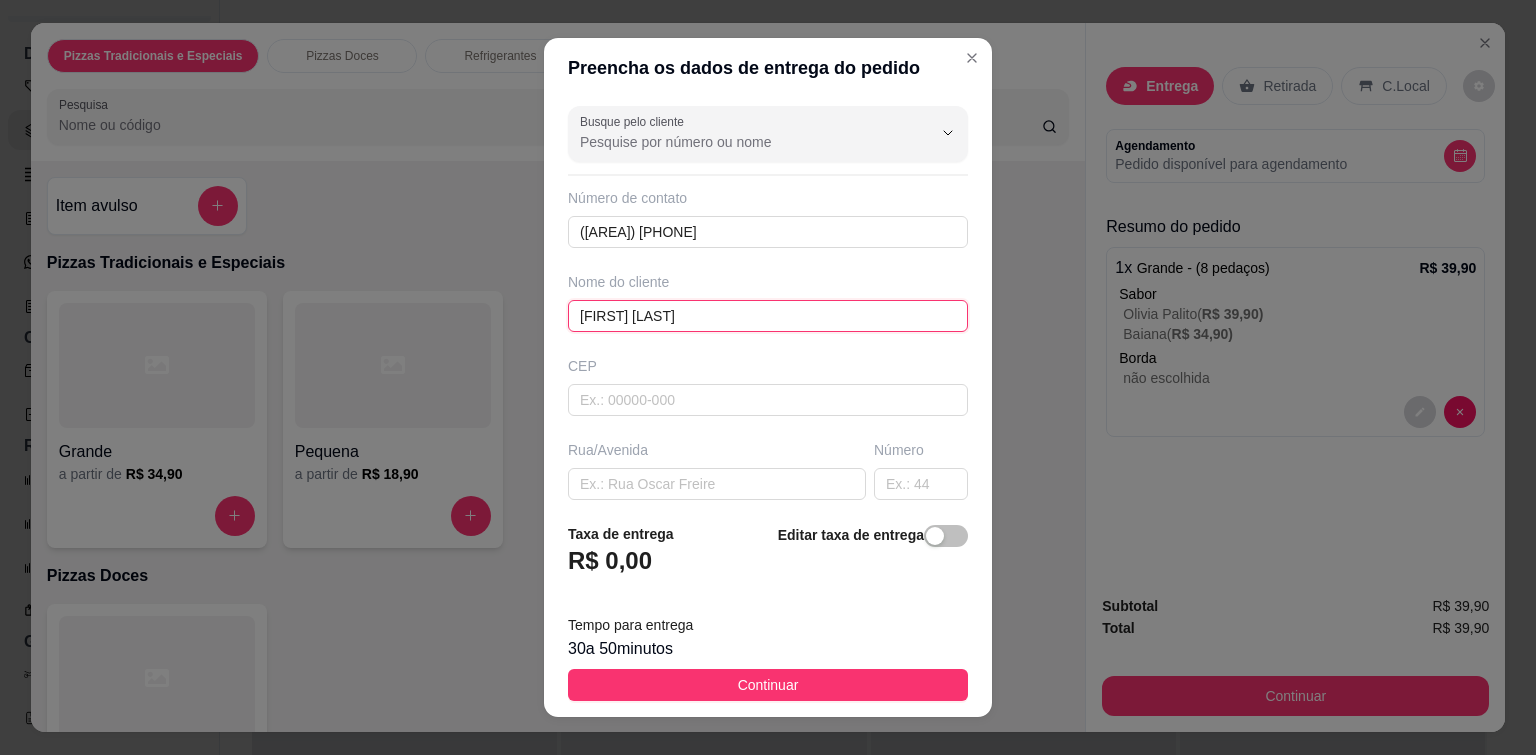 type on "[FIRST] [LAST]" 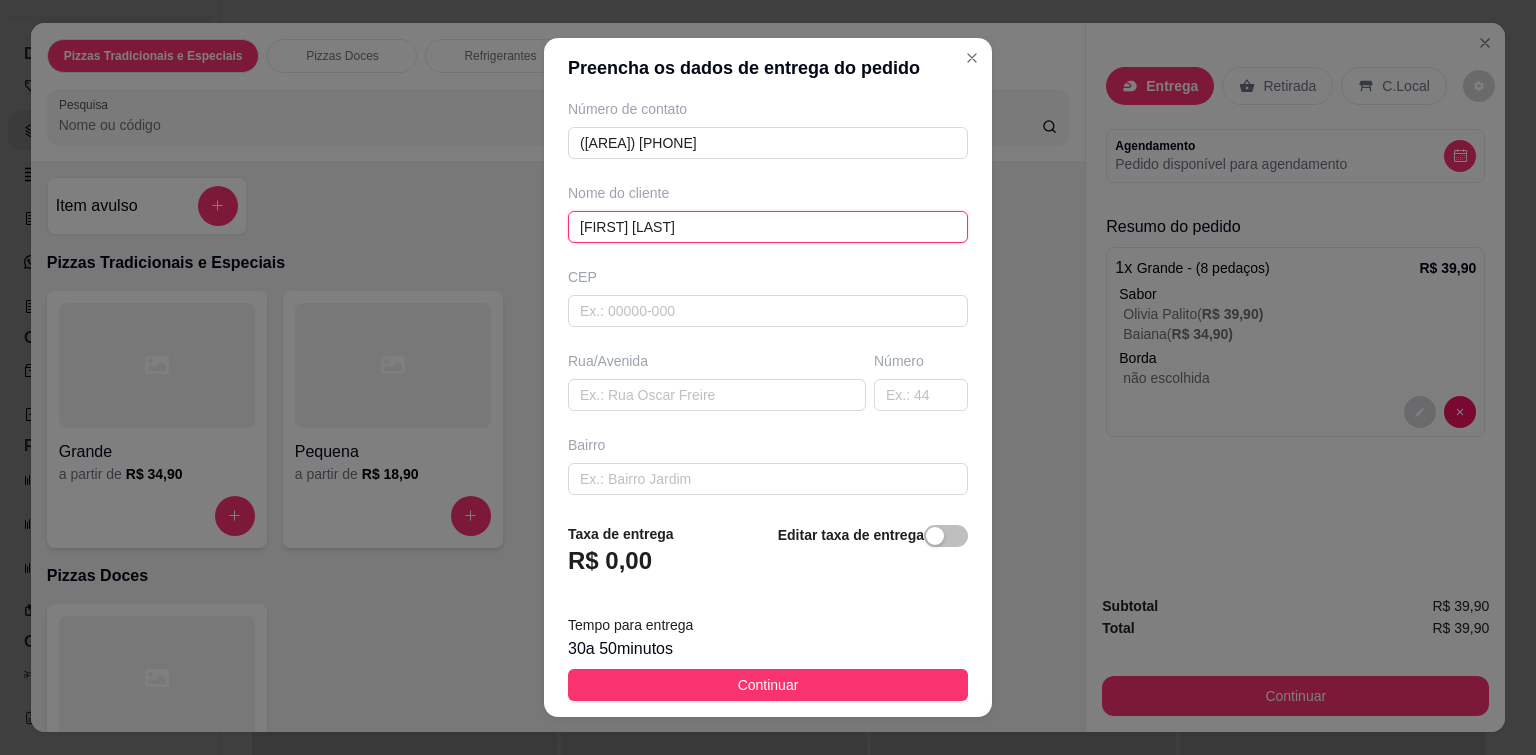 scroll, scrollTop: 200, scrollLeft: 0, axis: vertical 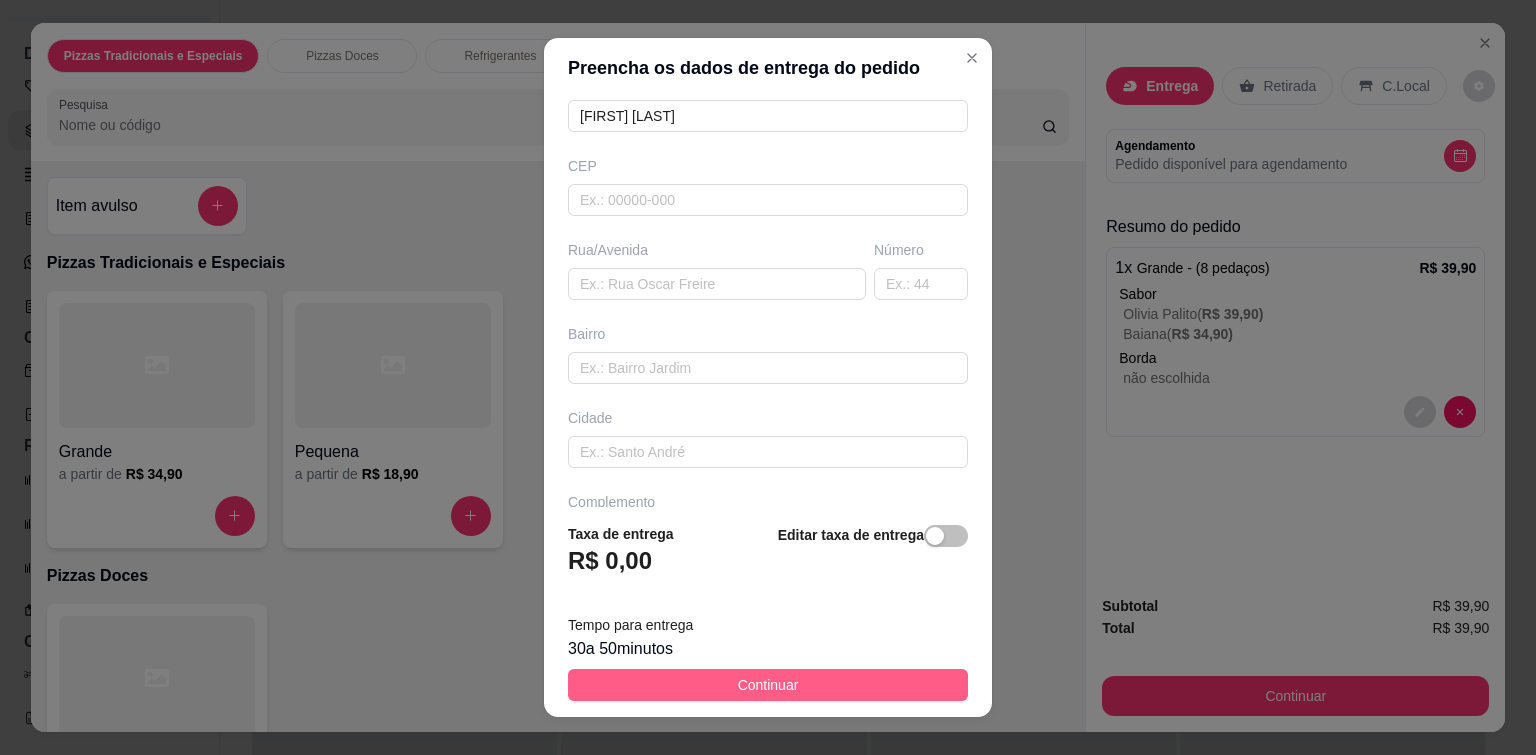 click on "Continuar" at bounding box center (768, 685) 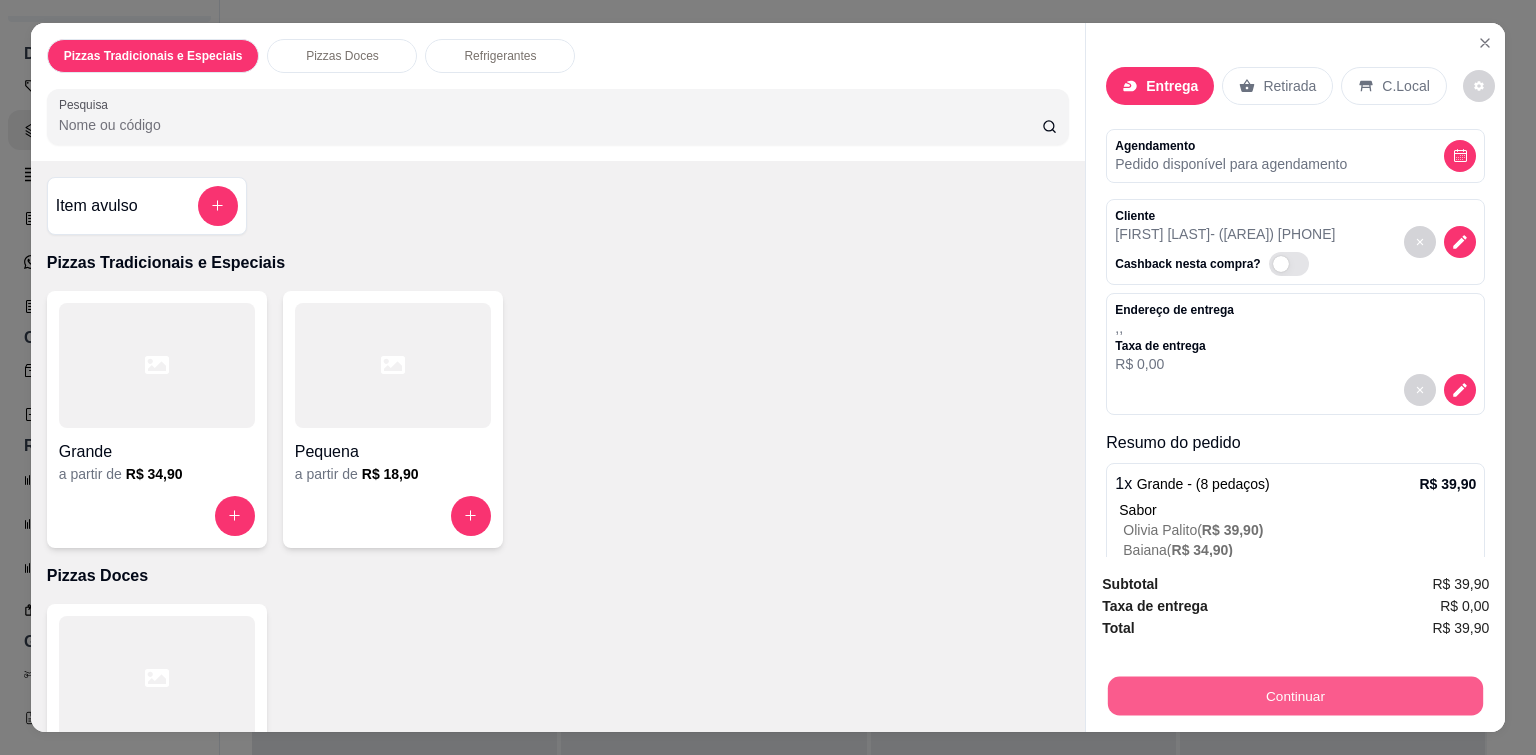 click on "Continuar" at bounding box center (1295, 696) 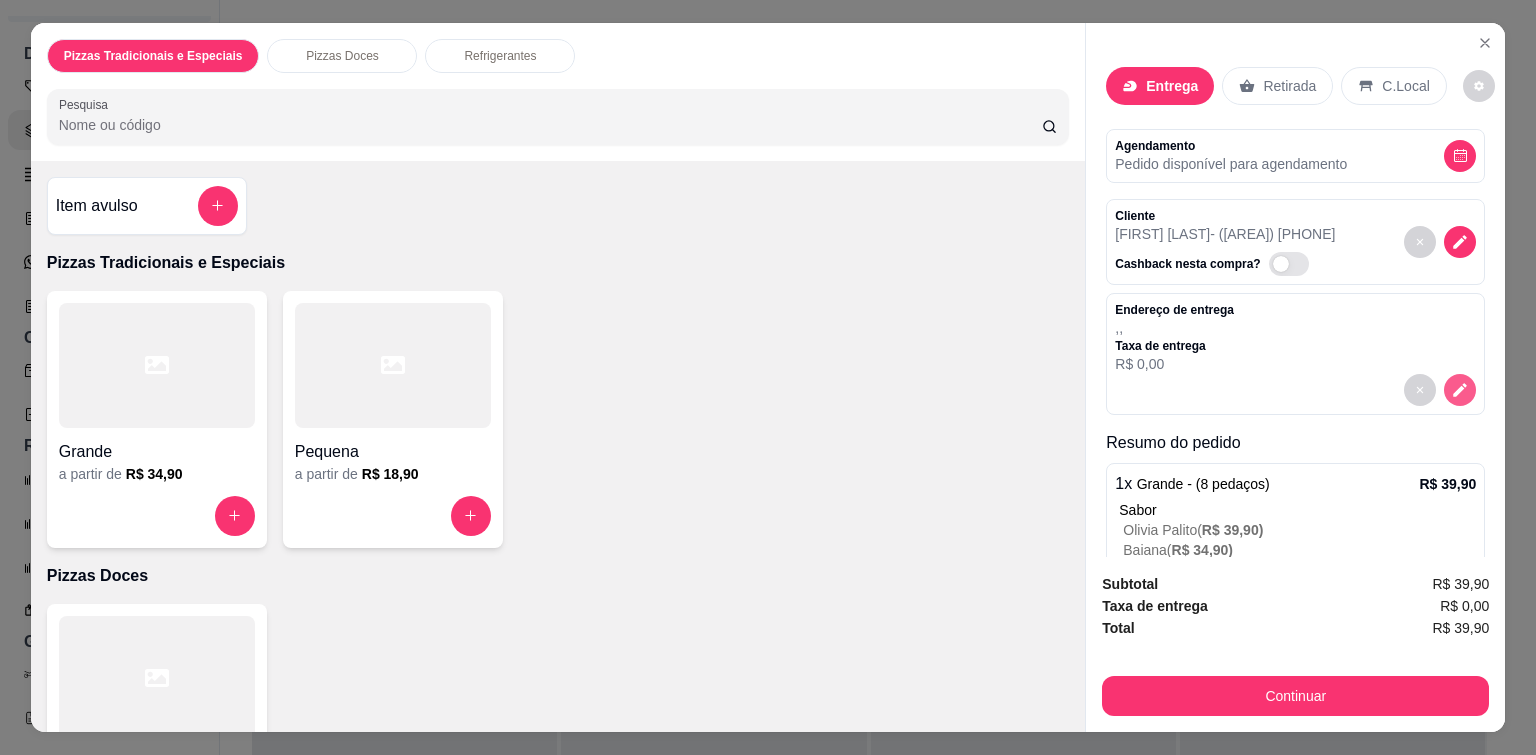 click at bounding box center [1460, 390] 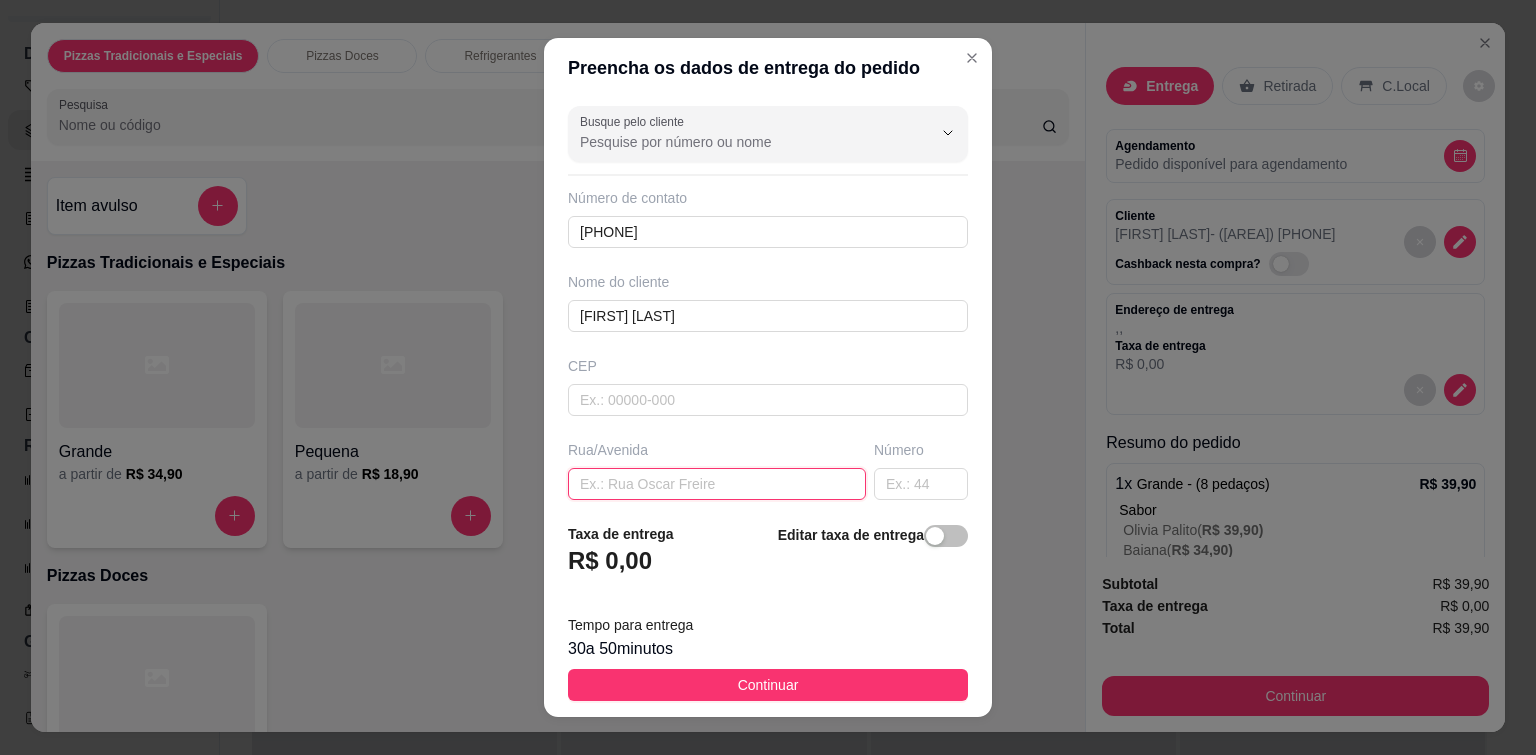 click at bounding box center (717, 484) 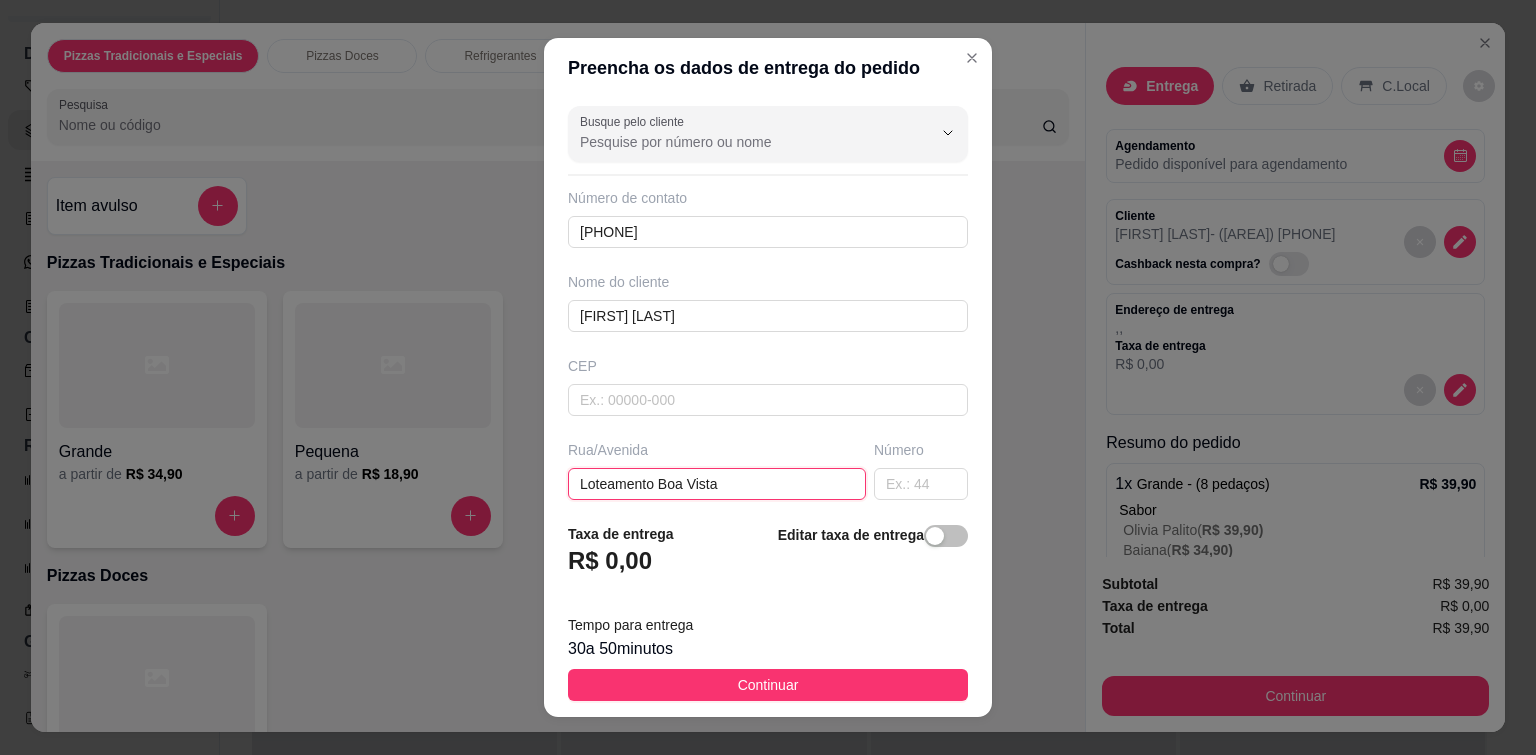 click on "Loteamento Boa Vista" at bounding box center (717, 484) 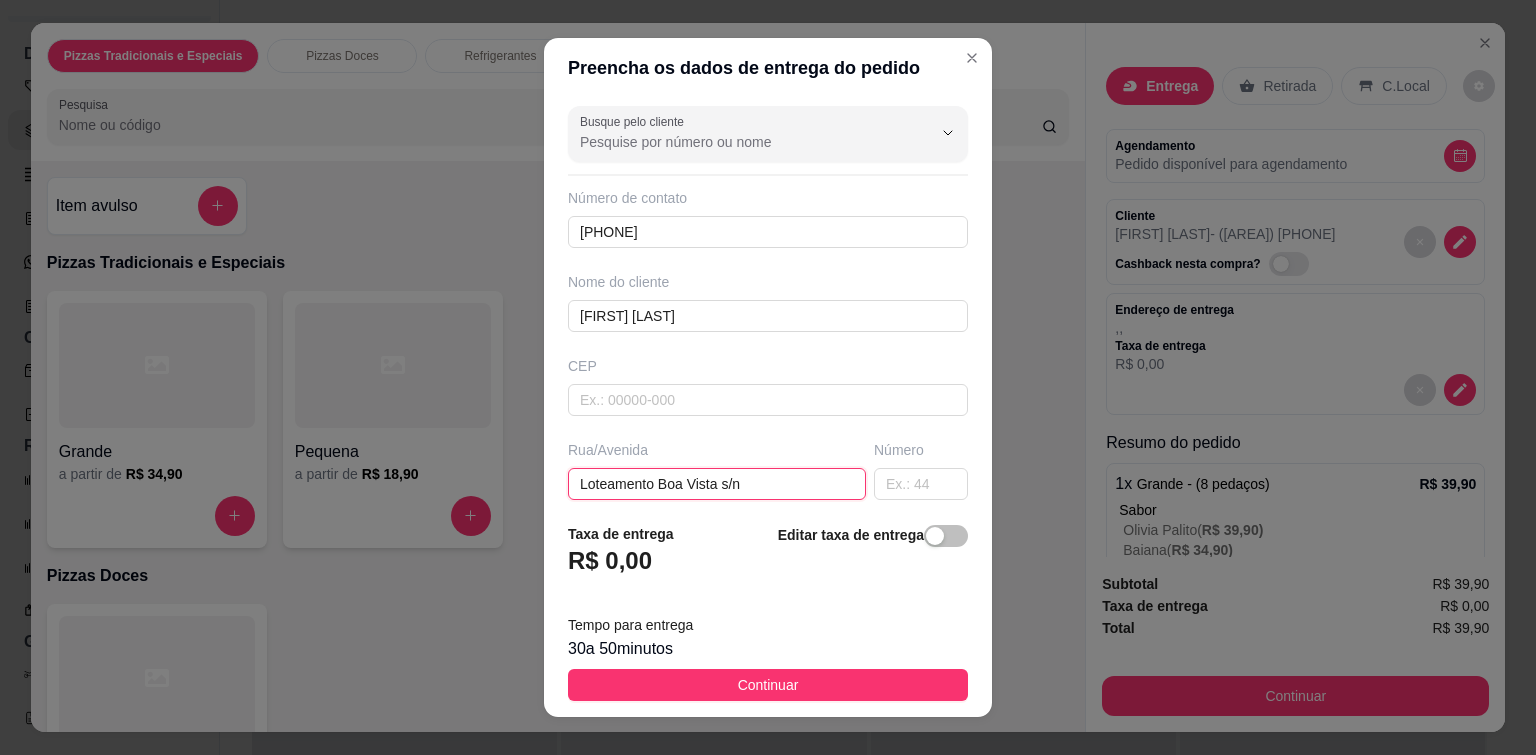 paste on "Mas é em frente ao prédio de Marcos da padaria" 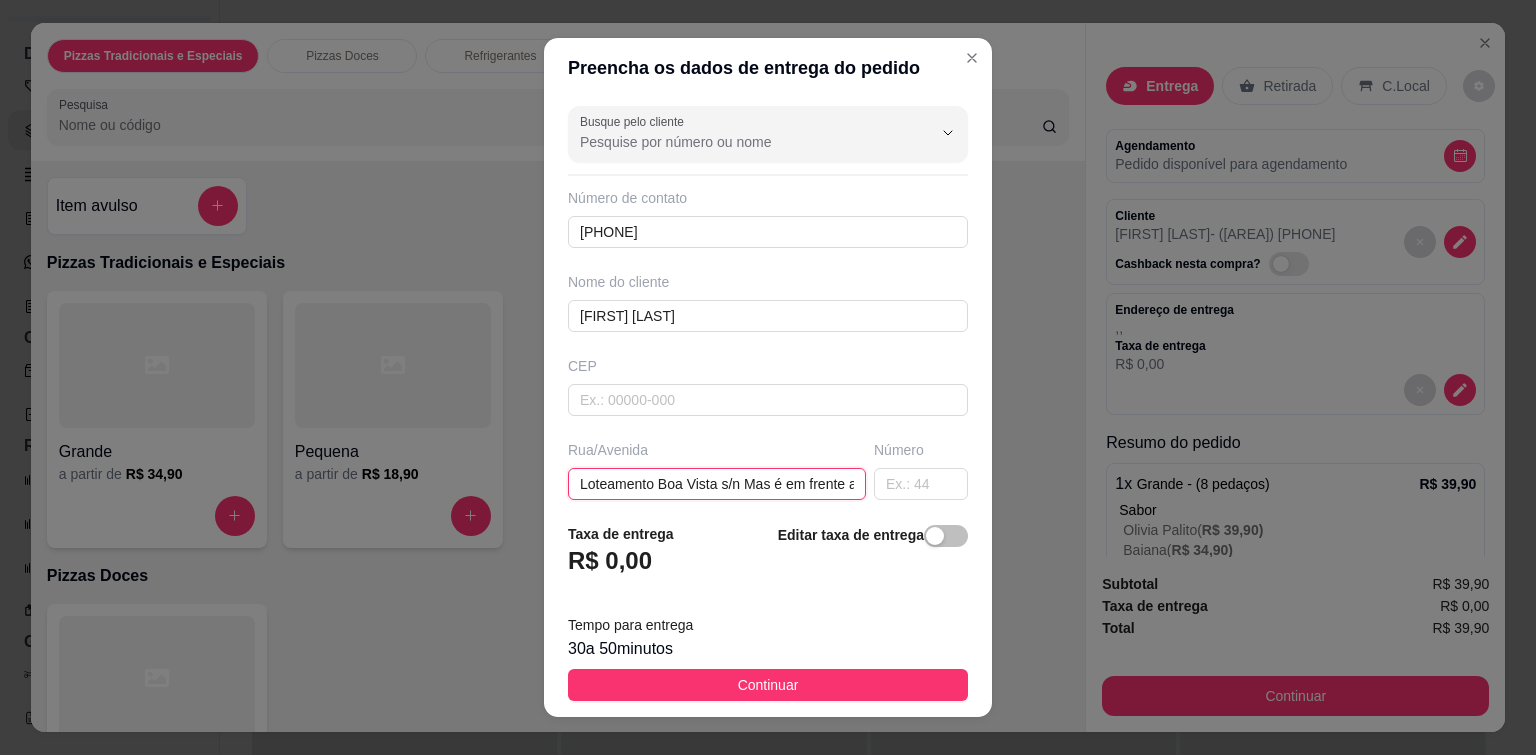 scroll, scrollTop: 0, scrollLeft: 212, axis: horizontal 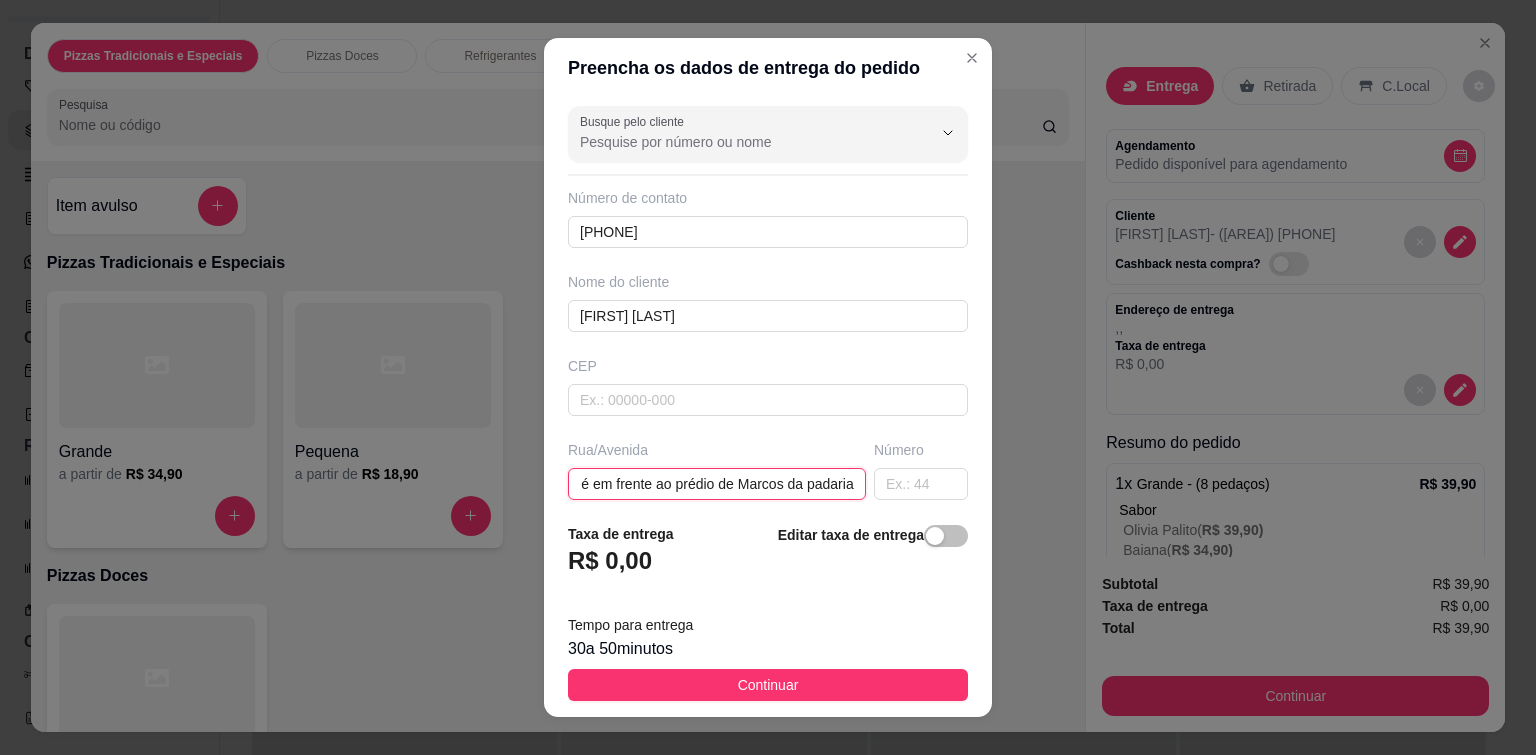 type on "Loteamento Boa Vista s/n Mas é em frente ao prédio de Marcos da padaria" 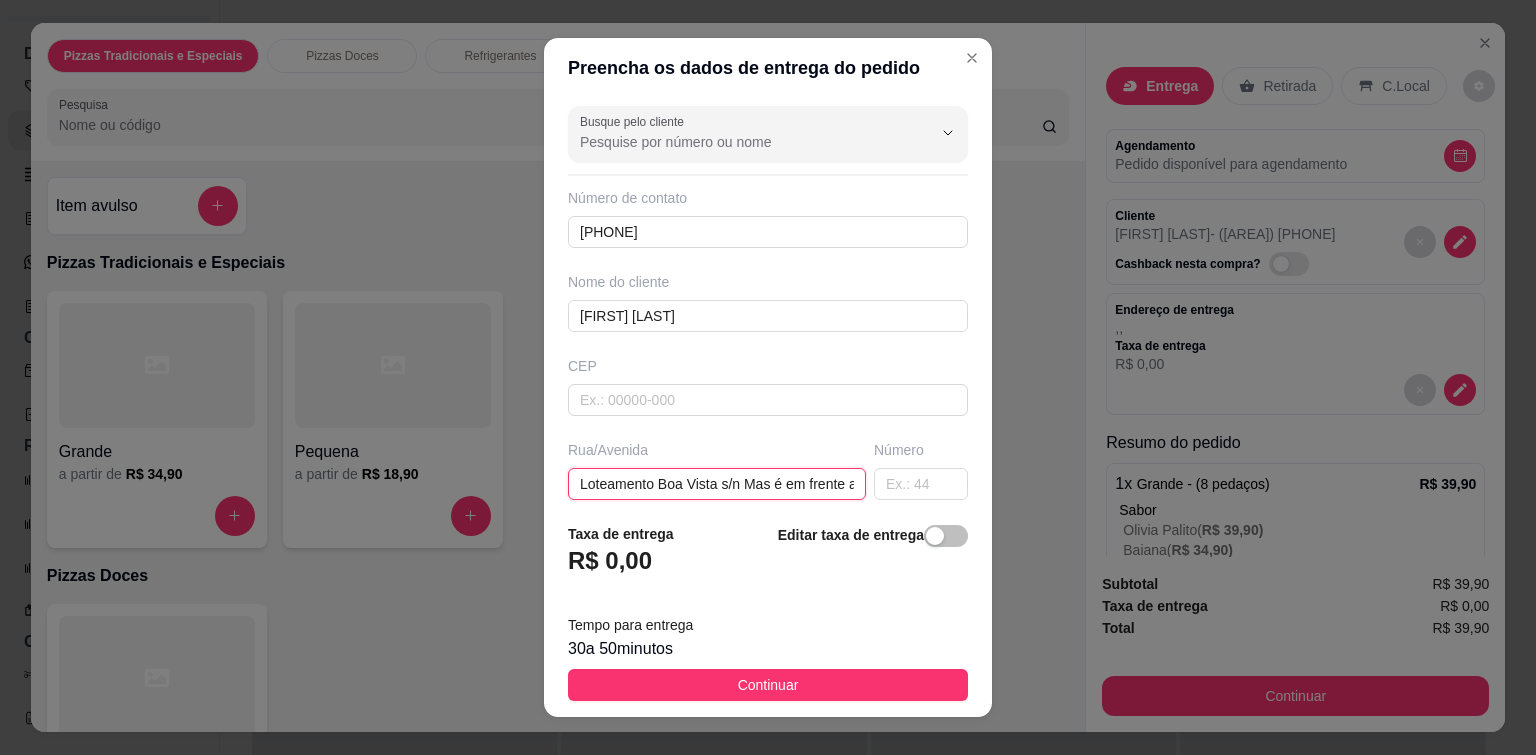 click on "Loteamento Boa Vista s/n Mas é em frente ao prédio de Marcos da padaria" at bounding box center [717, 484] 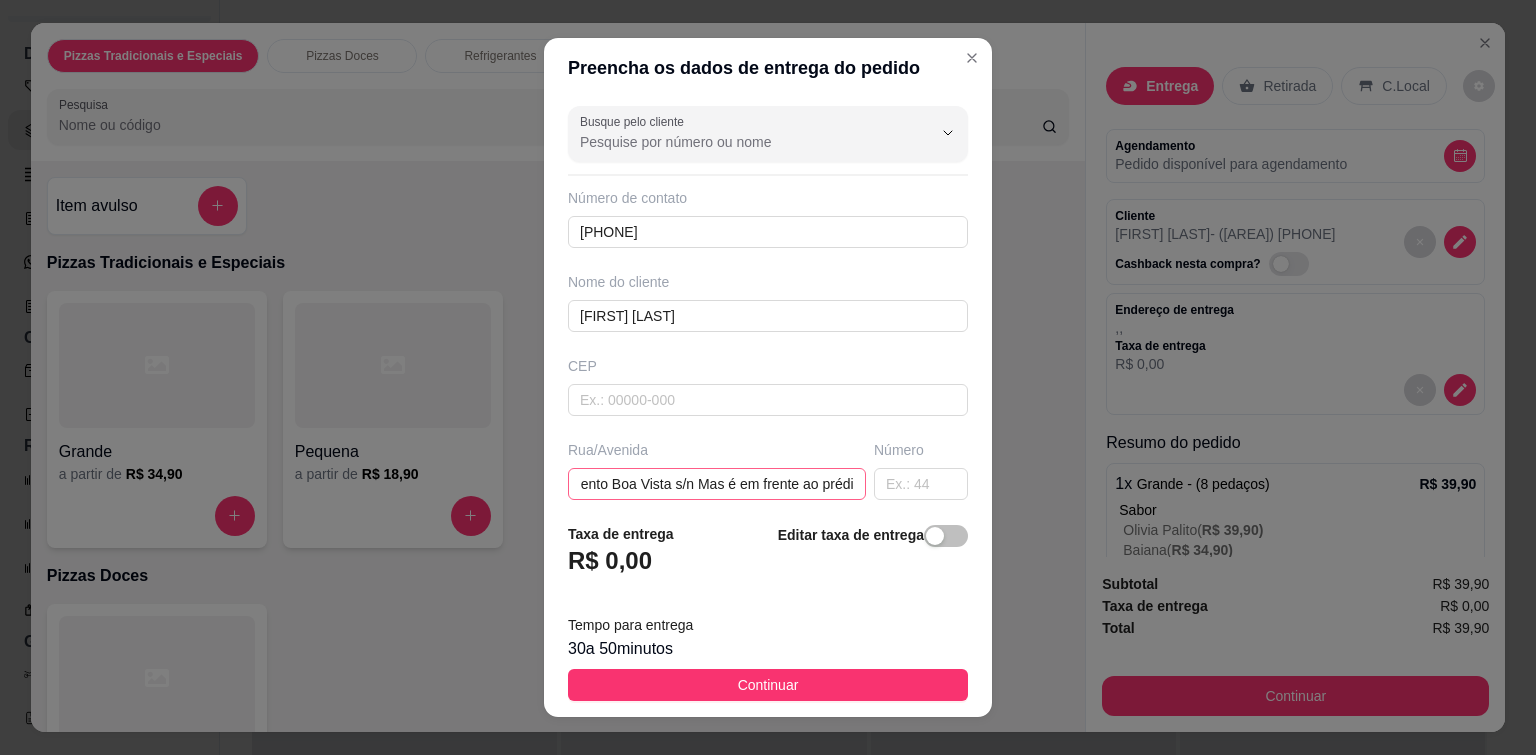scroll, scrollTop: 0, scrollLeft: 0, axis: both 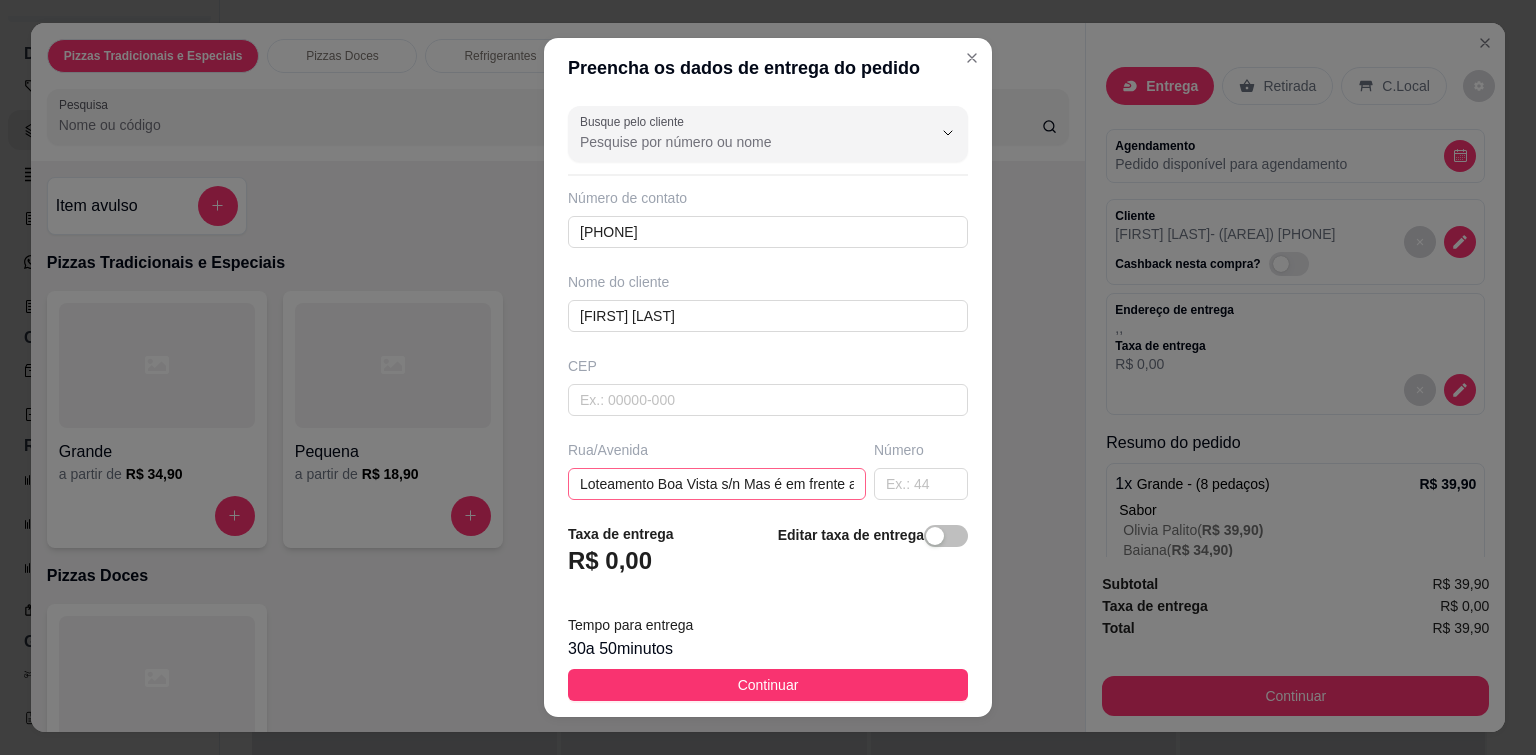 click on "Rua/Avenida Loteamento Boa Vista s/n Mas é em frente ao prédio de Marcos da padaria" at bounding box center (717, 470) 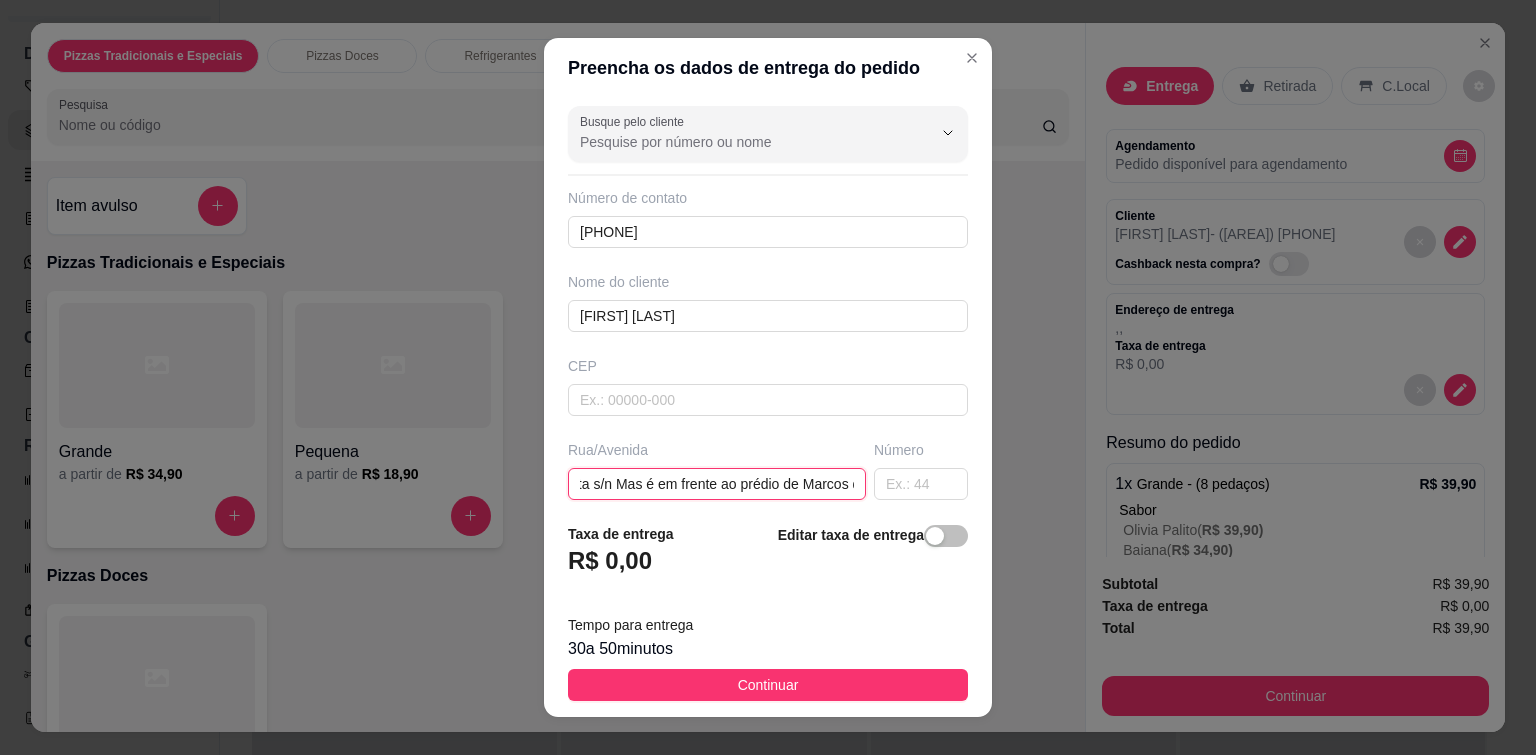click on "Loteamento Boa Vista s/n Mas é em frente ao prédio de Marcos da padaria" at bounding box center [717, 484] 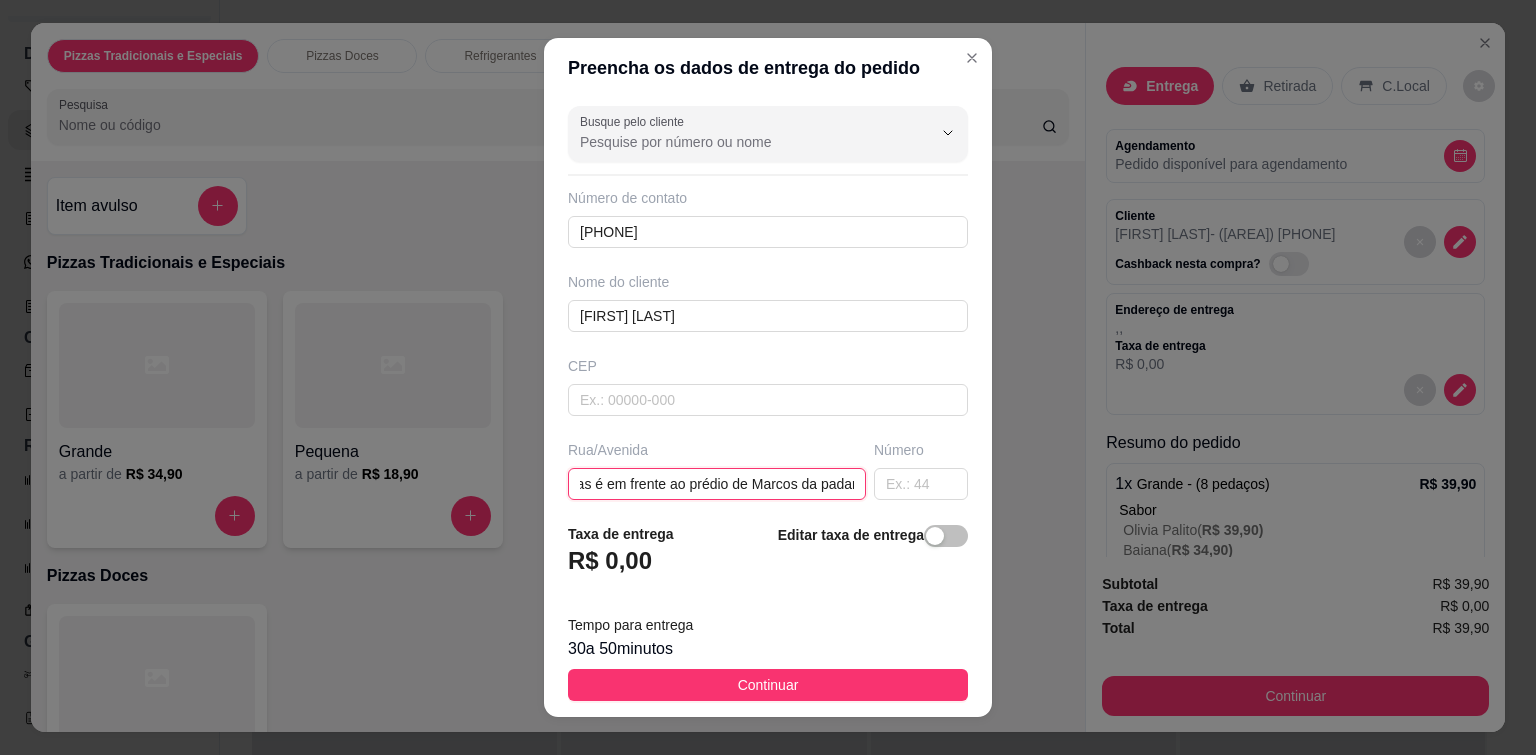 click on "Loteamento Boa Vista s/n Mas é em frente ao prédio de Marcos da padaria" at bounding box center [717, 484] 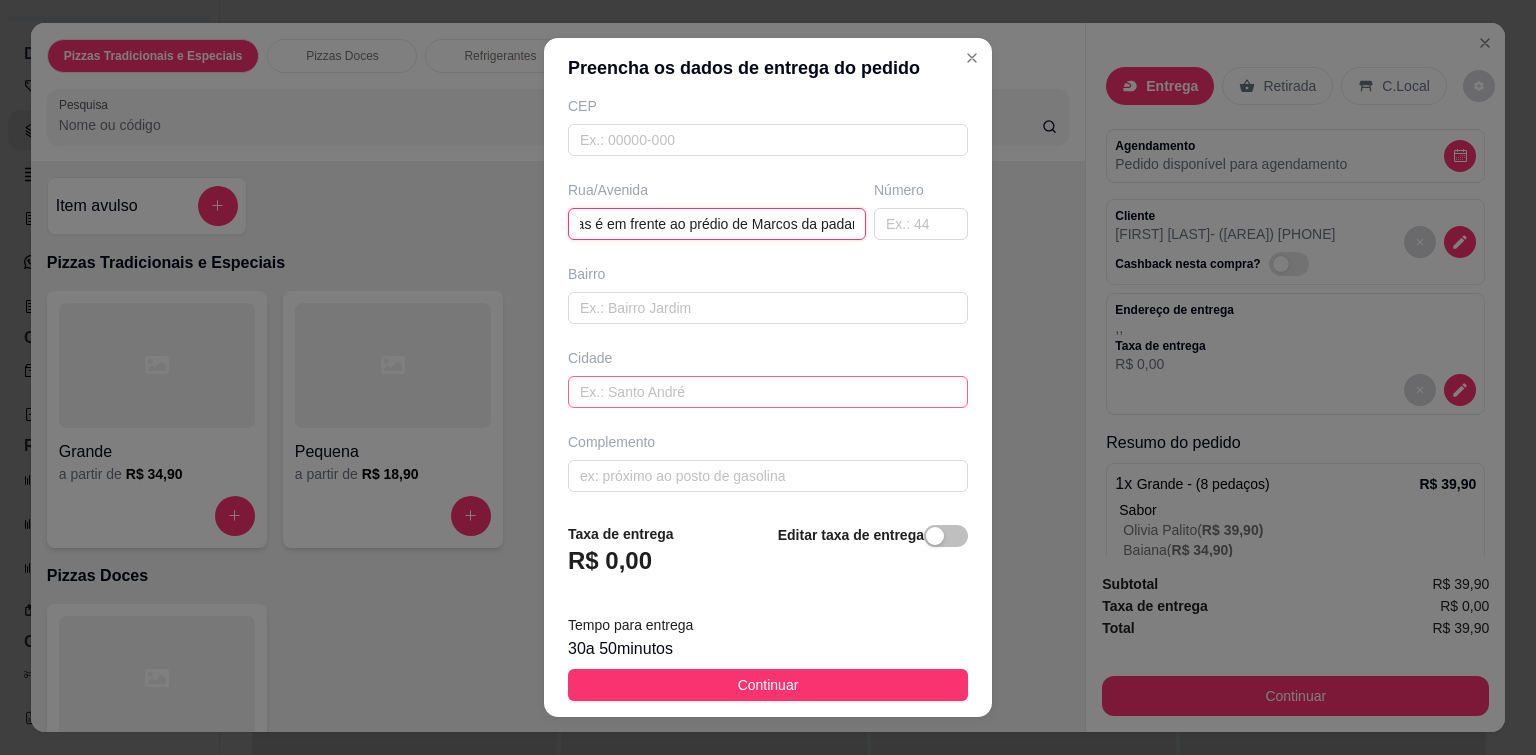 scroll, scrollTop: 261, scrollLeft: 0, axis: vertical 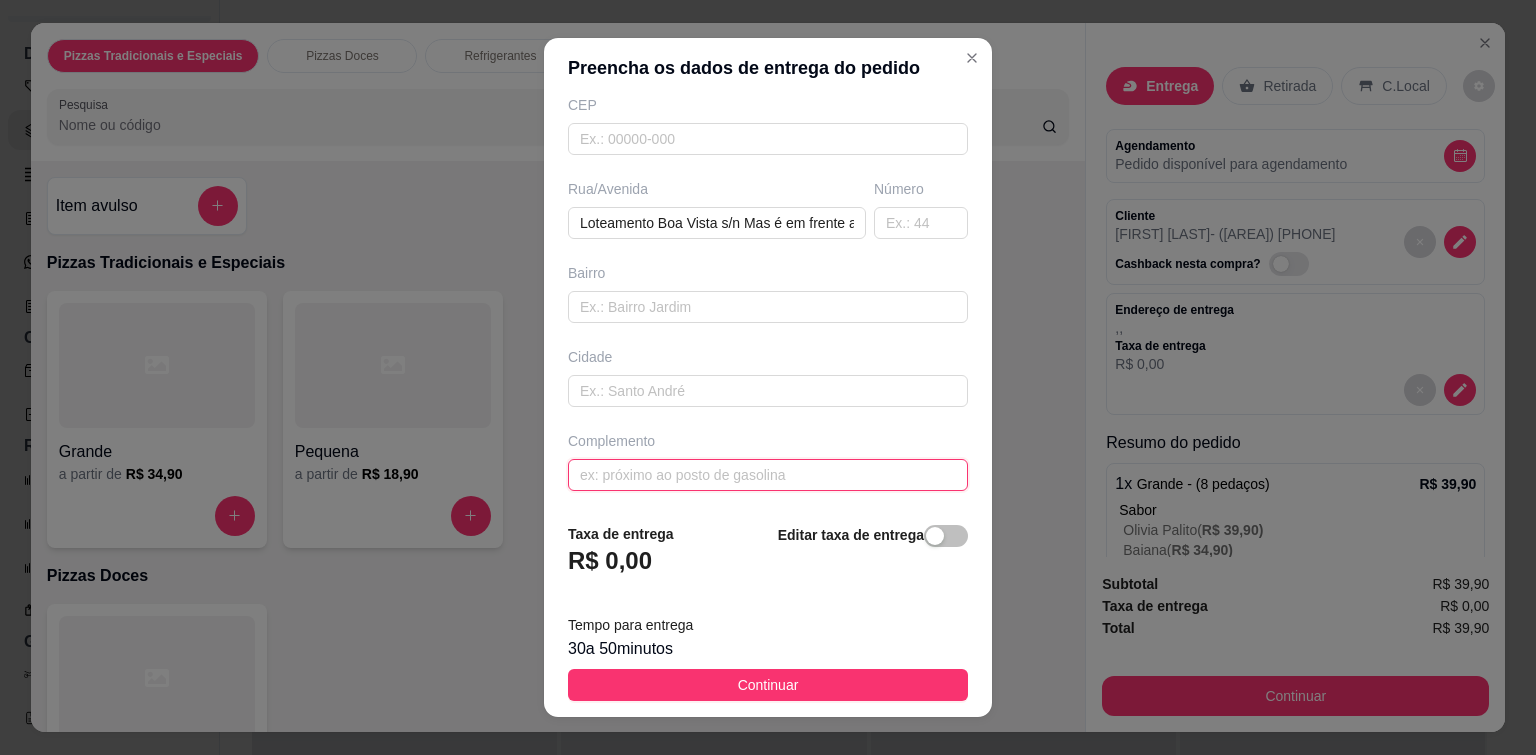 click at bounding box center [768, 475] 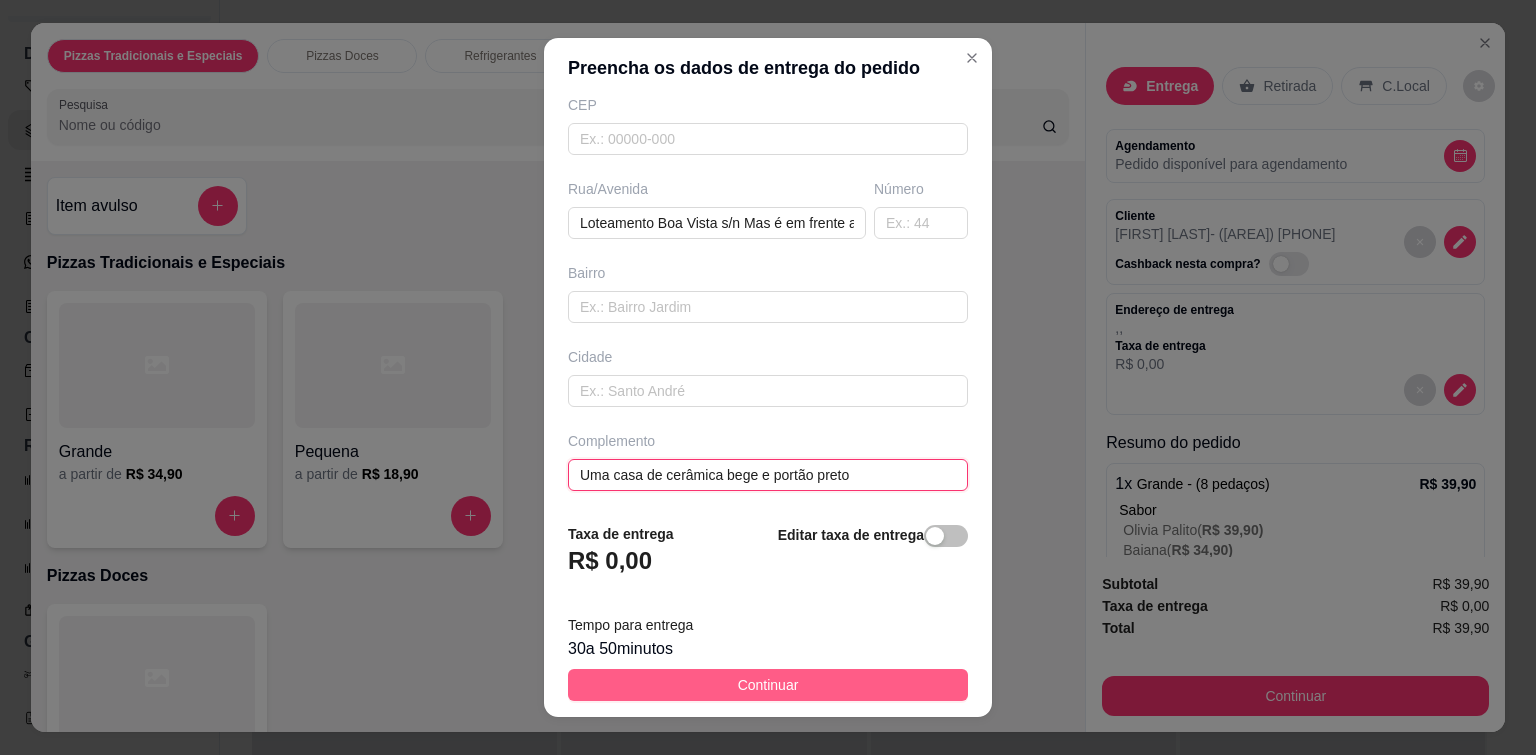 type on "Uma casa de cerâmica bege e portão preto" 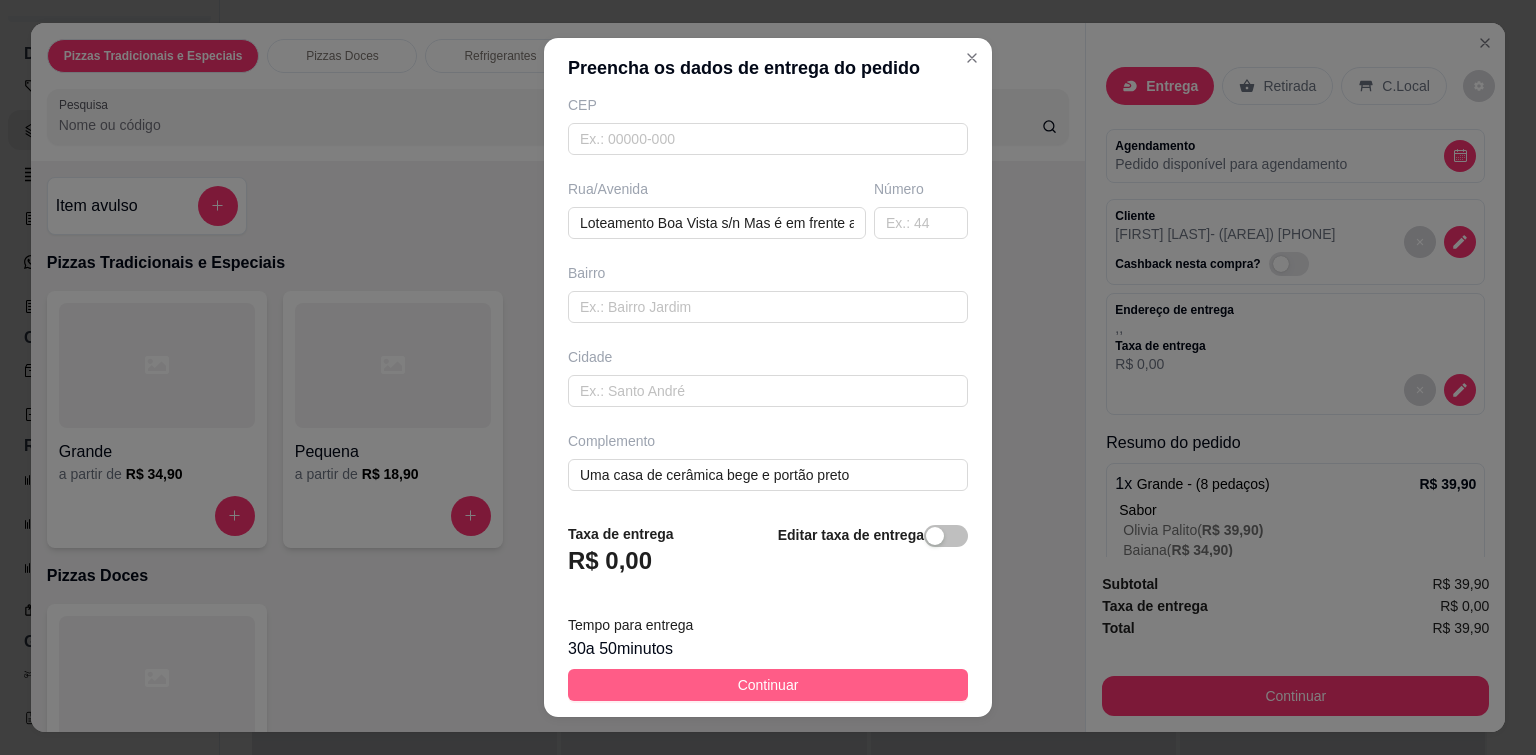 click on "Continuar" at bounding box center [768, 685] 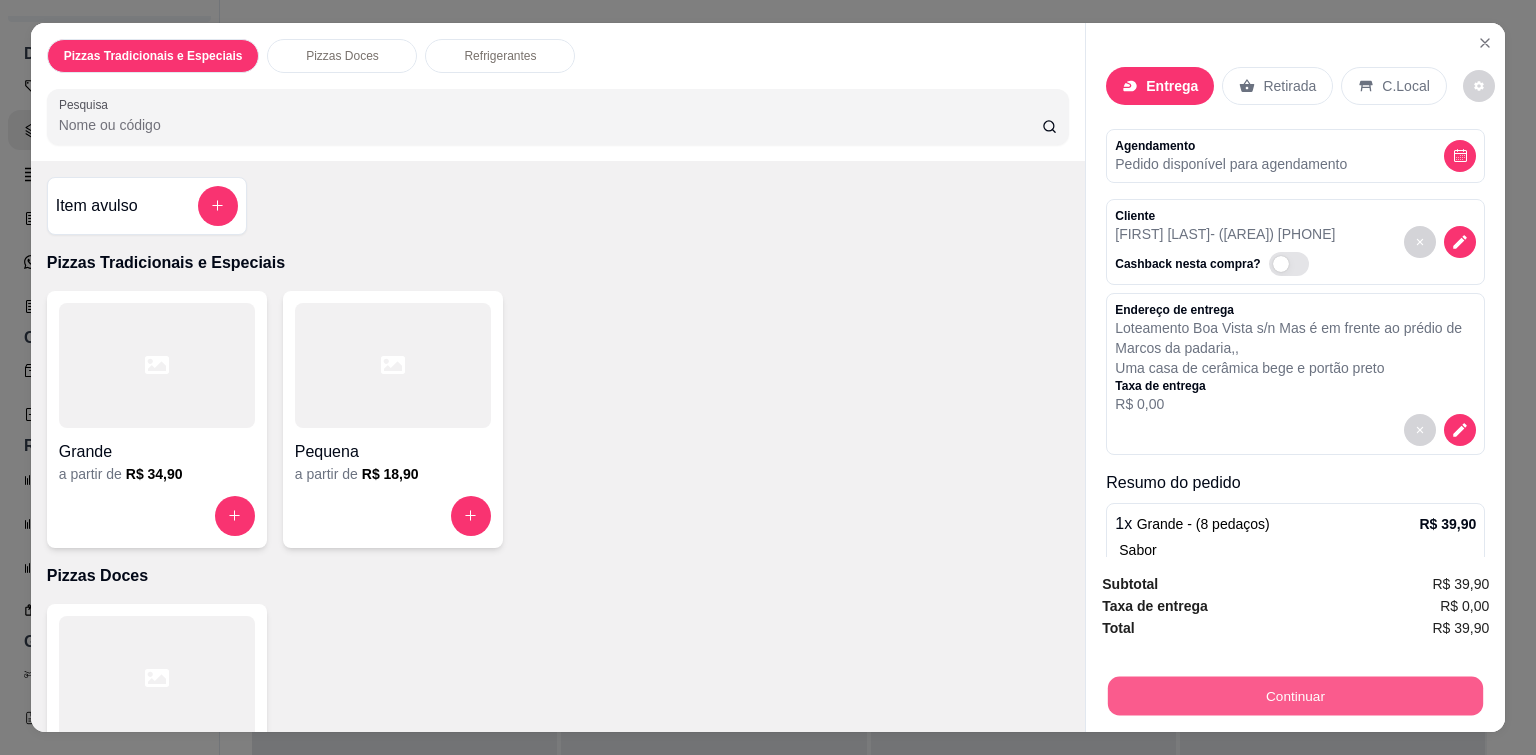 click on "Continuar" at bounding box center (1295, 696) 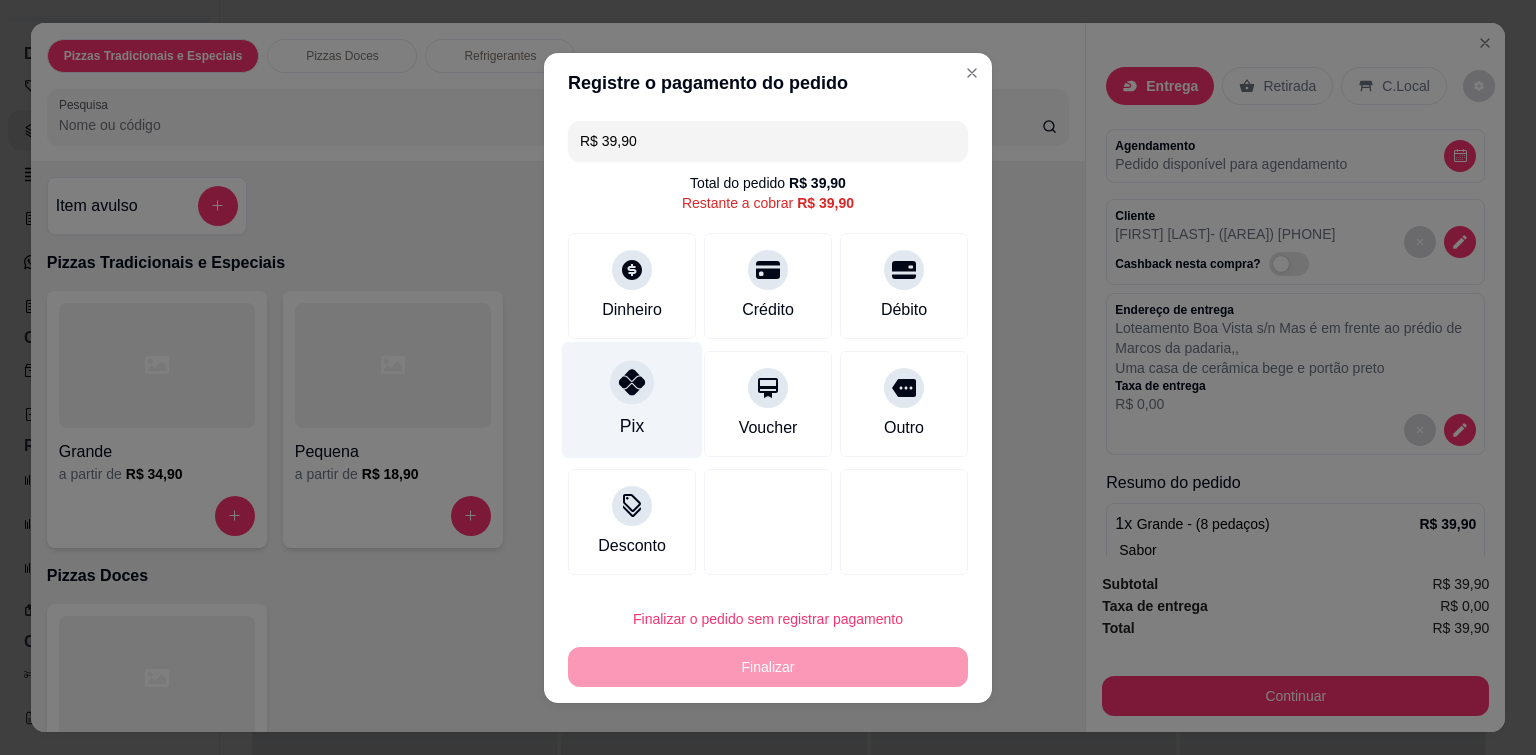 click at bounding box center (632, 382) 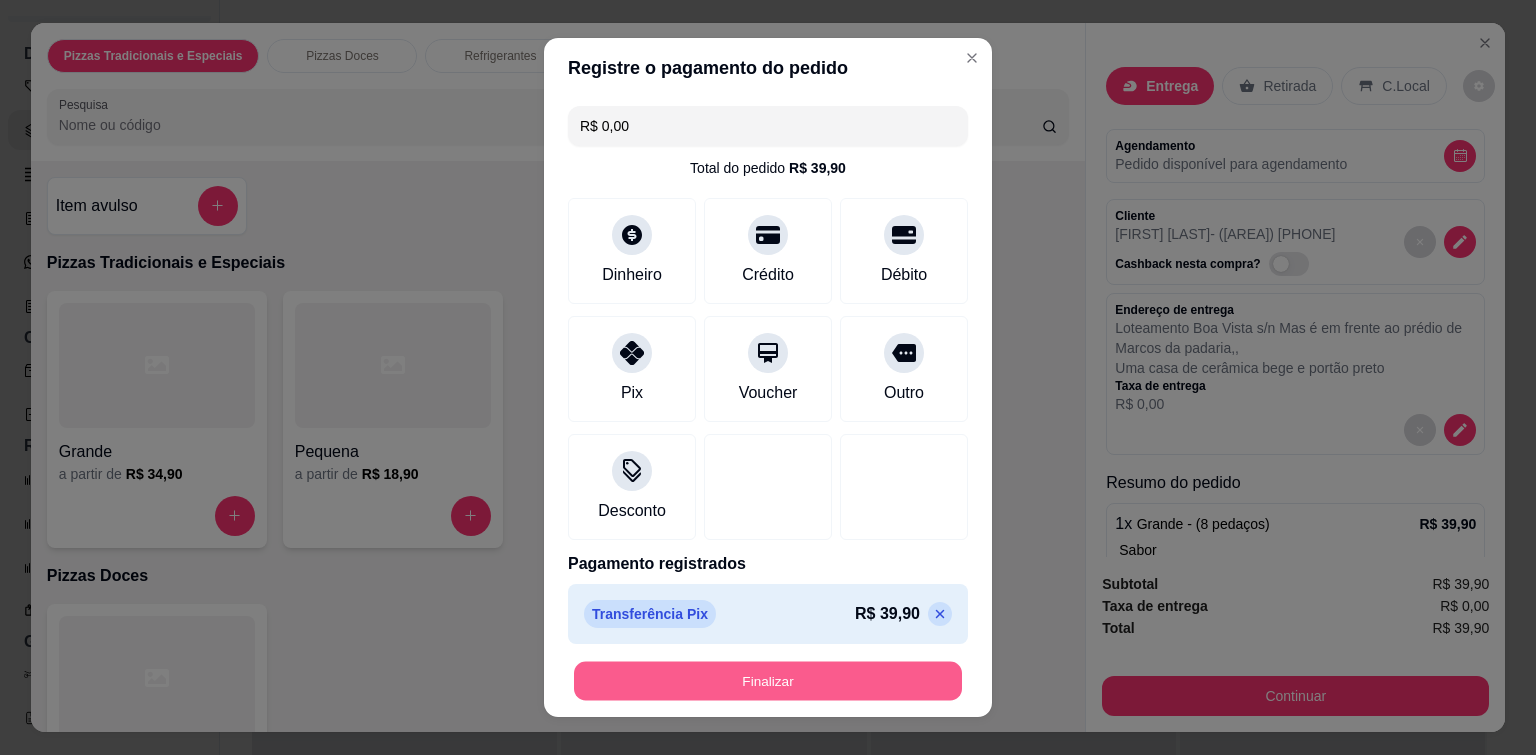 click on "Finalizar" at bounding box center (768, 681) 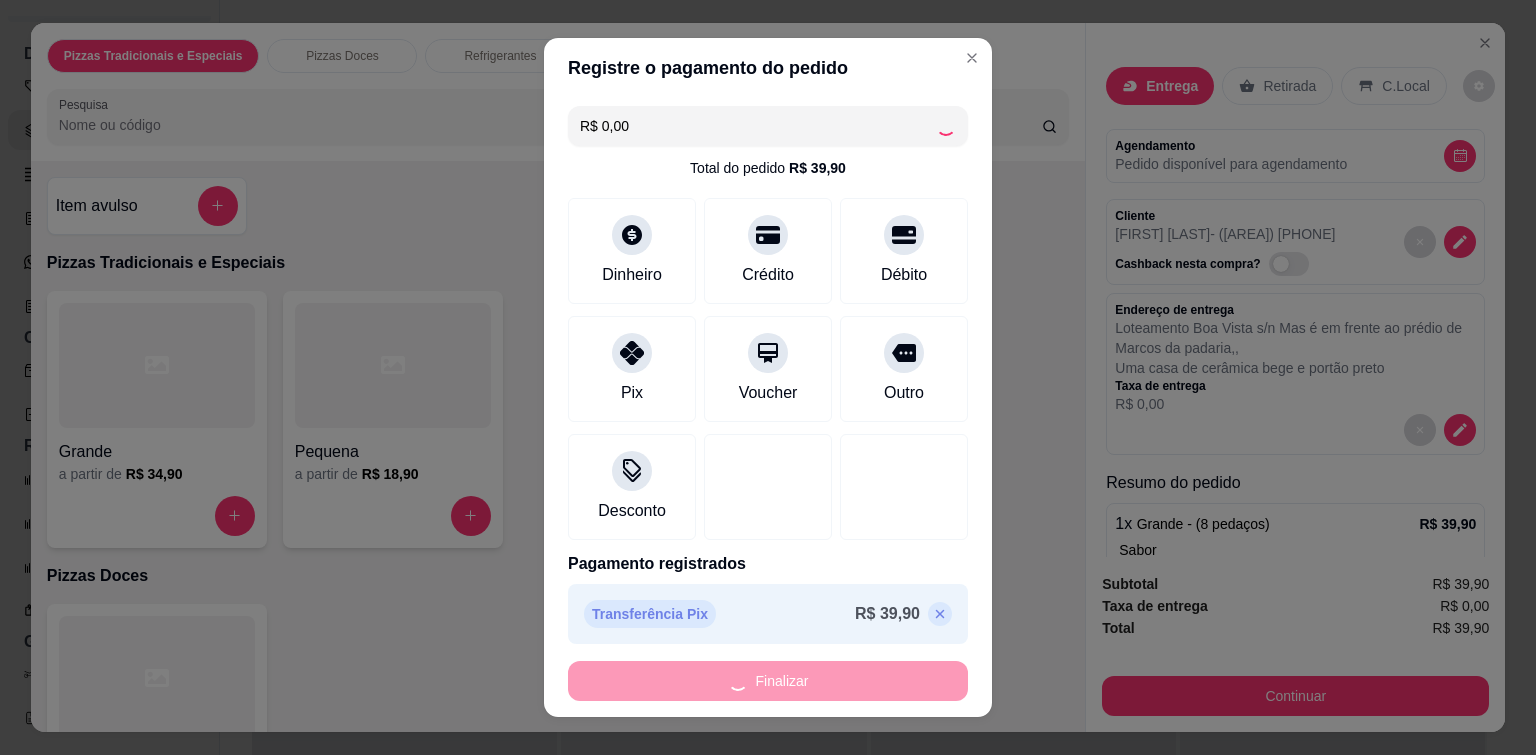 type on "-R$ 39,90" 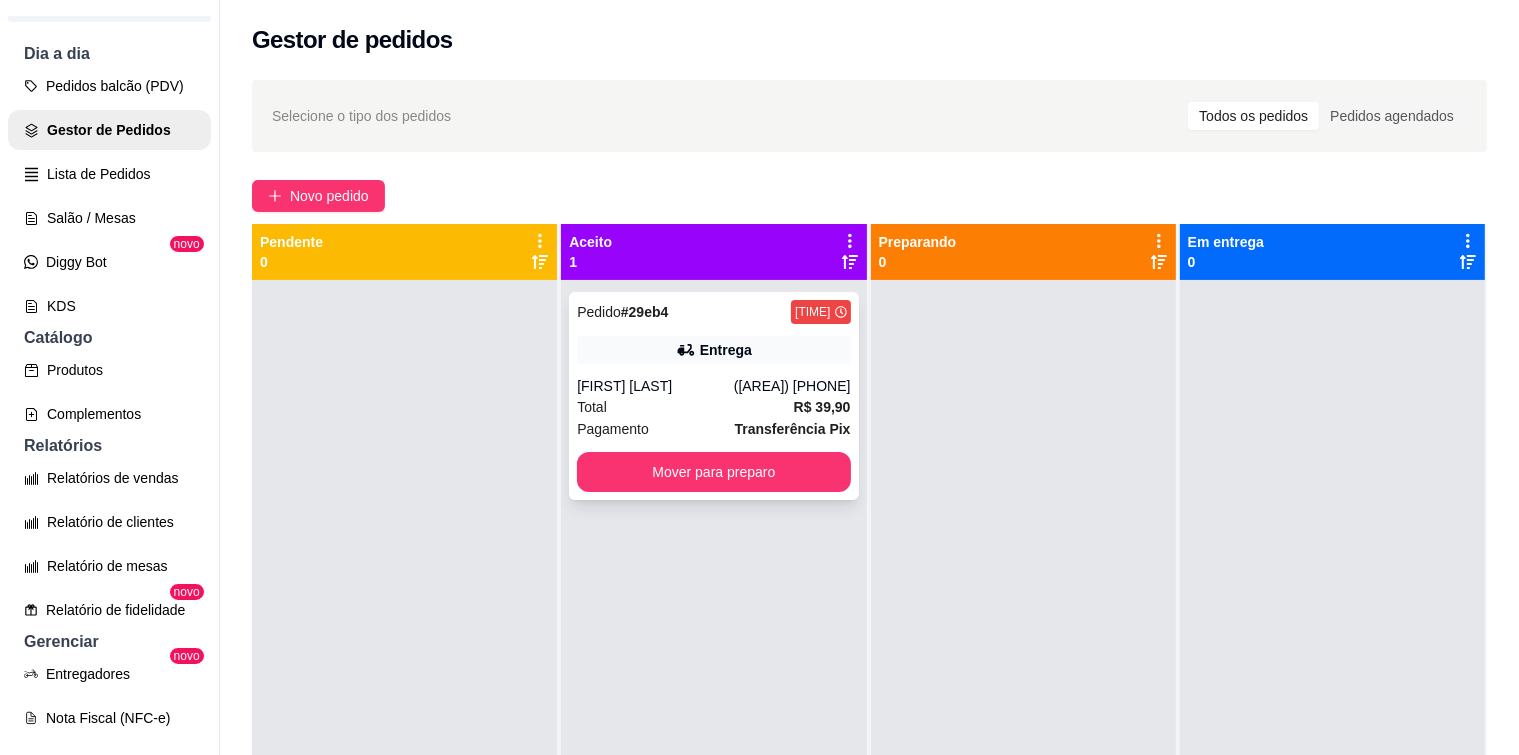 click on "Entrega" at bounding box center (713, 350) 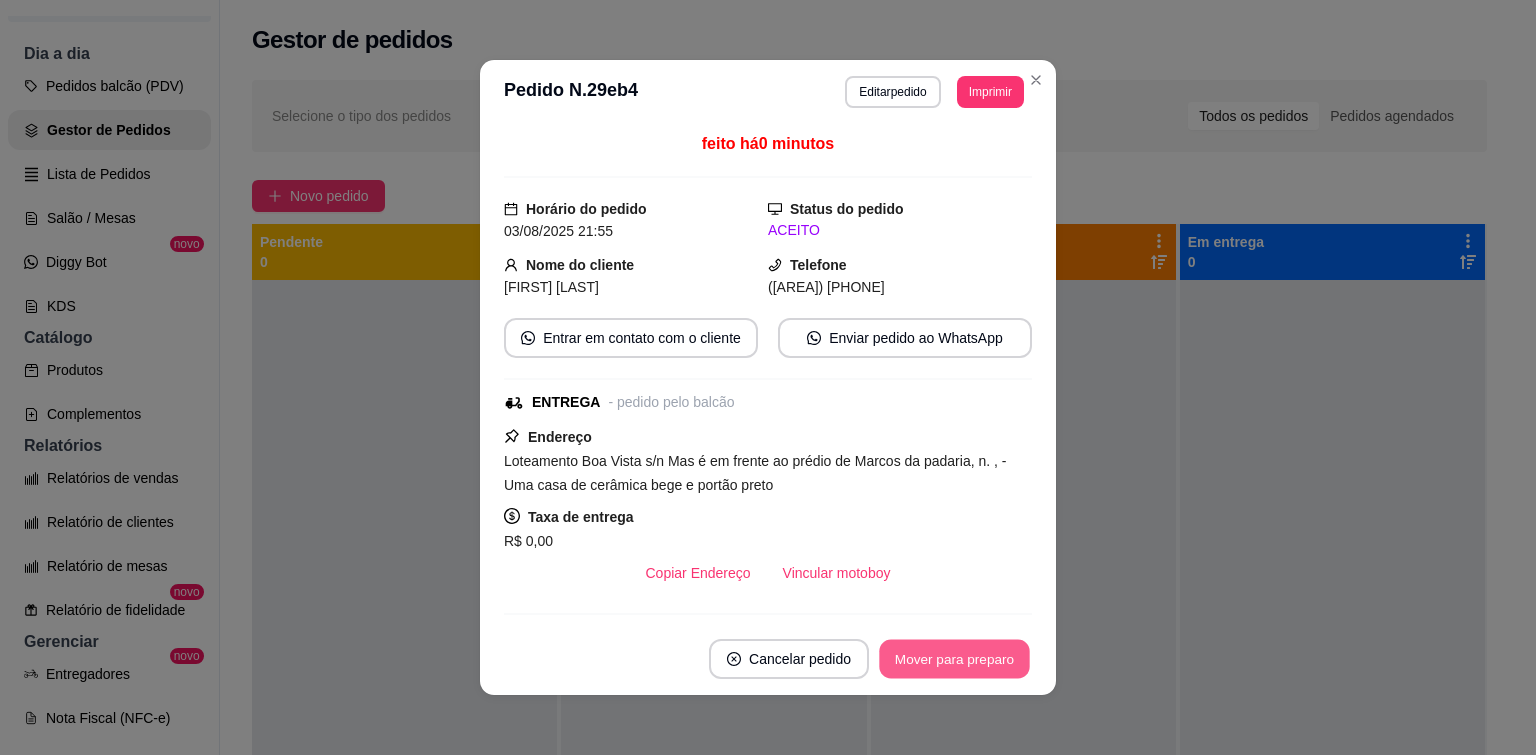 click on "Mover para preparo" at bounding box center (954, 659) 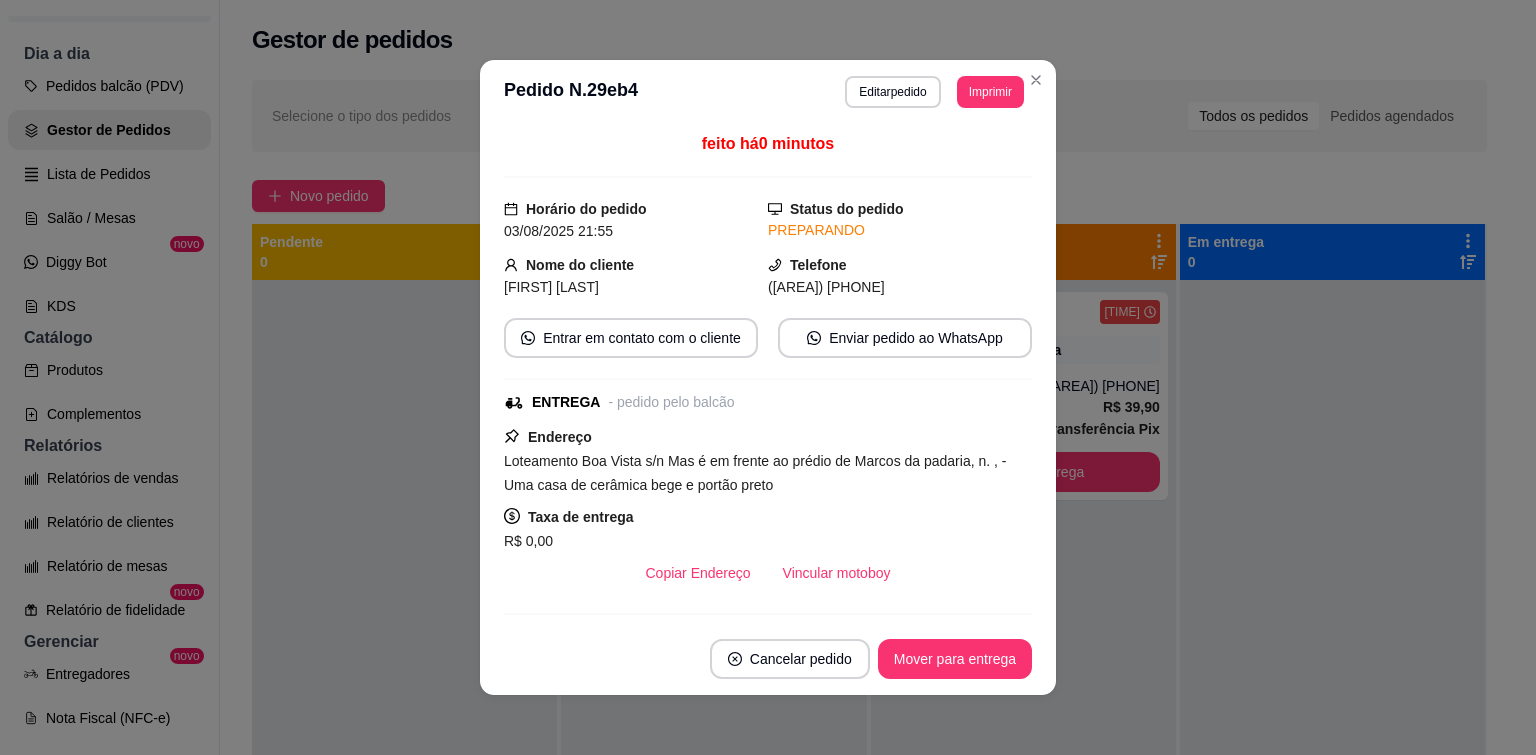 click on "Loteamento Boa Vista s/n Mas é em frente ao prédio de Marcos da padaria, n. , - Uma casa de cerâmica bege e portão preto" at bounding box center [768, 473] 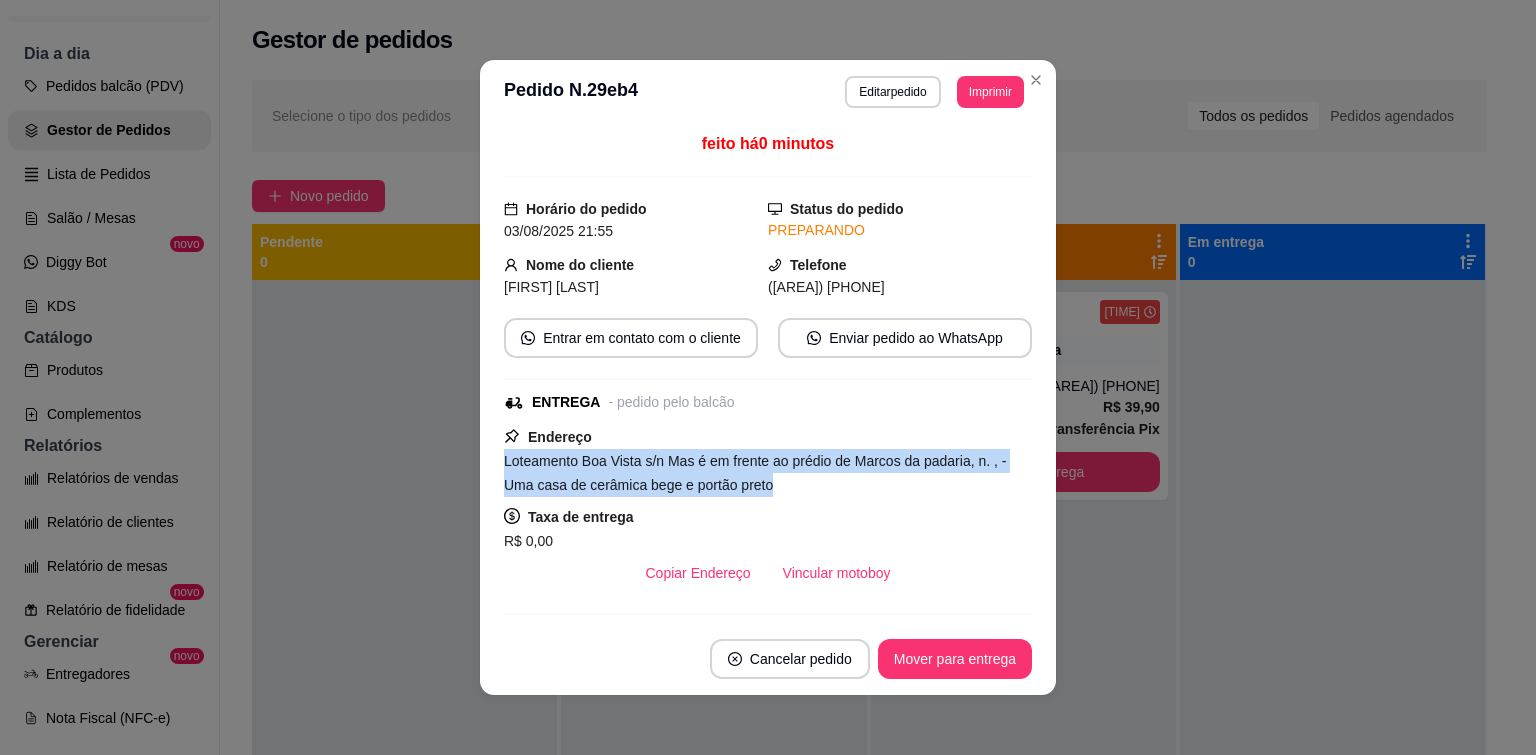 click on "Loteamento Boa Vista s/n Mas é em frente ao prédio de Marcos da padaria, n. , - Uma casa de cerâmica bege e portão preto" at bounding box center (755, 473) 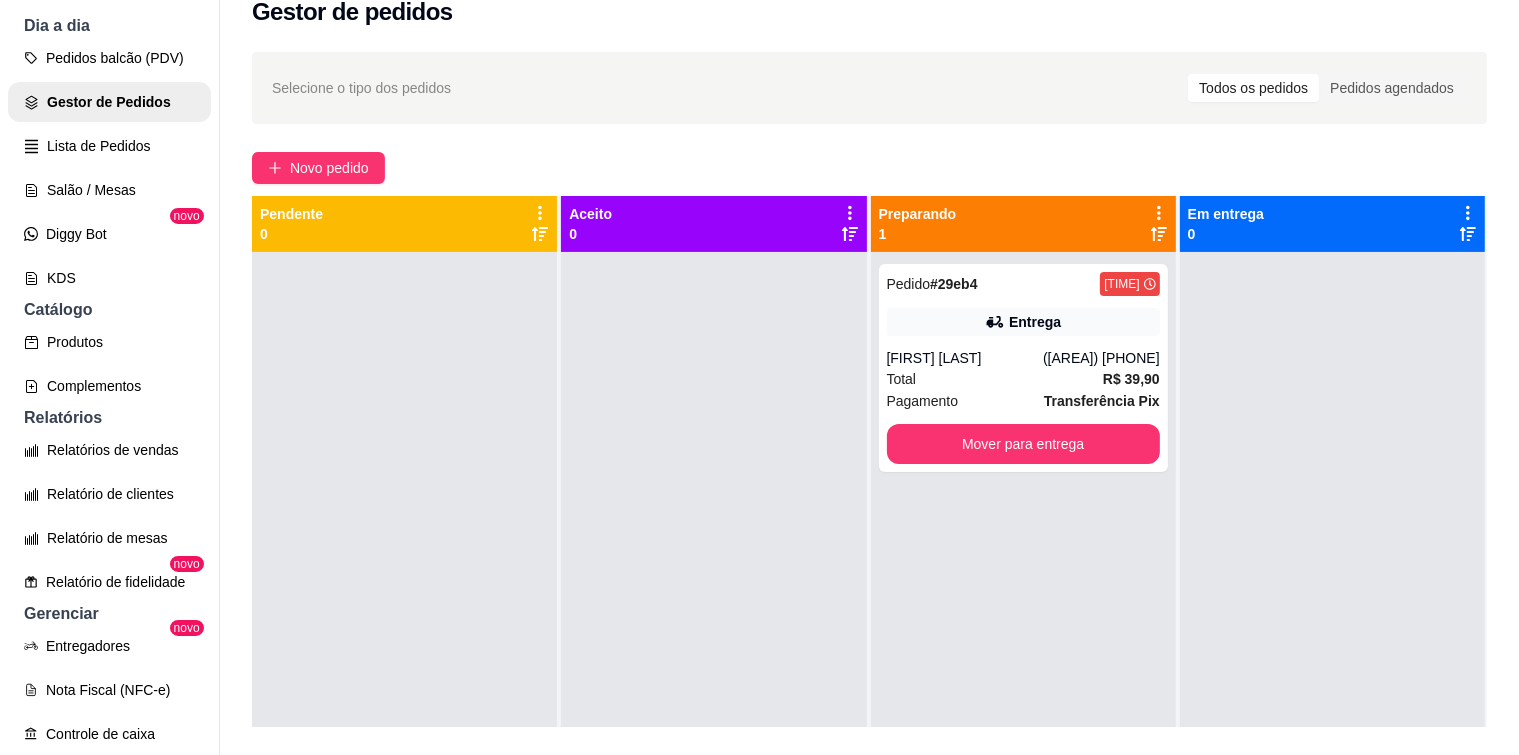 scroll, scrollTop: 32, scrollLeft: 0, axis: vertical 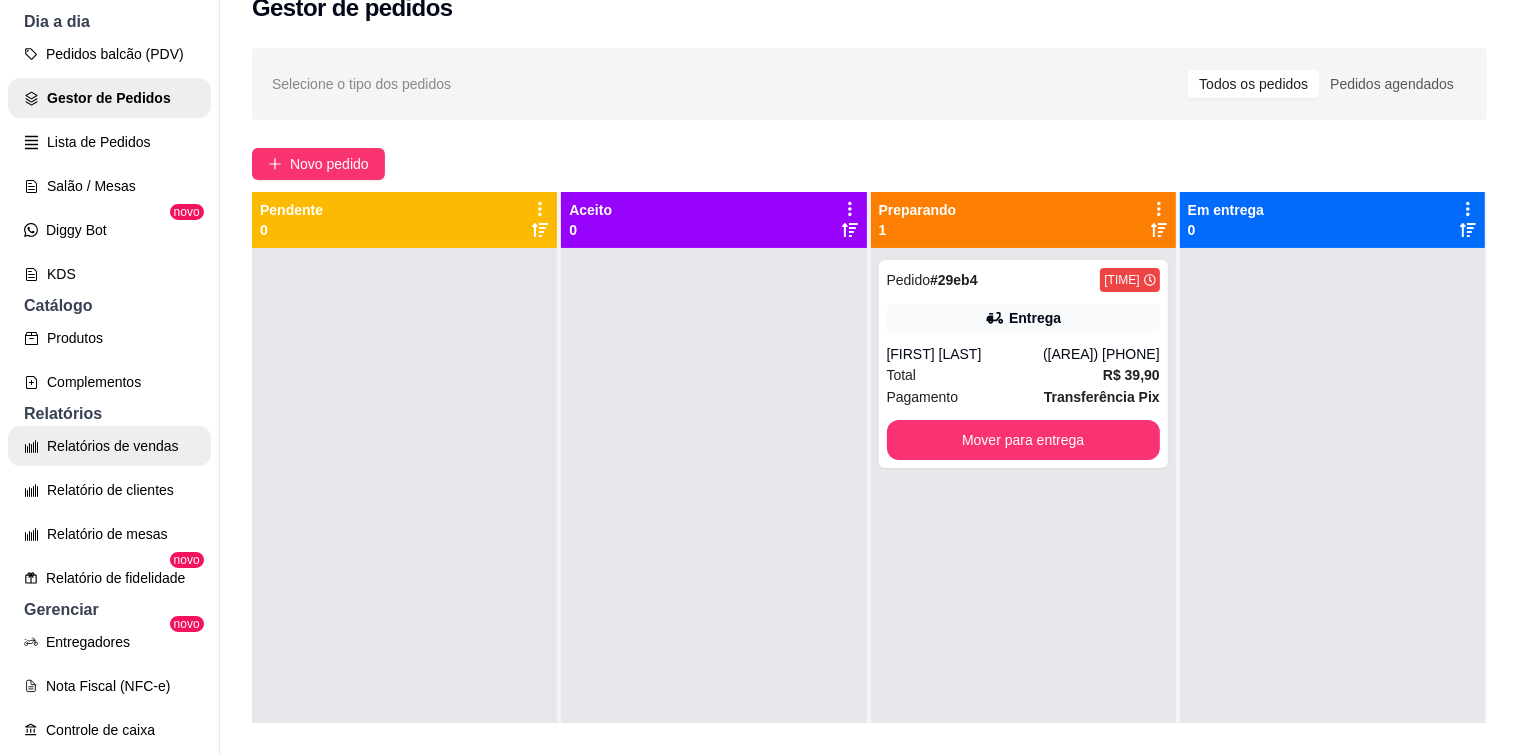 click on "Relatórios de vendas" at bounding box center (109, 446) 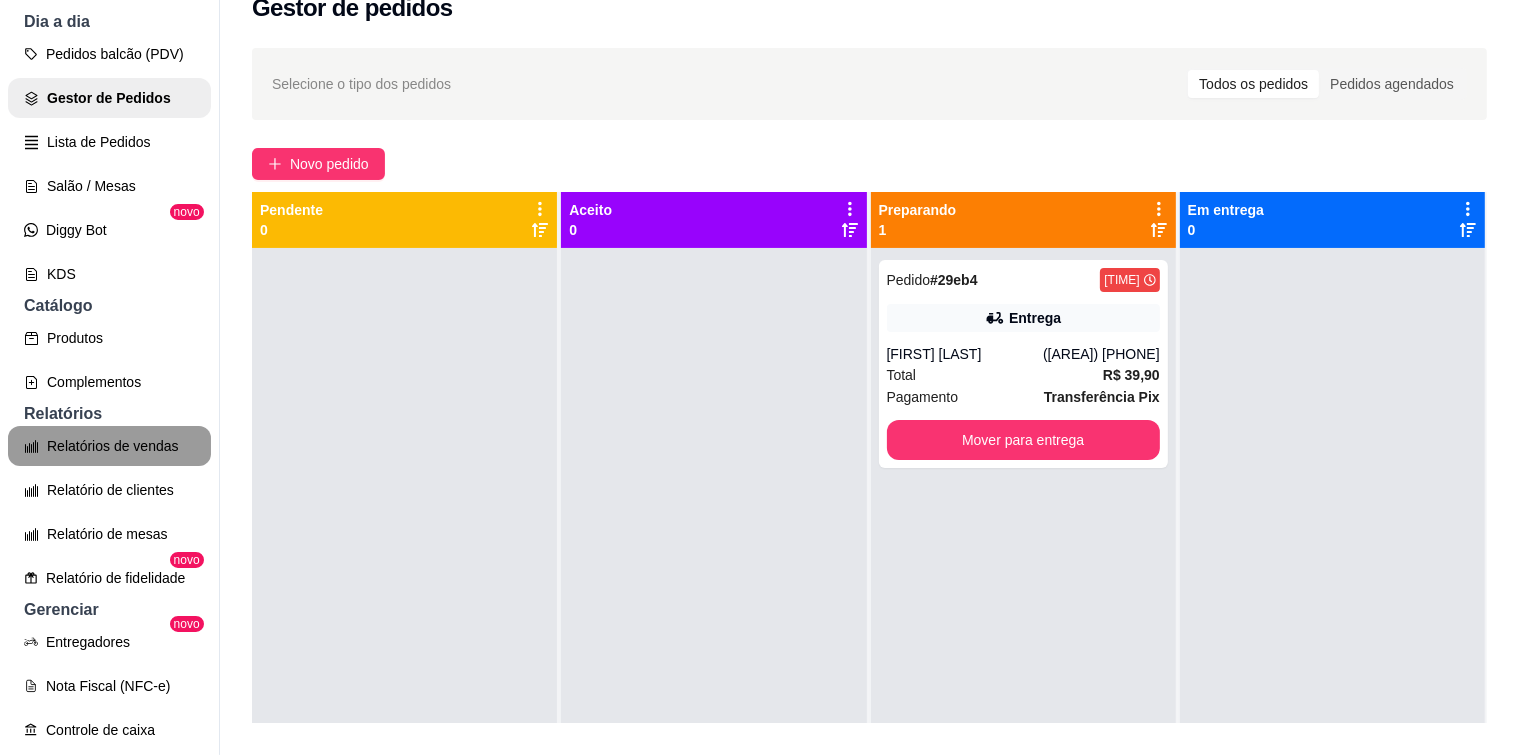 scroll, scrollTop: 0, scrollLeft: 0, axis: both 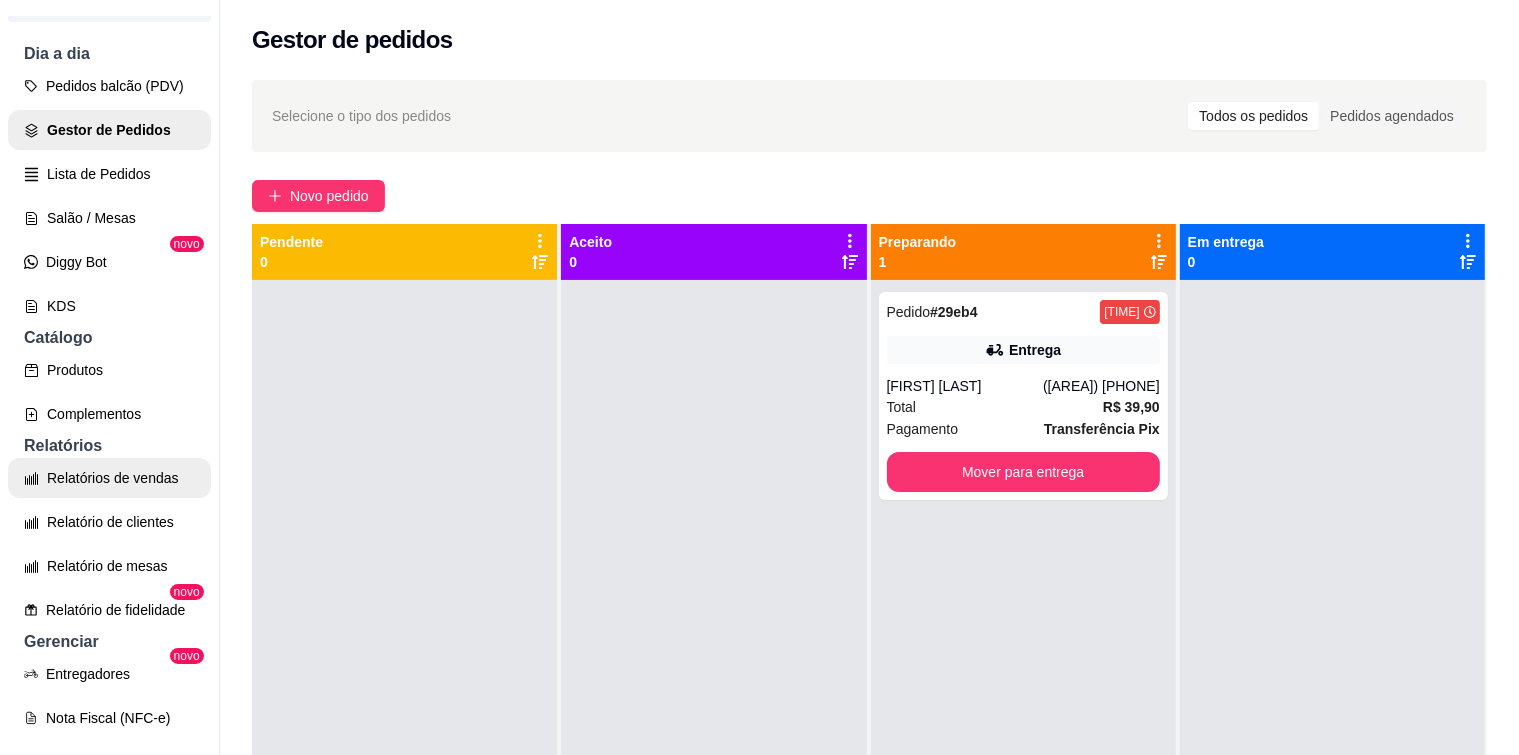 select on "ALL" 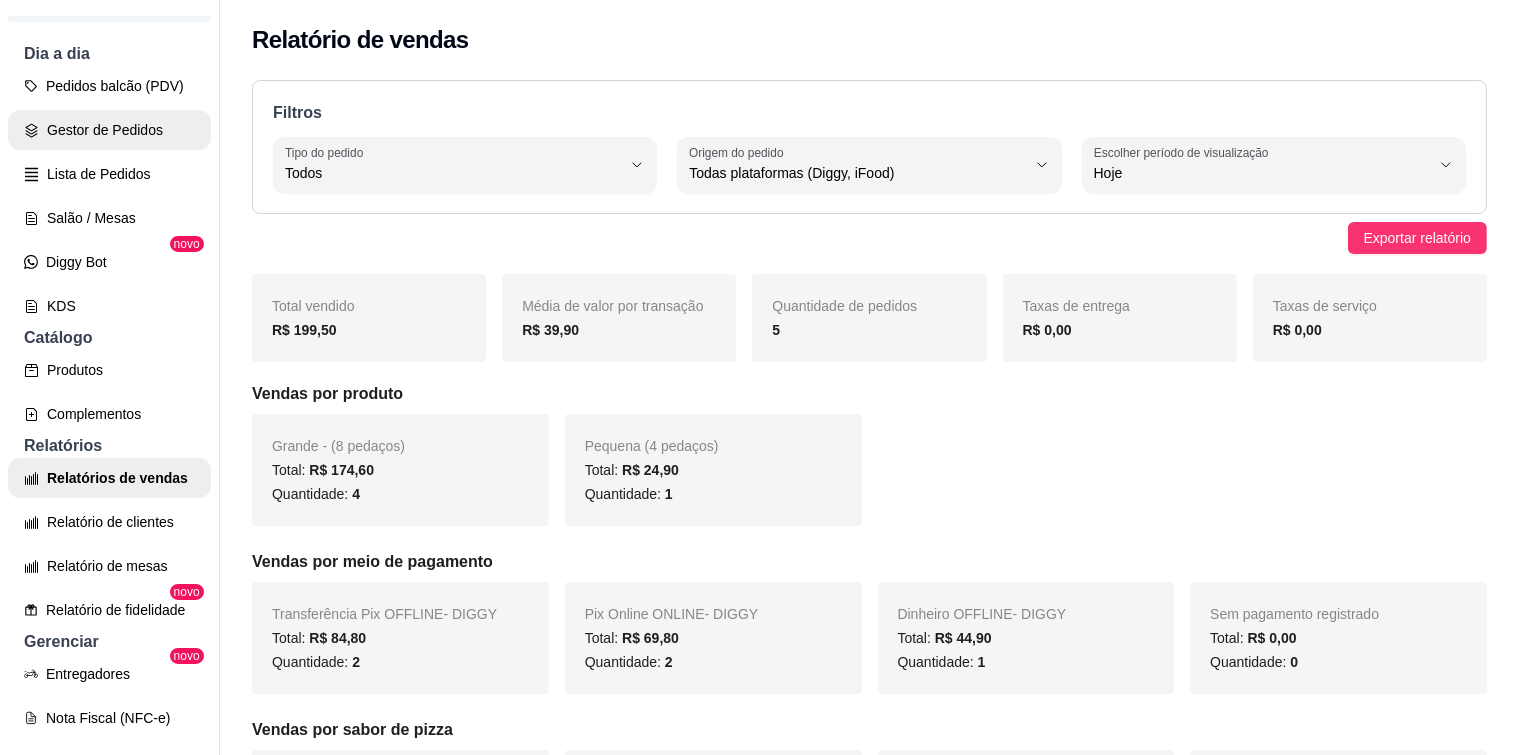 click on "Gestor de Pedidos" at bounding box center (109, 130) 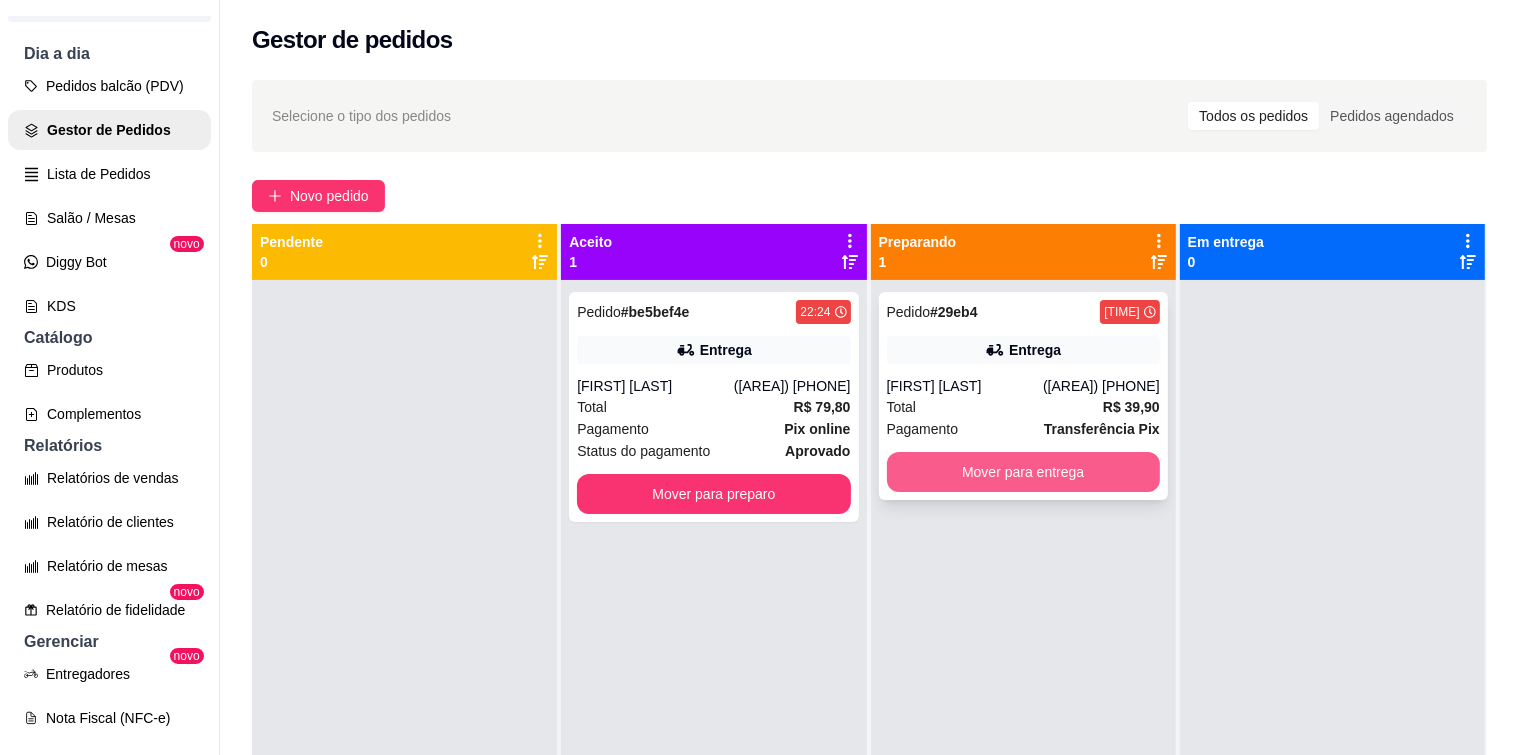 click on "Mover para entrega" at bounding box center [1023, 472] 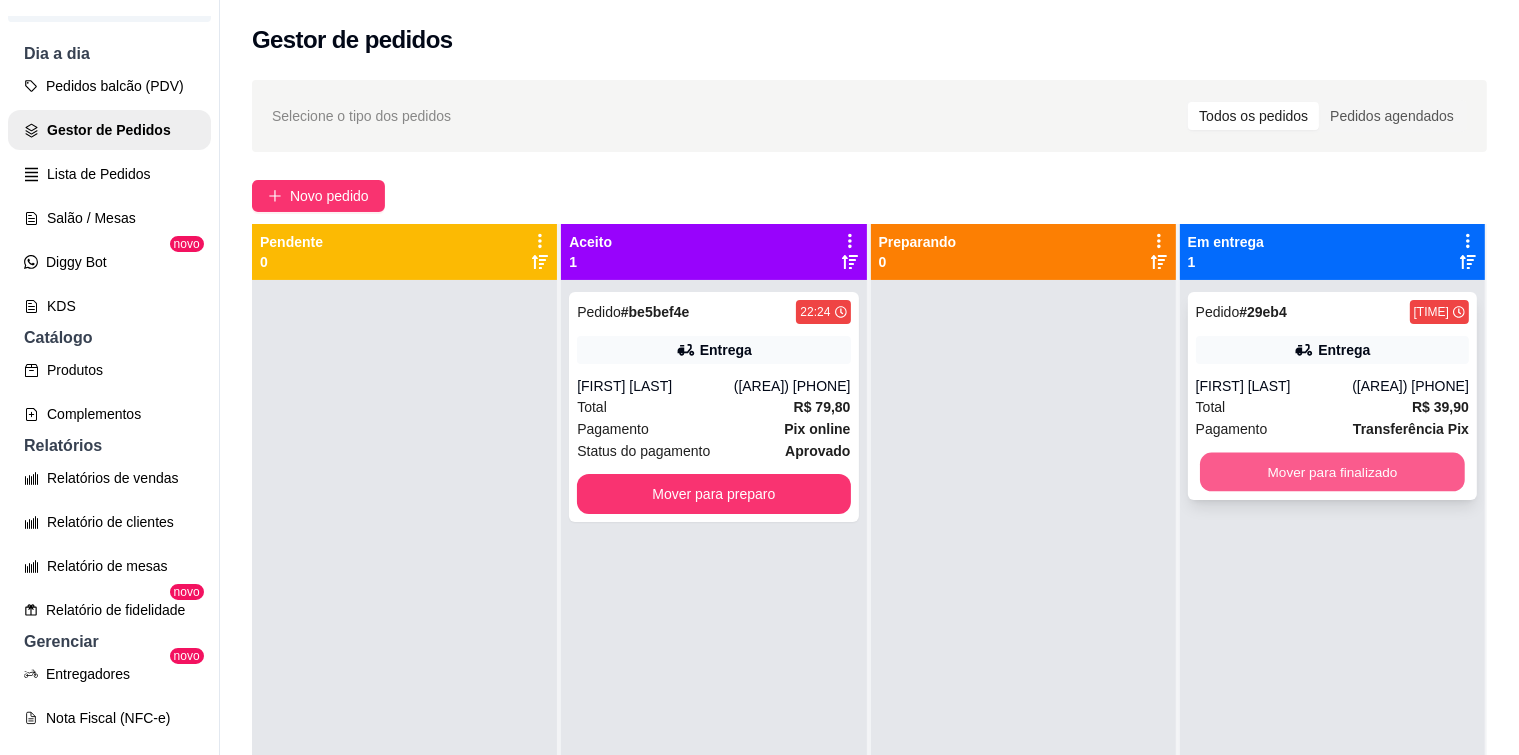 click on "Mover para finalizado" at bounding box center (1332, 472) 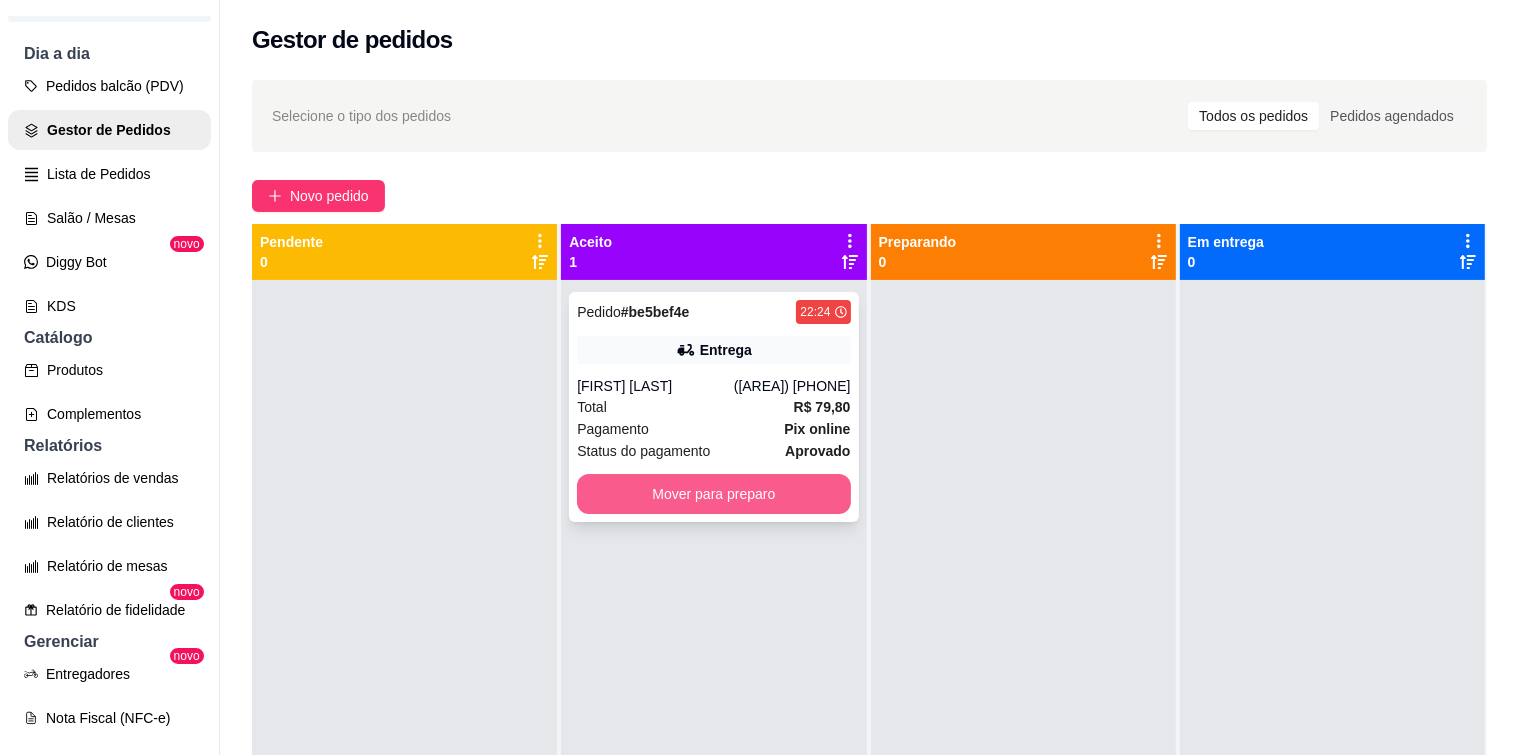 click on "Mover para preparo" at bounding box center (713, 494) 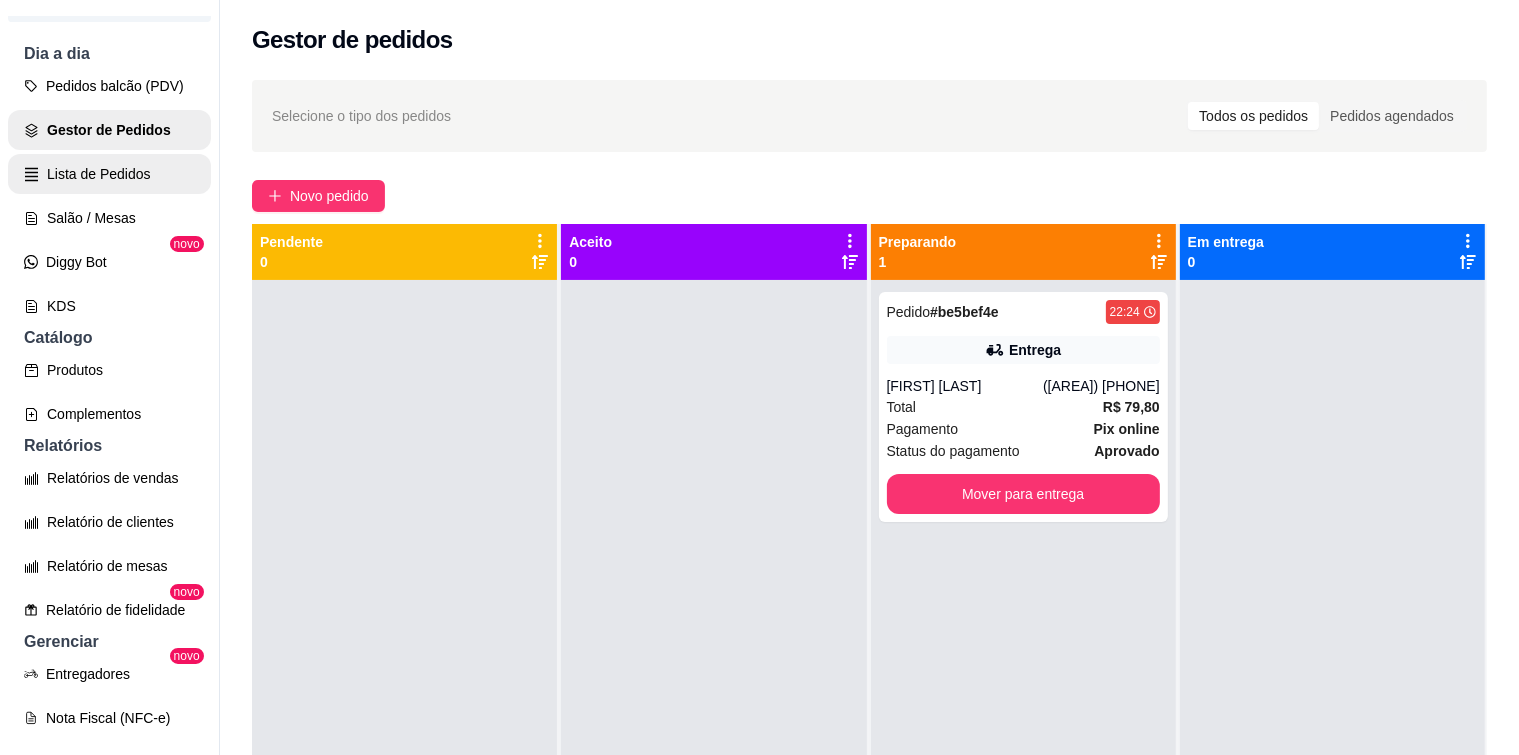 click on "Lista de Pedidos" at bounding box center (109, 174) 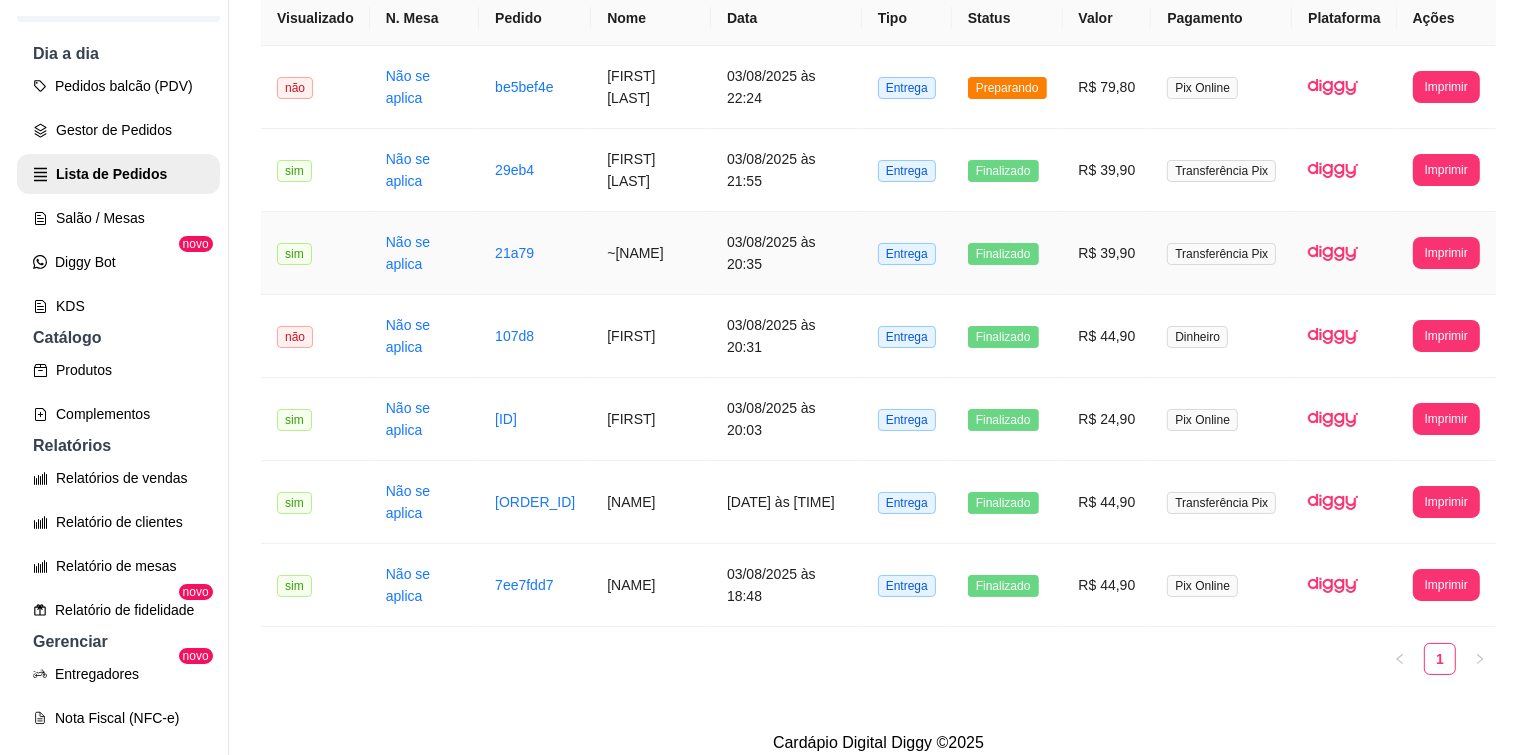 scroll, scrollTop: 220, scrollLeft: 0, axis: vertical 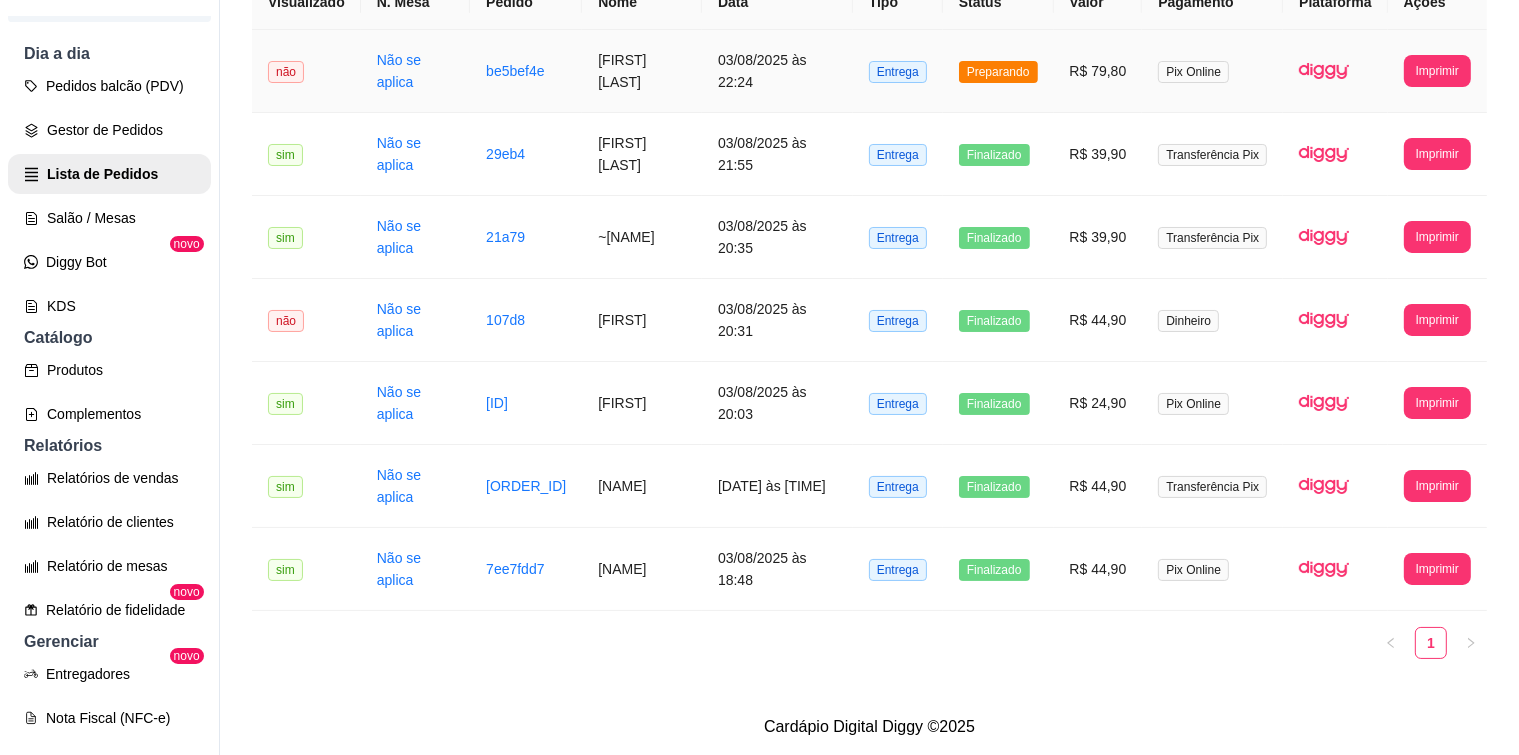 click on "be5bef4e" at bounding box center (526, 71) 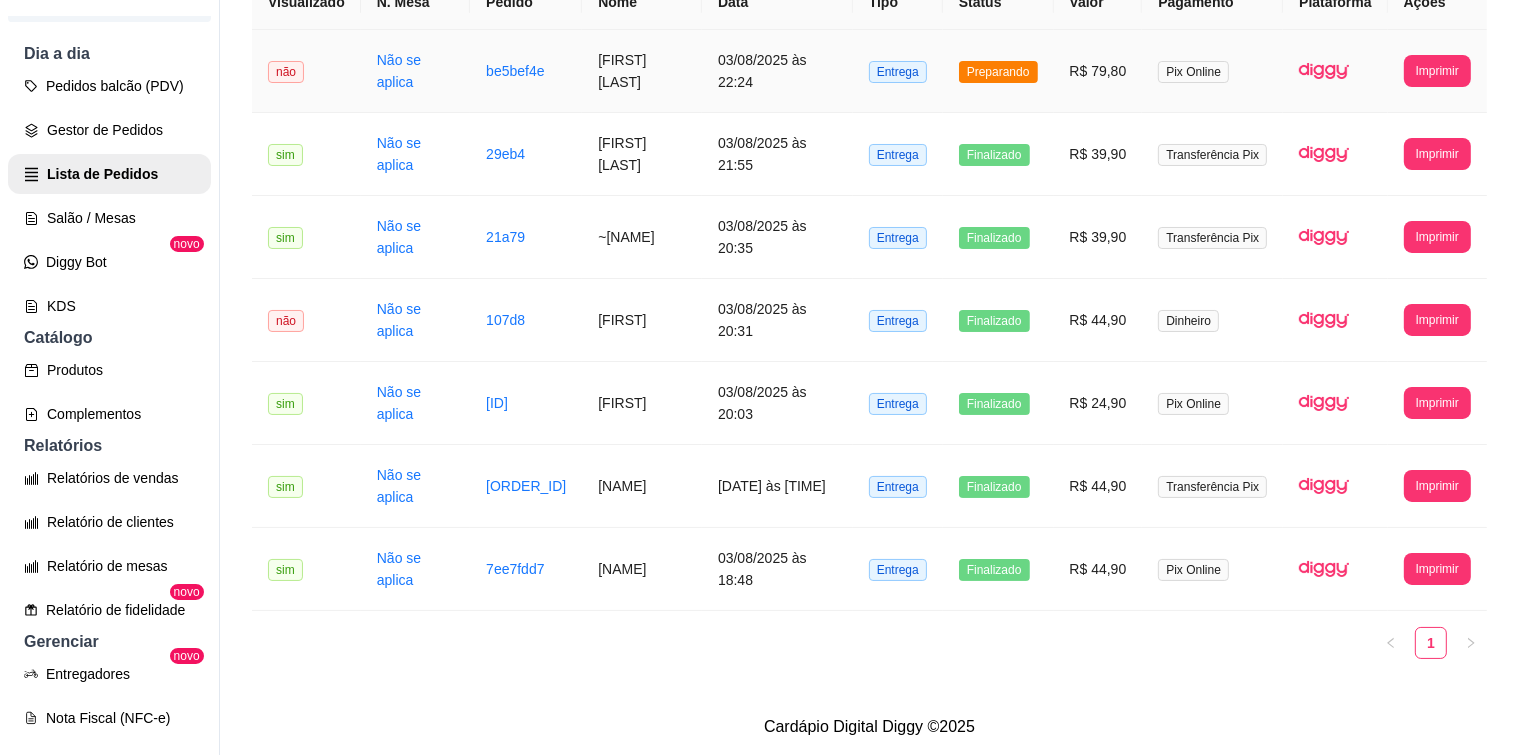 click on "be5bef4e" at bounding box center [526, 71] 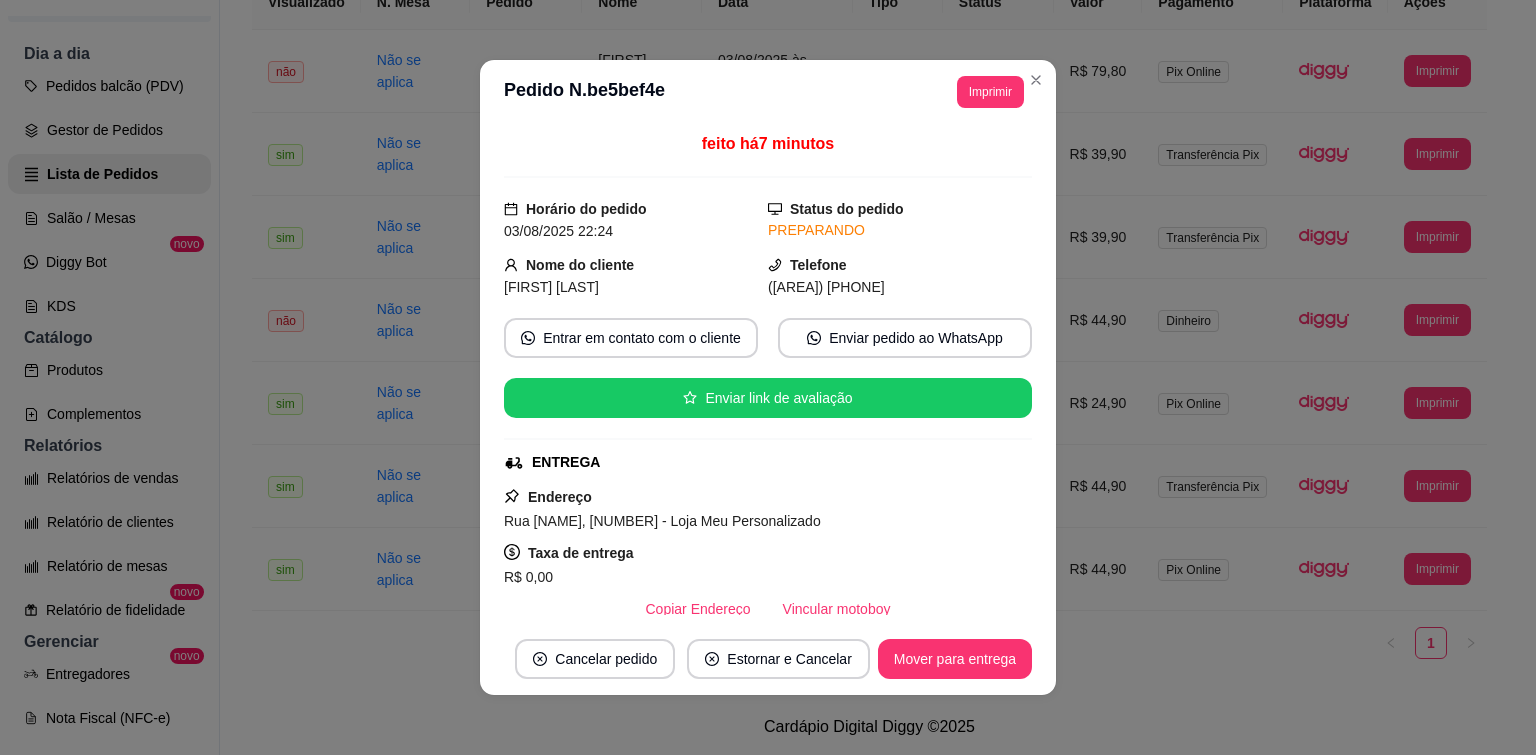 drag, startPoint x: 498, startPoint y: 516, endPoint x: 868, endPoint y: 515, distance: 370.00134 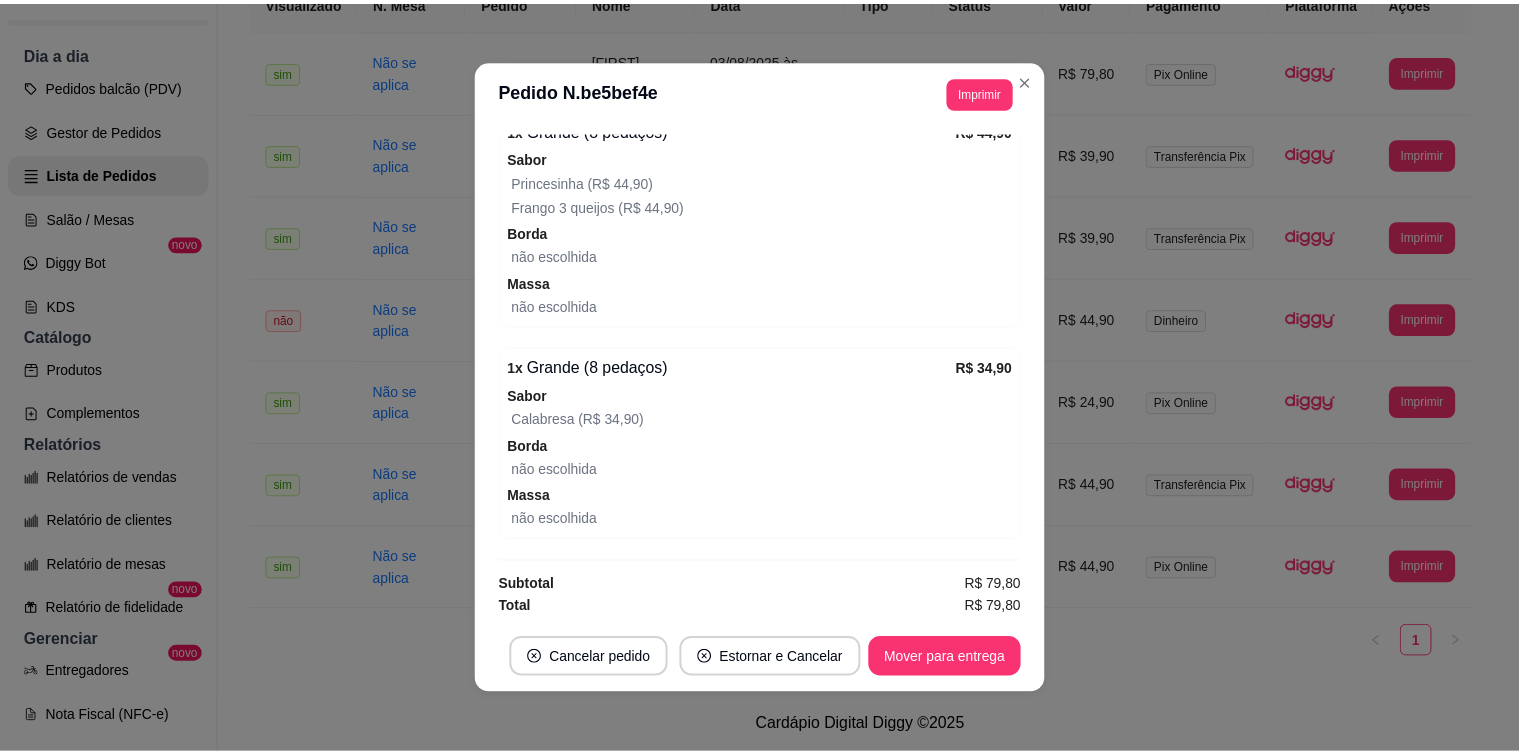 scroll, scrollTop: 580, scrollLeft: 0, axis: vertical 